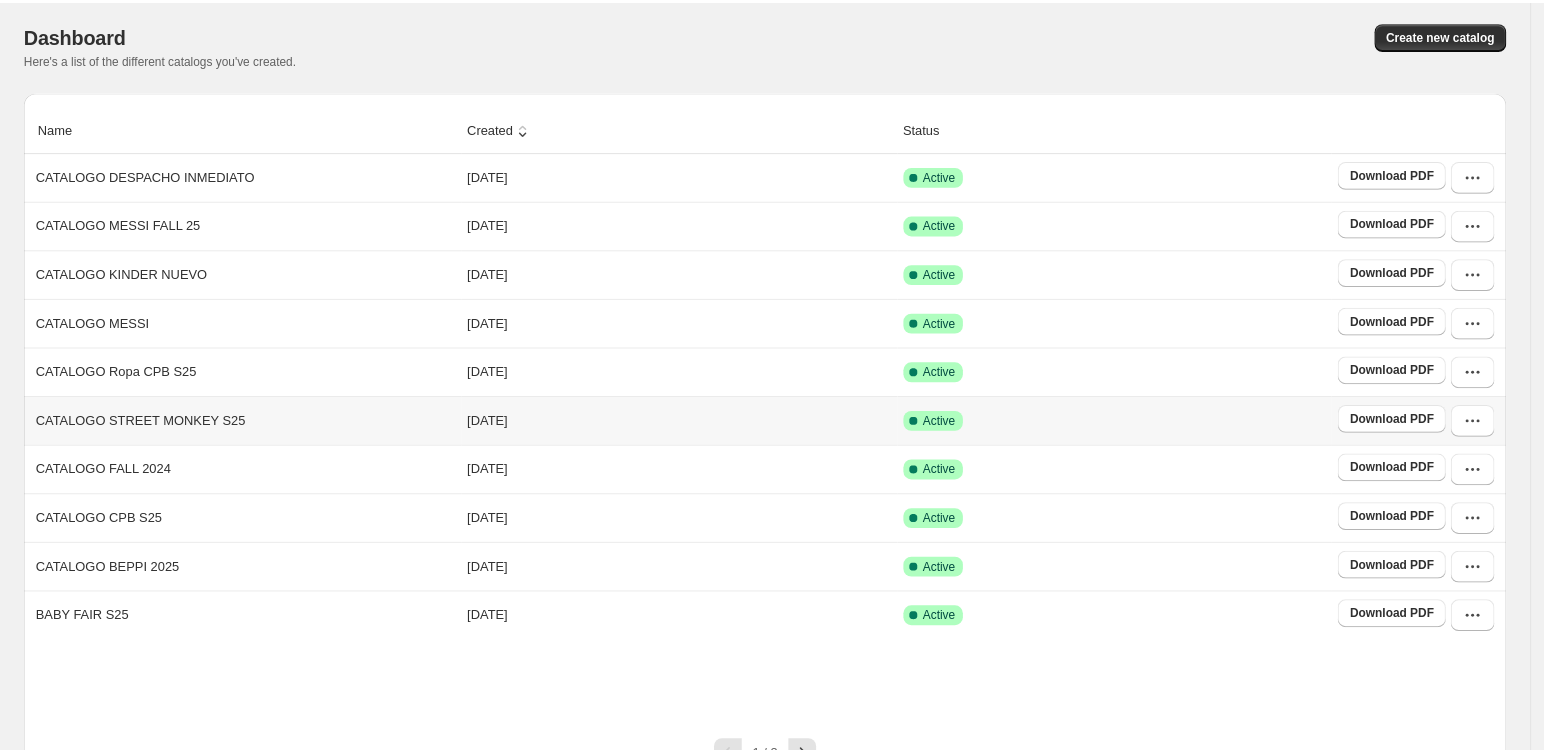 scroll, scrollTop: 142, scrollLeft: 0, axis: vertical 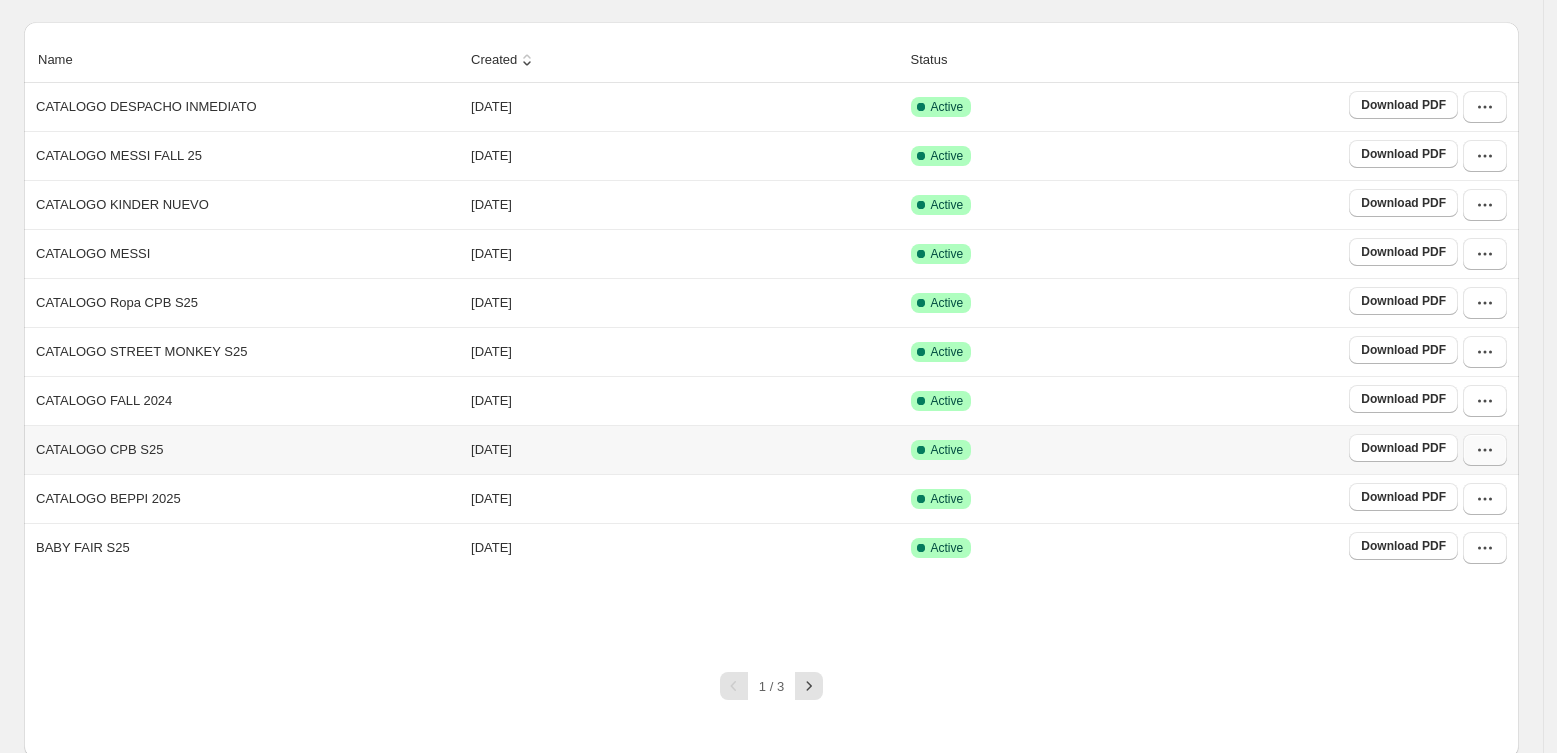 click at bounding box center (1485, 450) 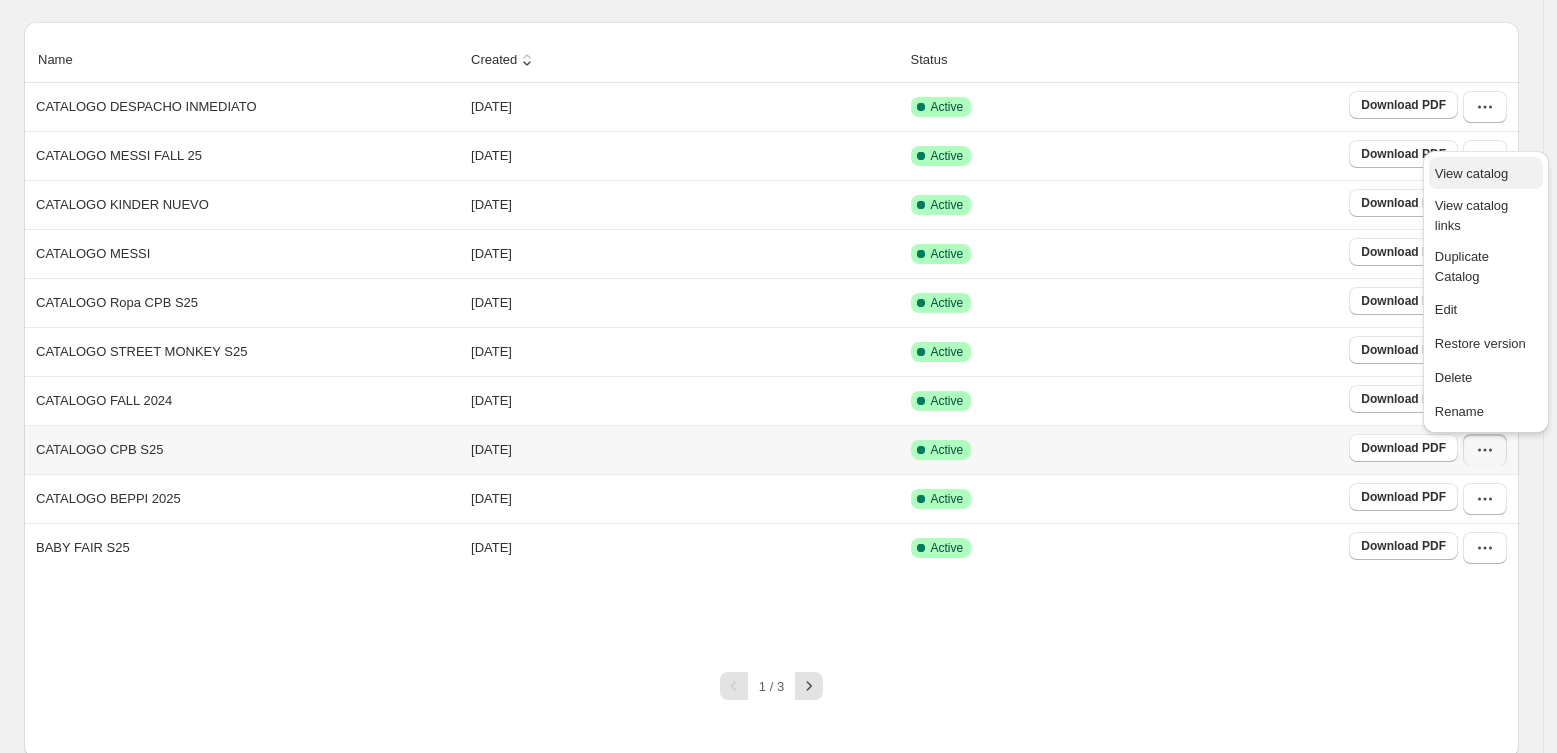 click on "View catalog" at bounding box center (1471, 173) 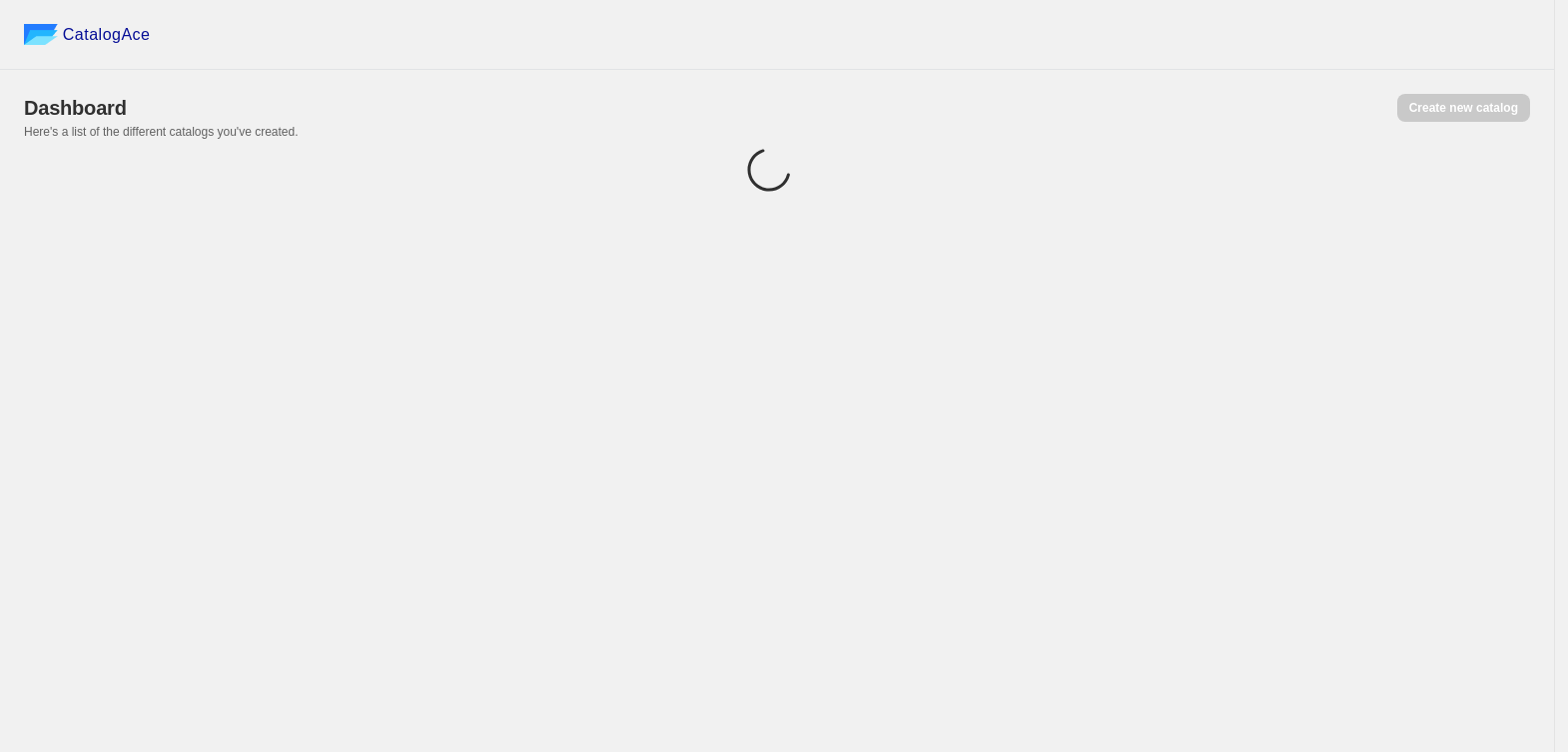 scroll, scrollTop: 0, scrollLeft: 0, axis: both 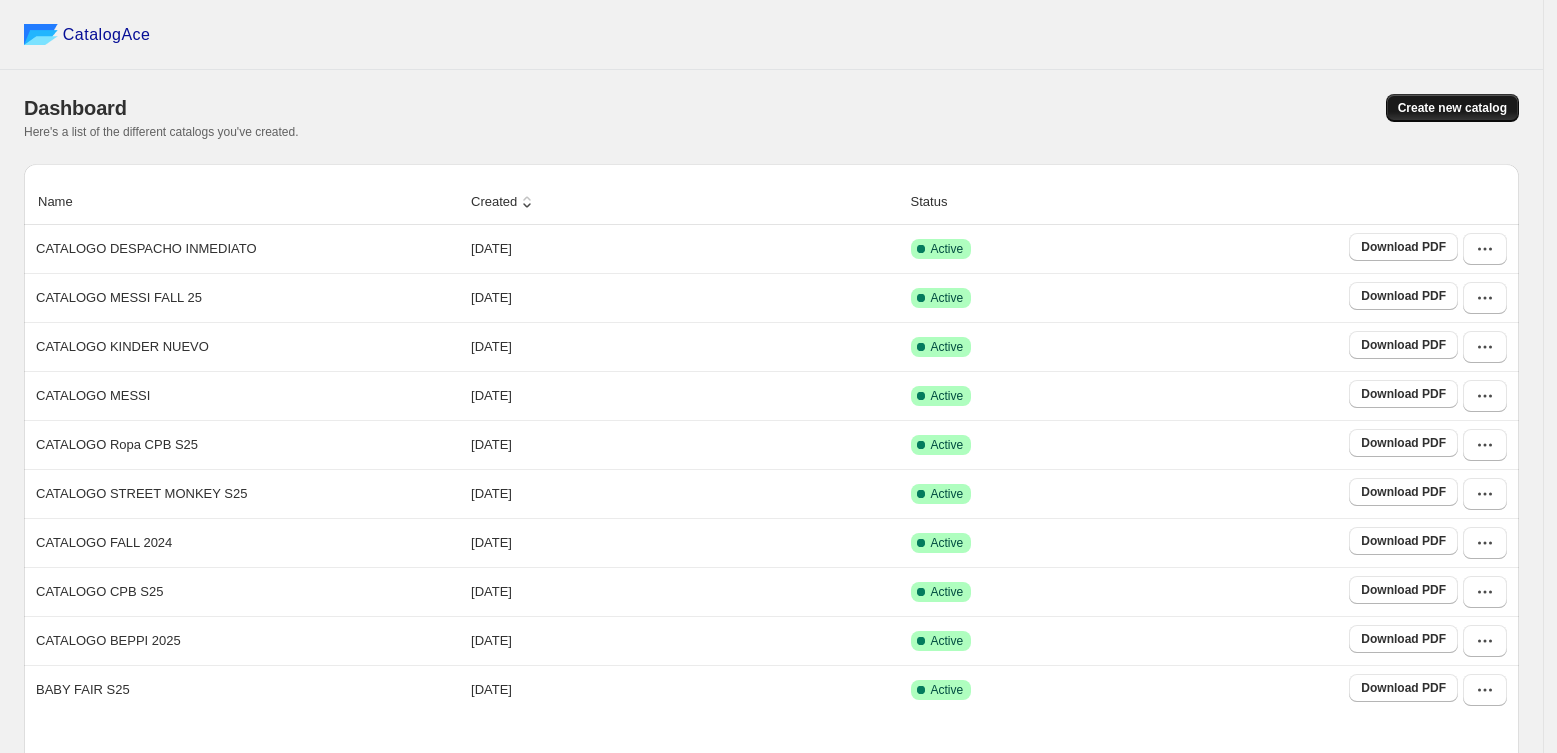 click on "Create new catalog" at bounding box center (1452, 108) 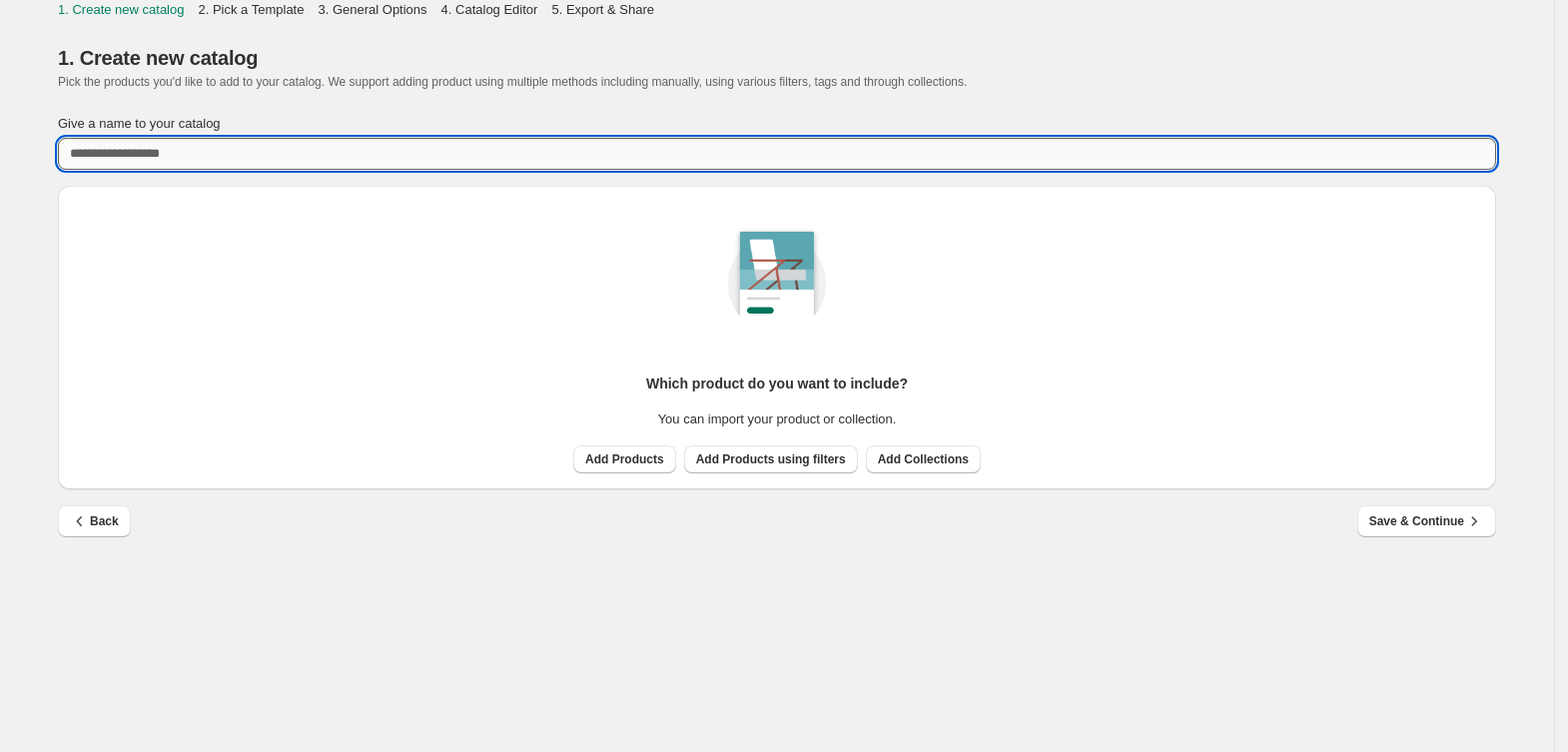 click on "Give a name to your catalog" at bounding box center (777, 154) 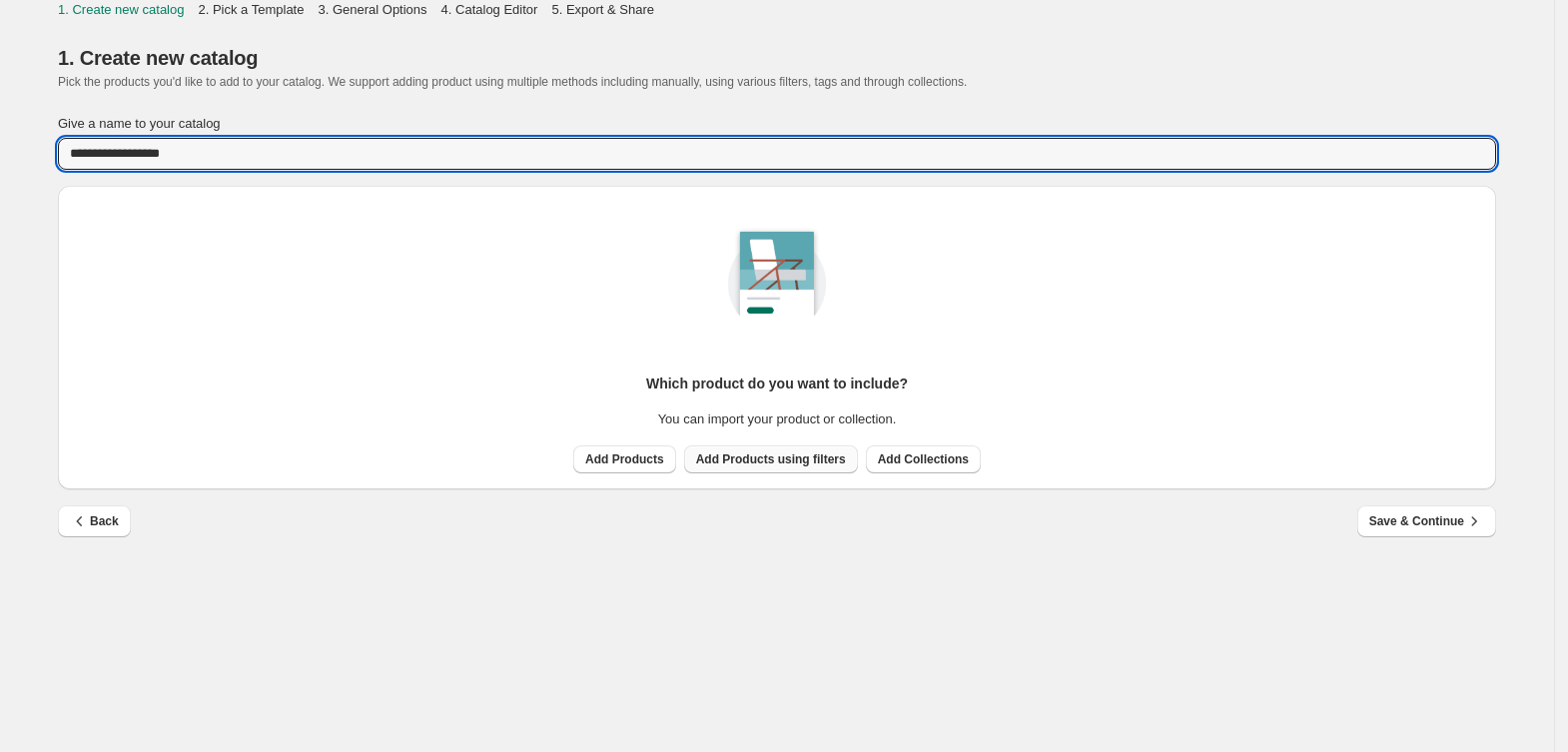 type on "**********" 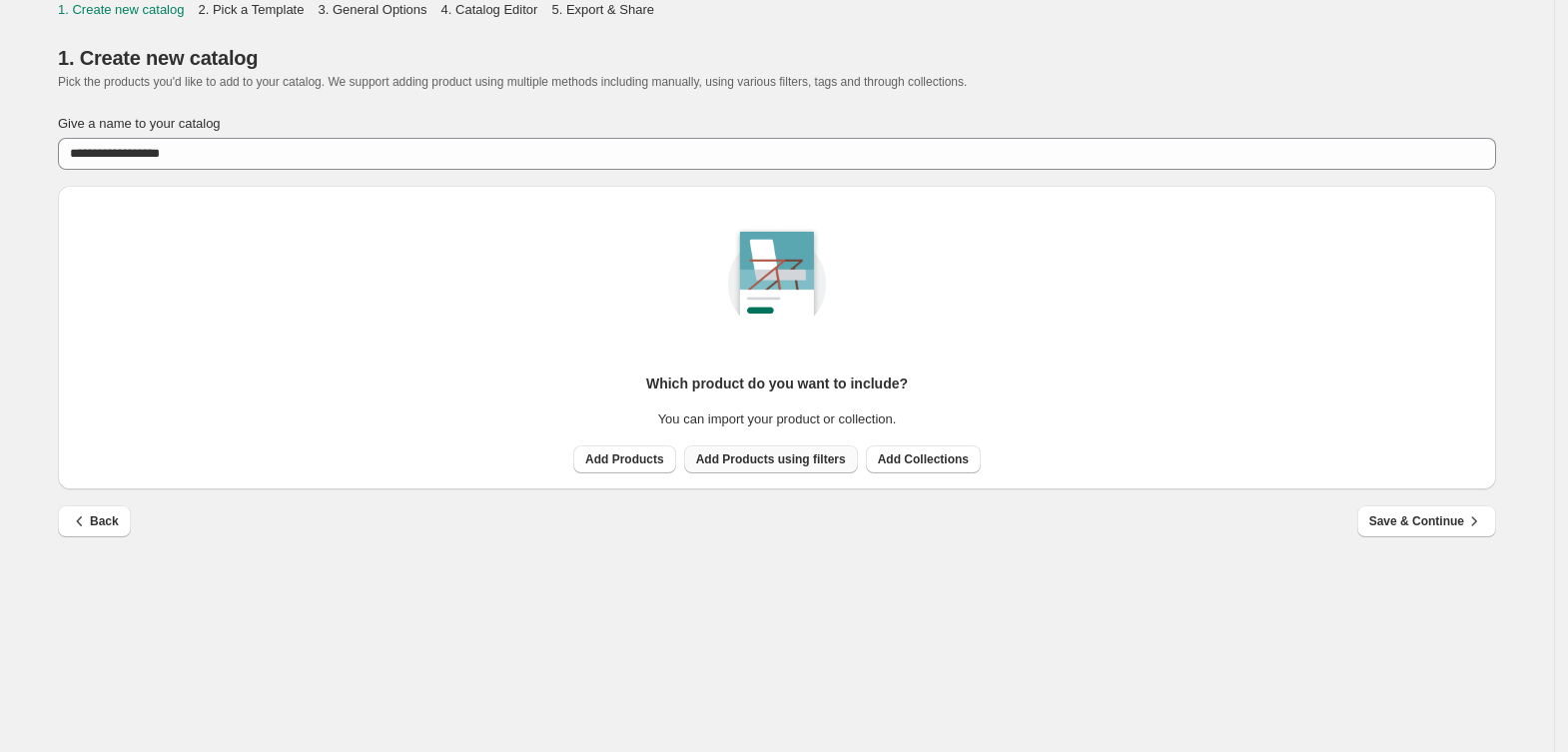 click on "Add Products using filters" at bounding box center (771, 459) 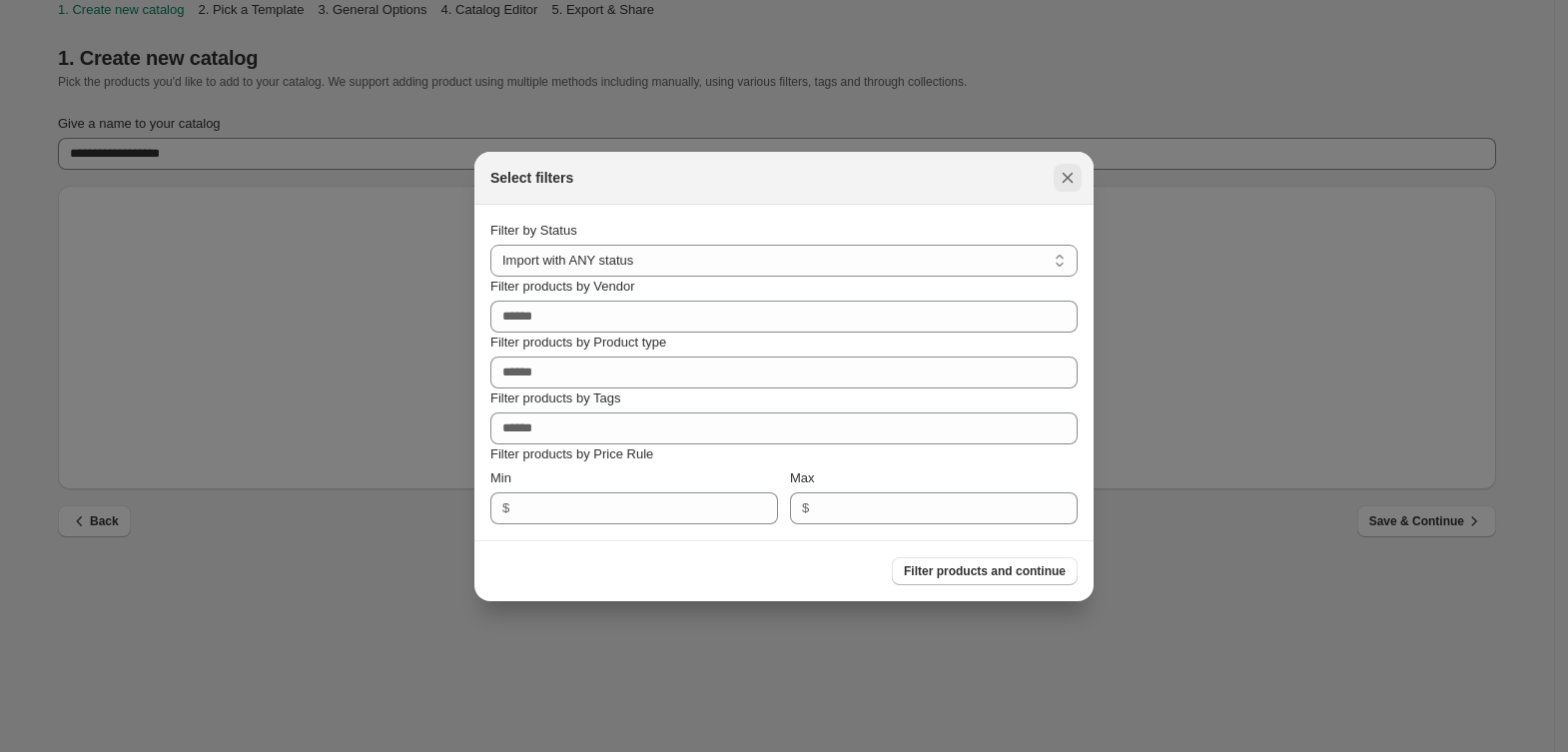 click at bounding box center (1068, 178) 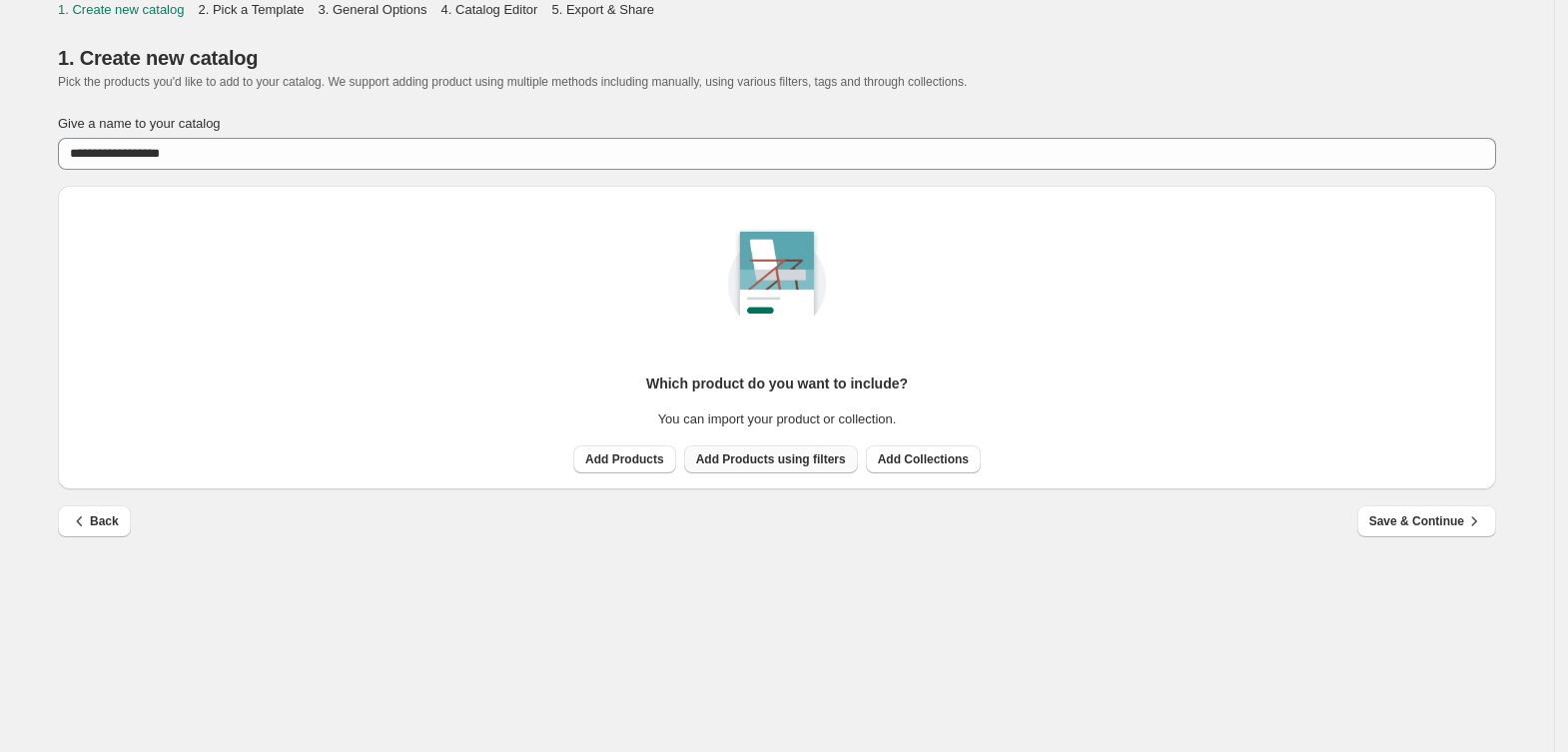 click on "Add Products using filters" at bounding box center [771, 459] 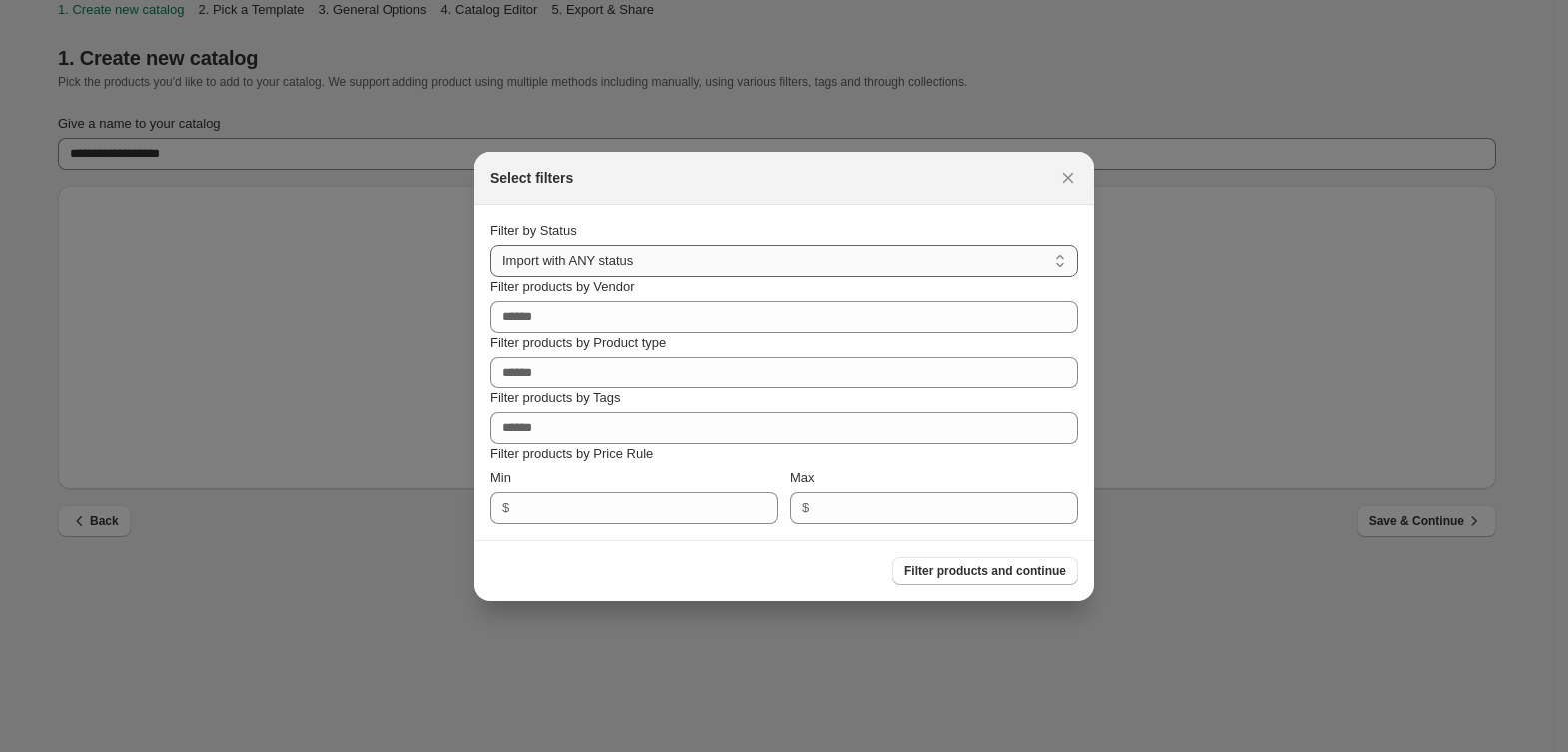 drag, startPoint x: 659, startPoint y: 253, endPoint x: 647, endPoint y: 276, distance: 25.942244 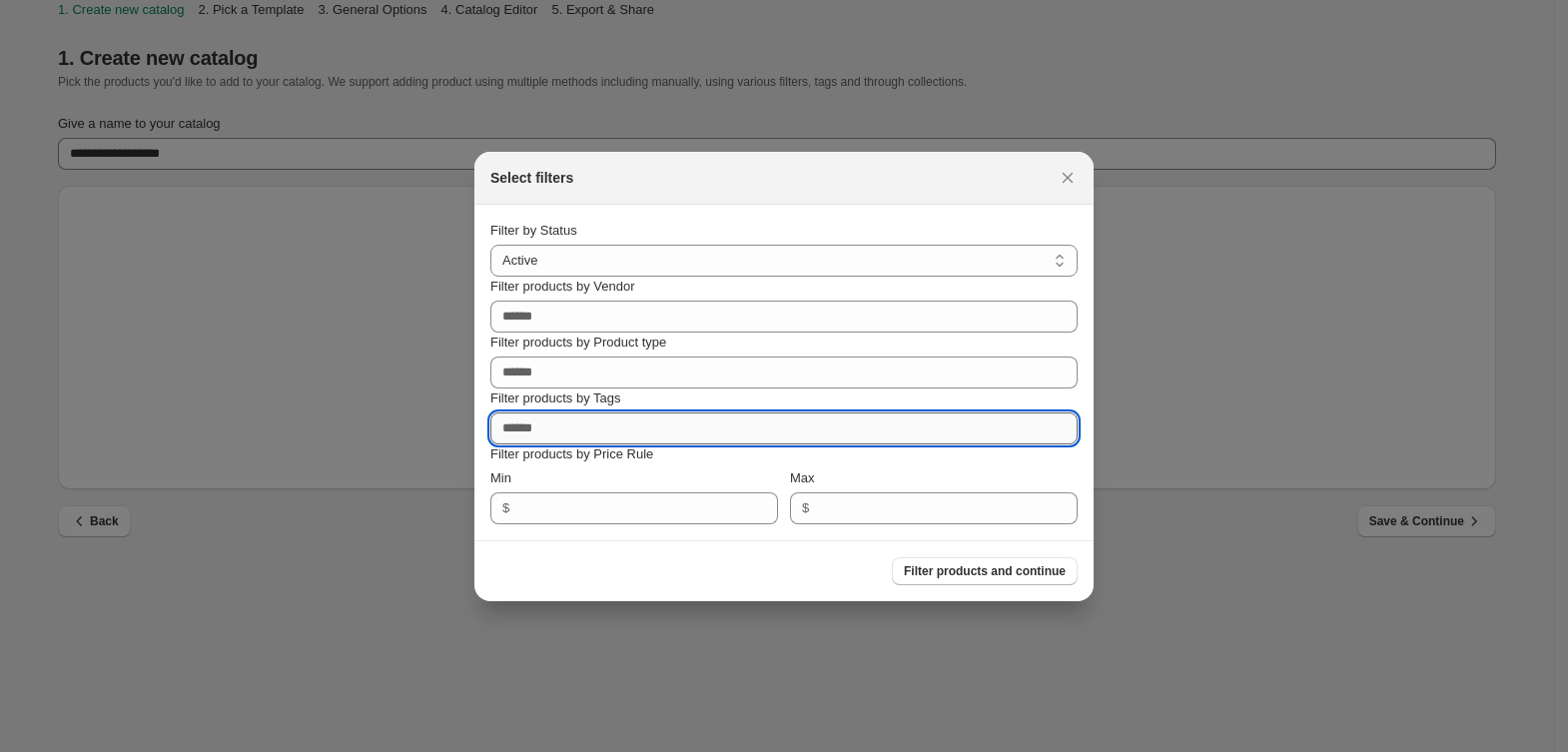 click on "Filter products by Tags" at bounding box center [784, 428] 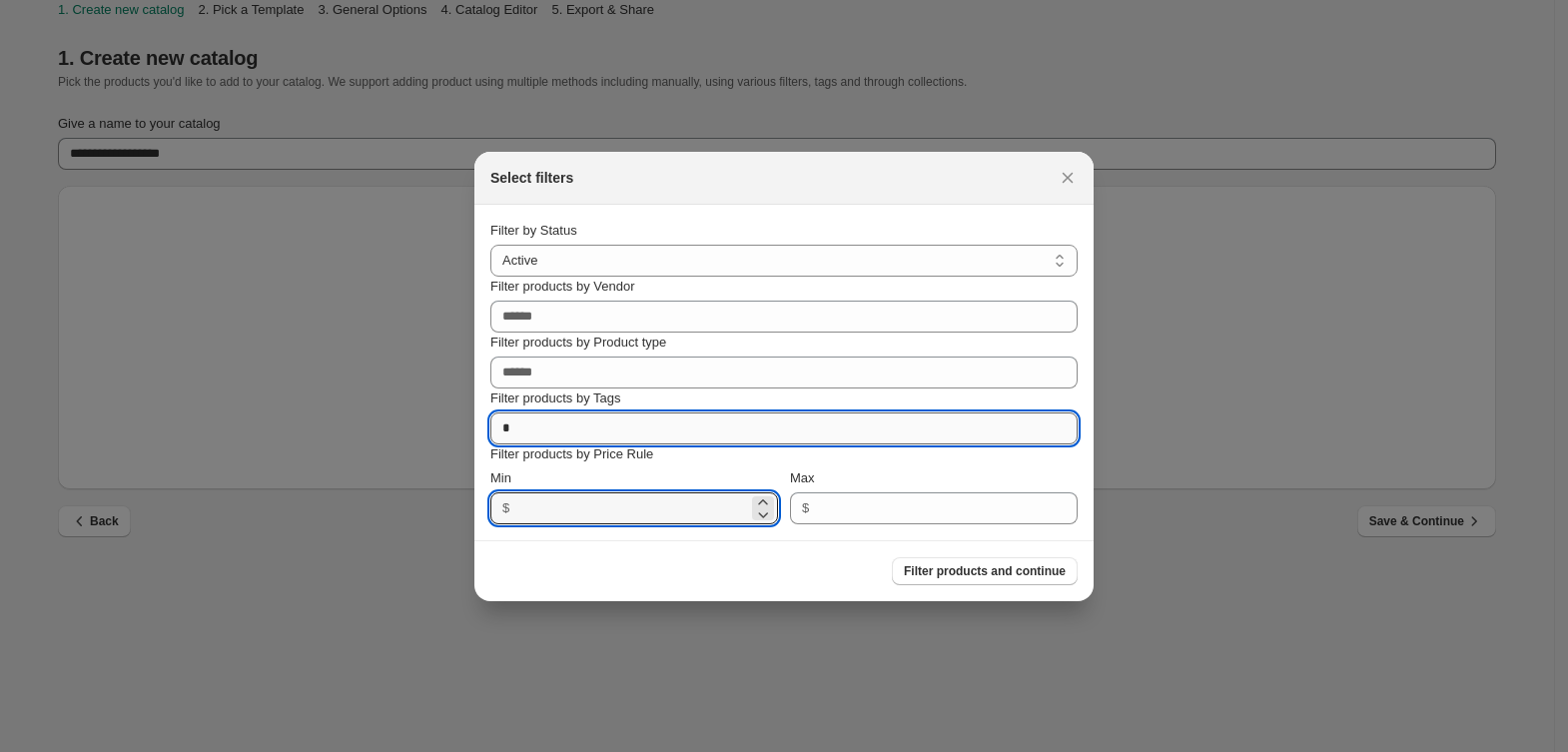 click on "*" at bounding box center (784, 428) 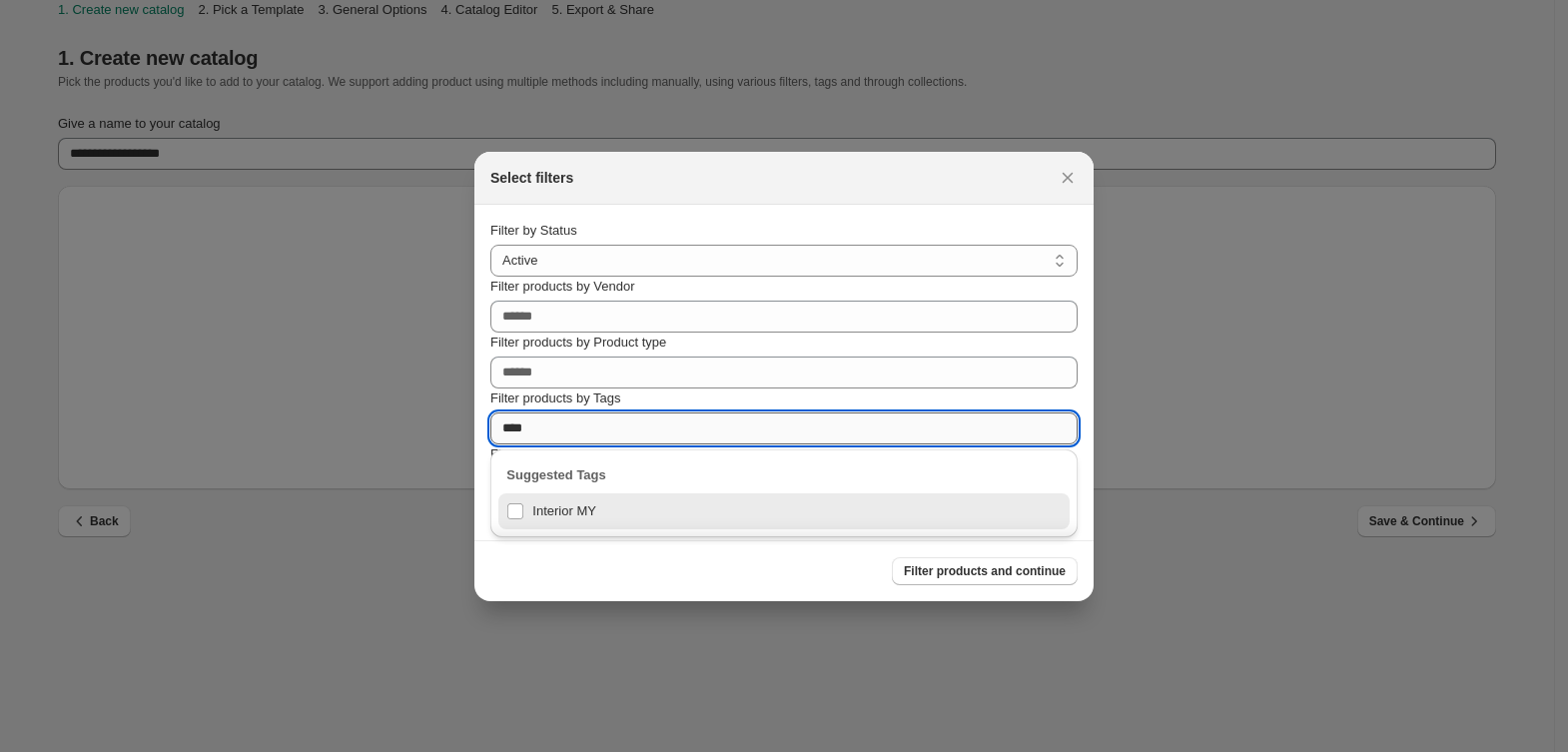 type on "*****" 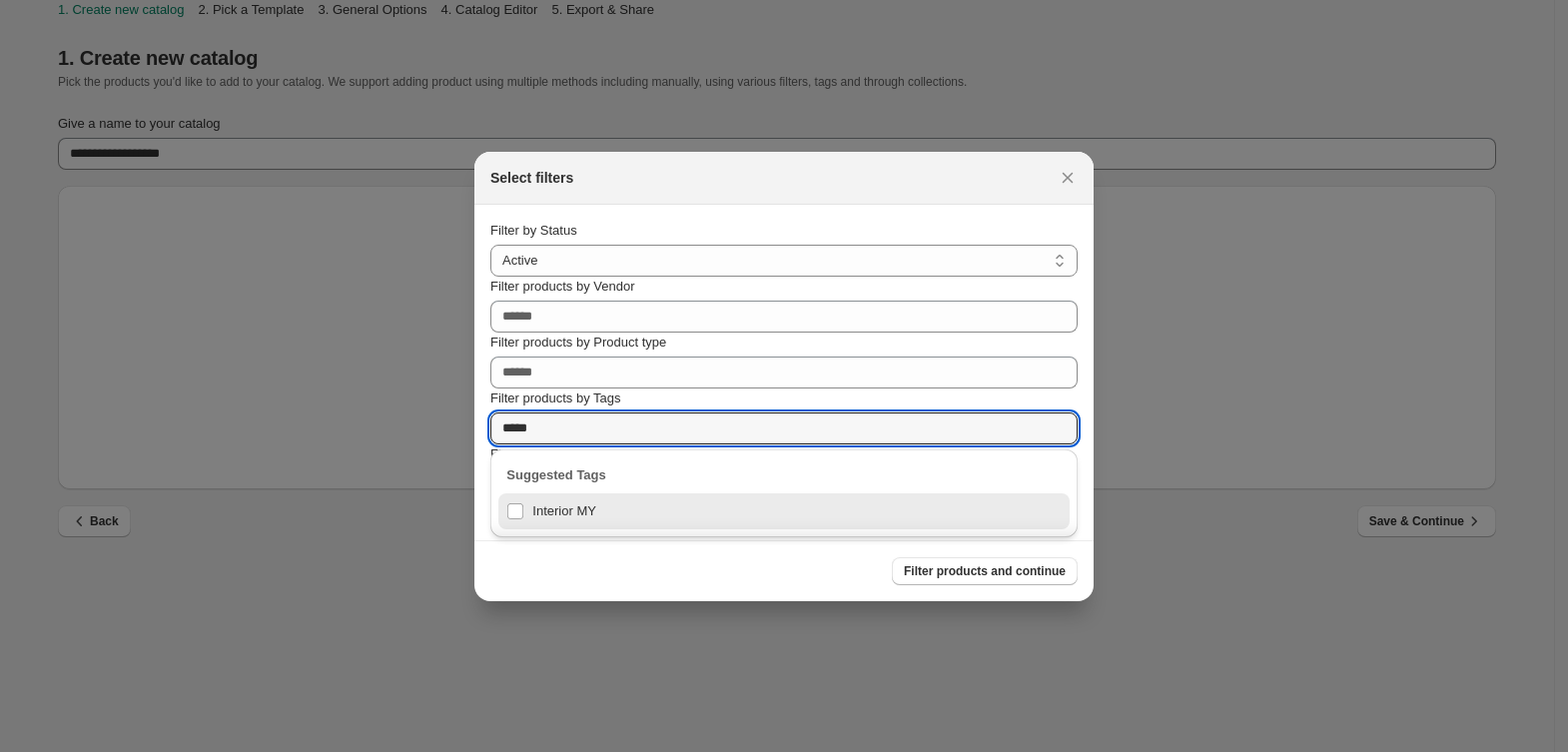 click on "Interior MY" at bounding box center (784, 511) 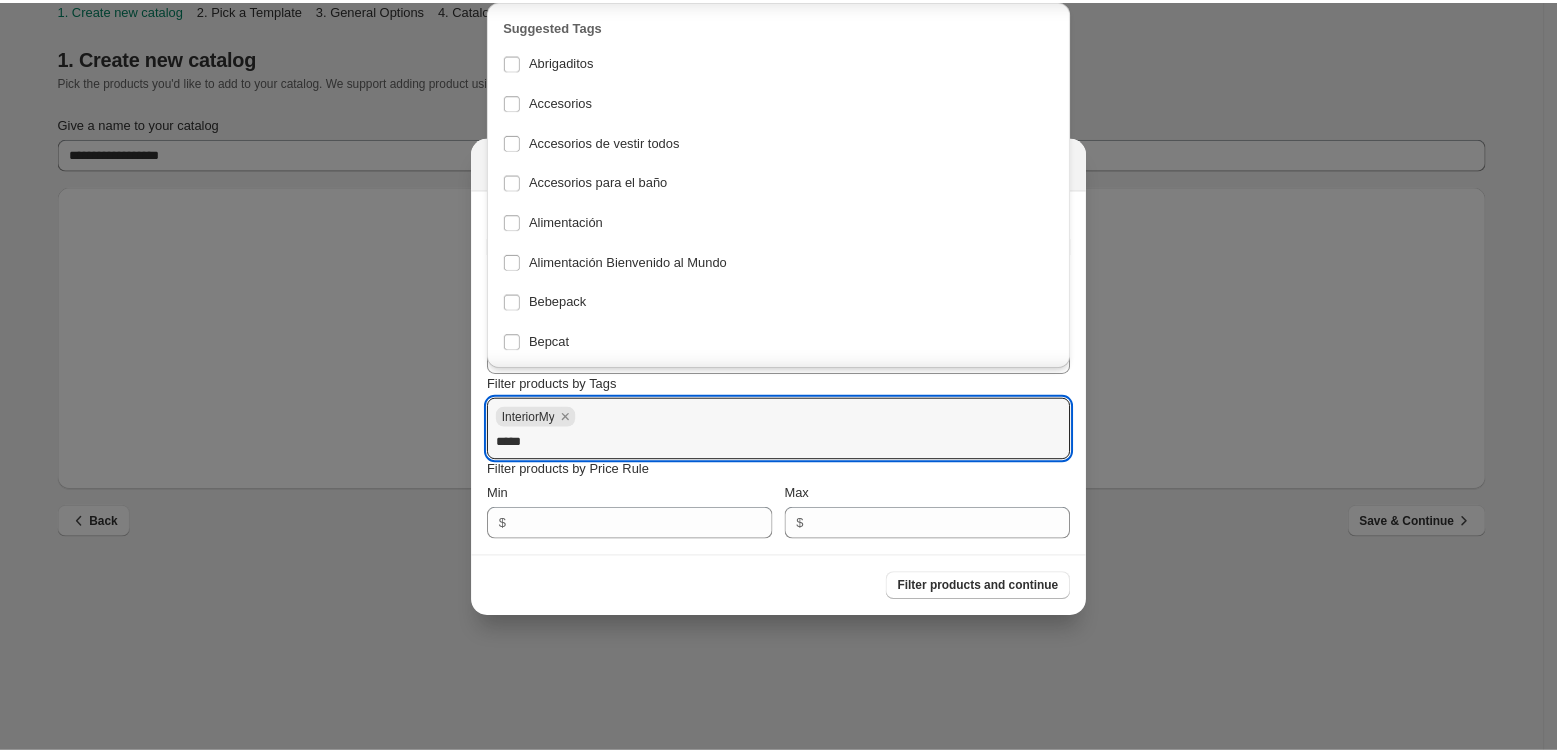 scroll, scrollTop: 1026, scrollLeft: 0, axis: vertical 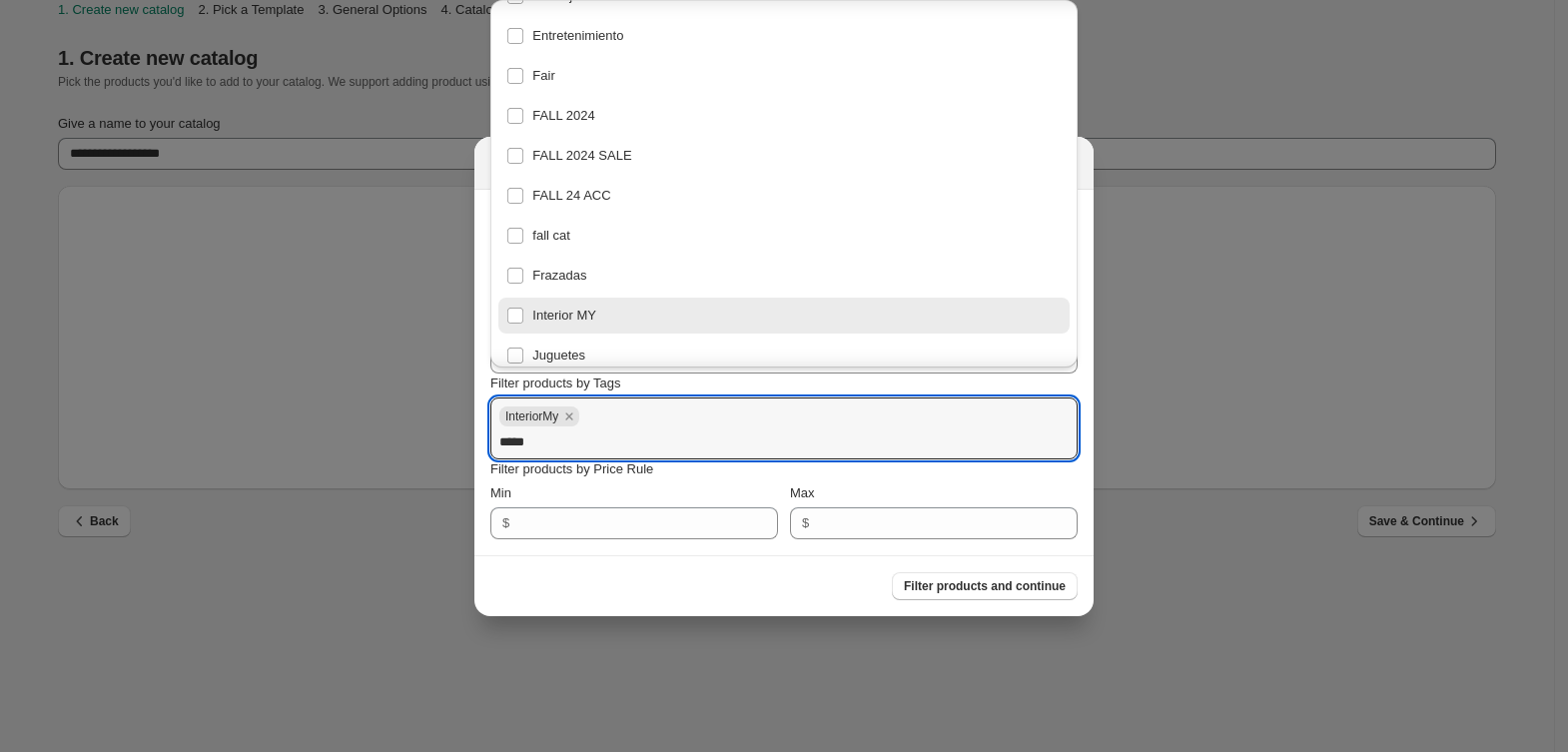 click on "Filter products and continue" at bounding box center (985, 586) 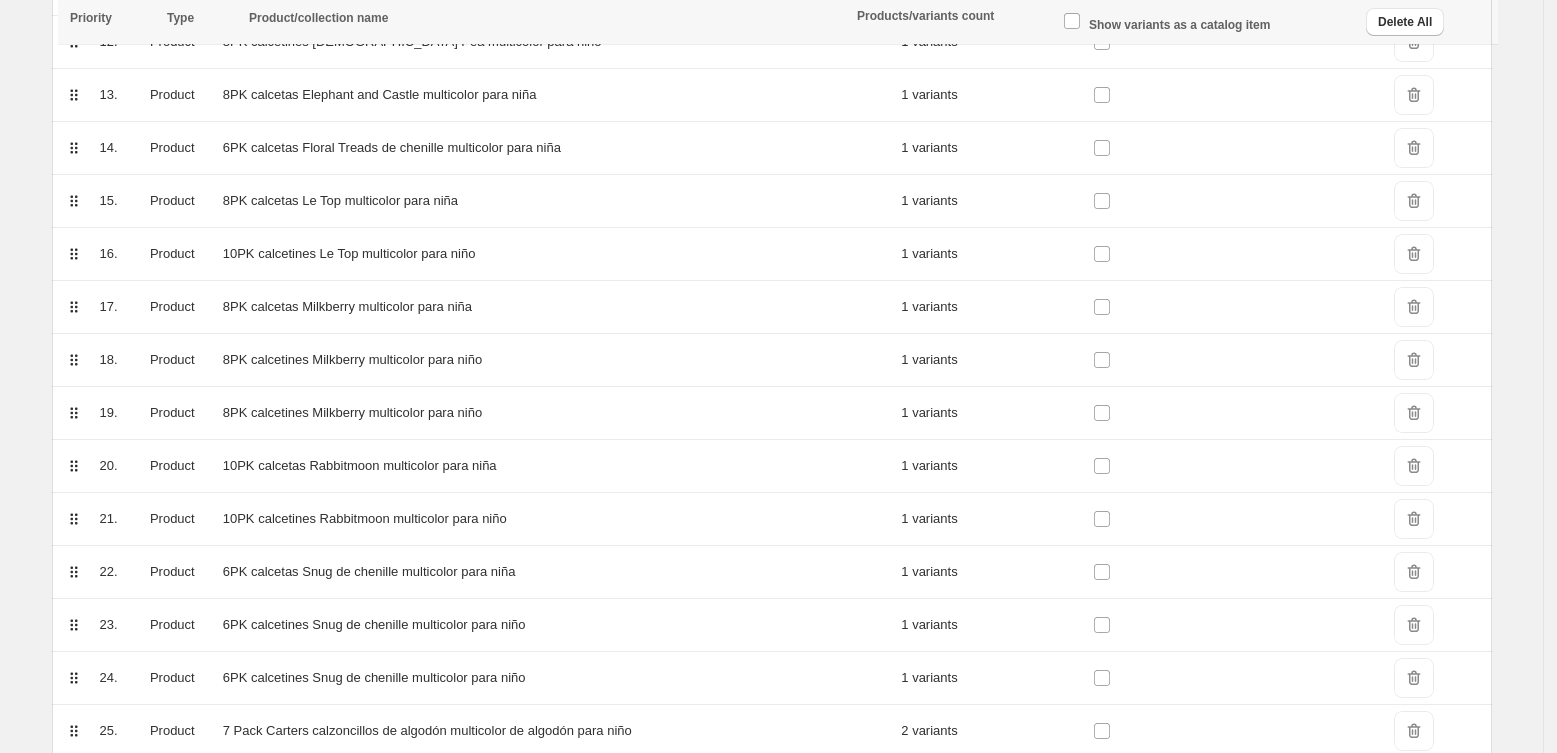 scroll, scrollTop: 1082, scrollLeft: 0, axis: vertical 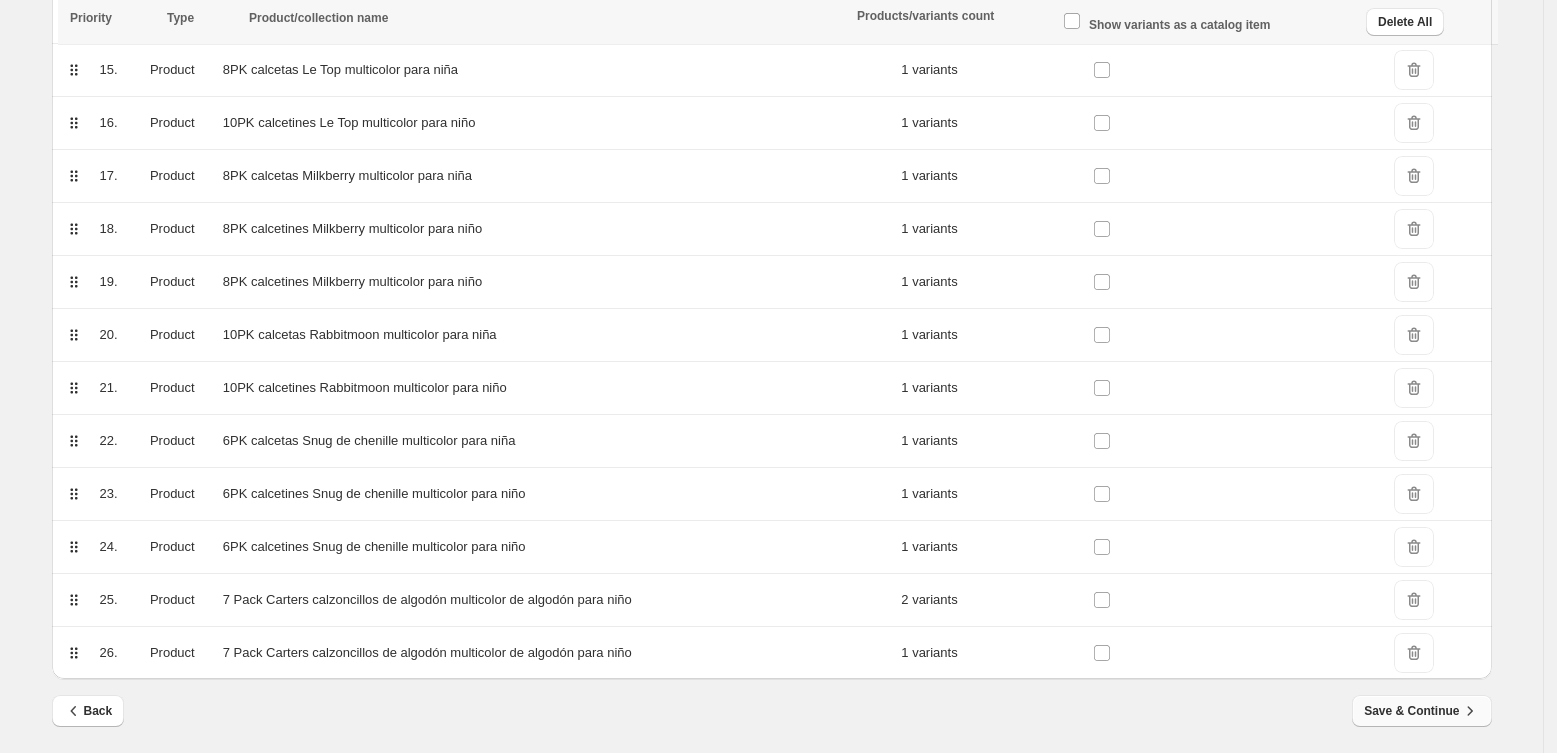 click on "Save & Continue" at bounding box center [1421, 711] 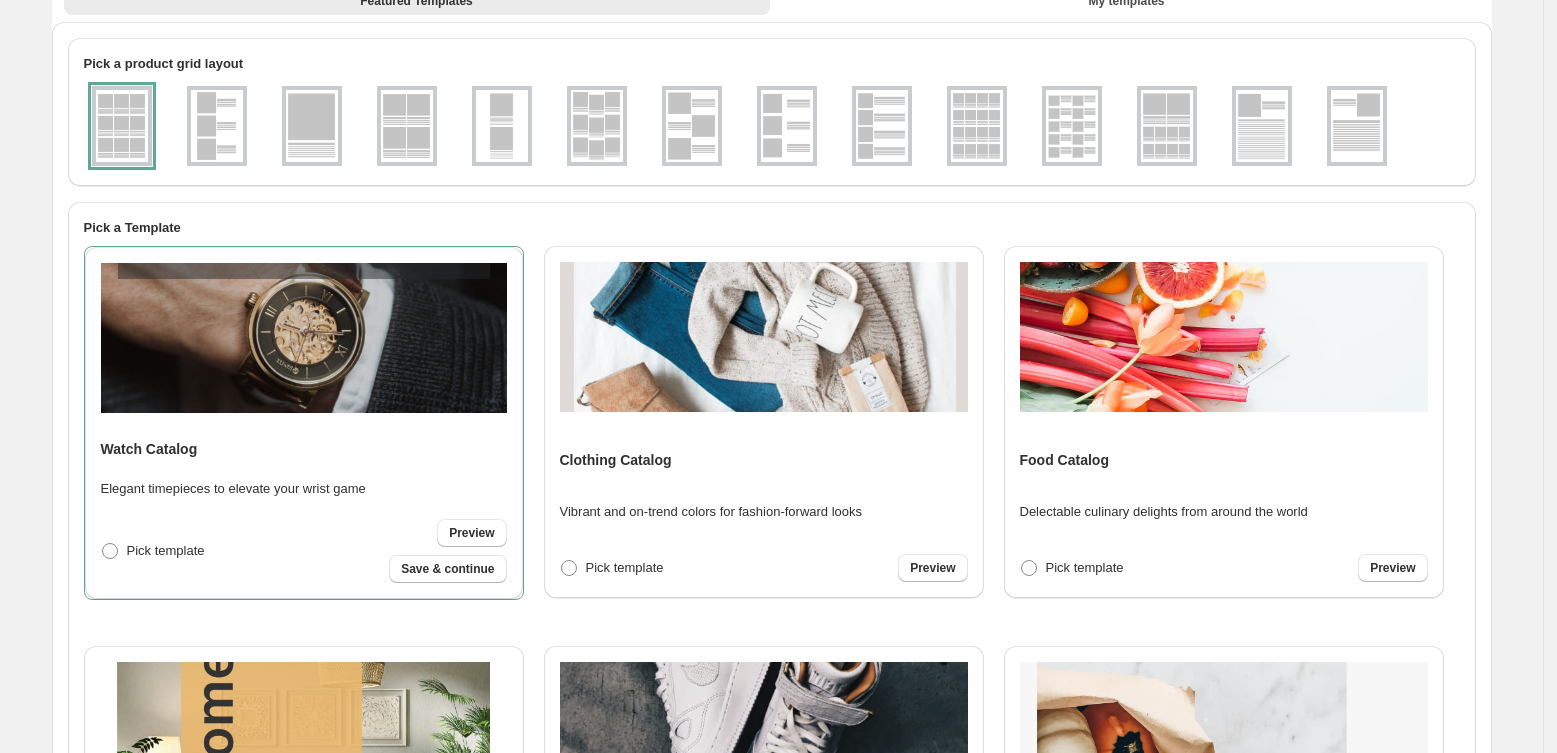 scroll, scrollTop: 0, scrollLeft: 0, axis: both 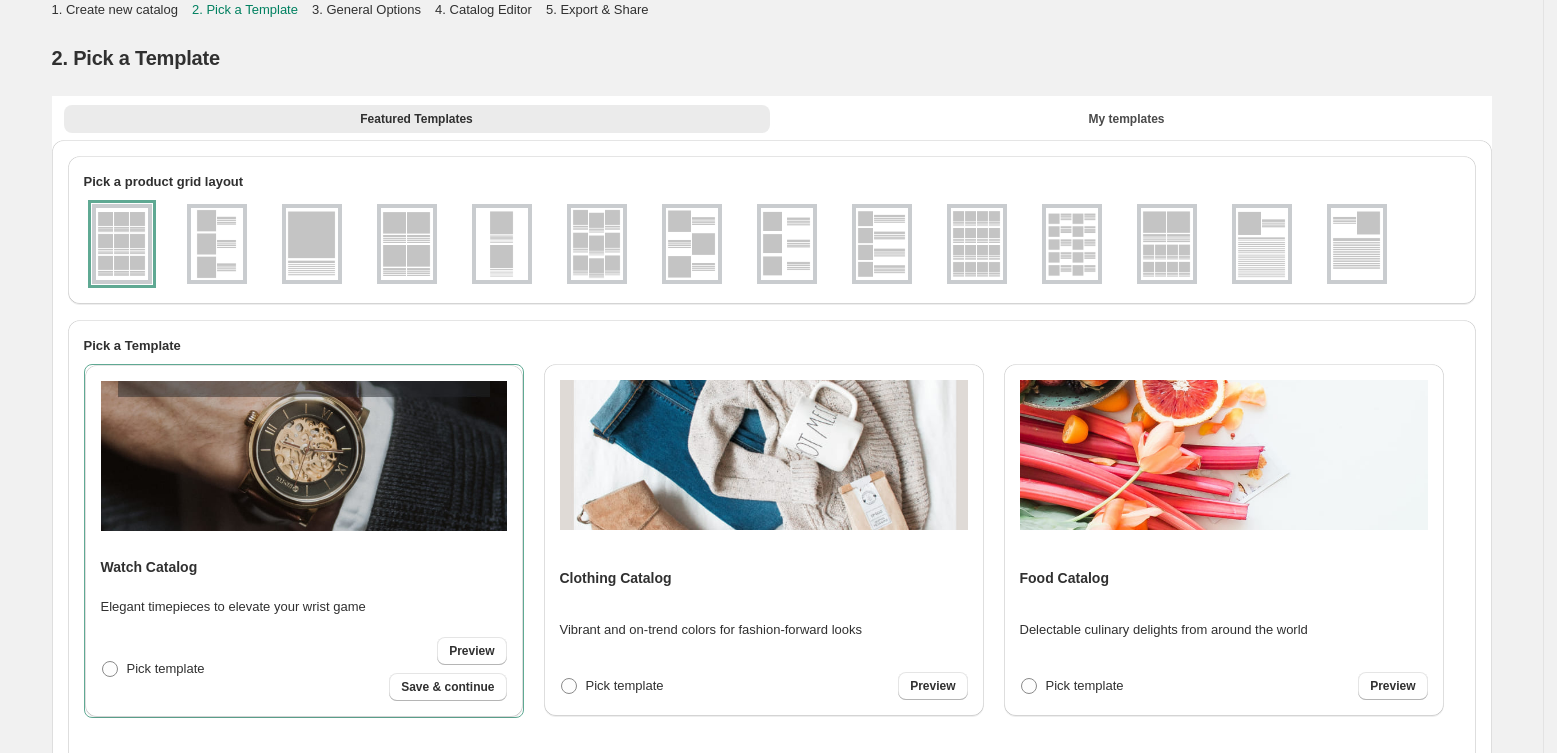 click at bounding box center (692, 244) 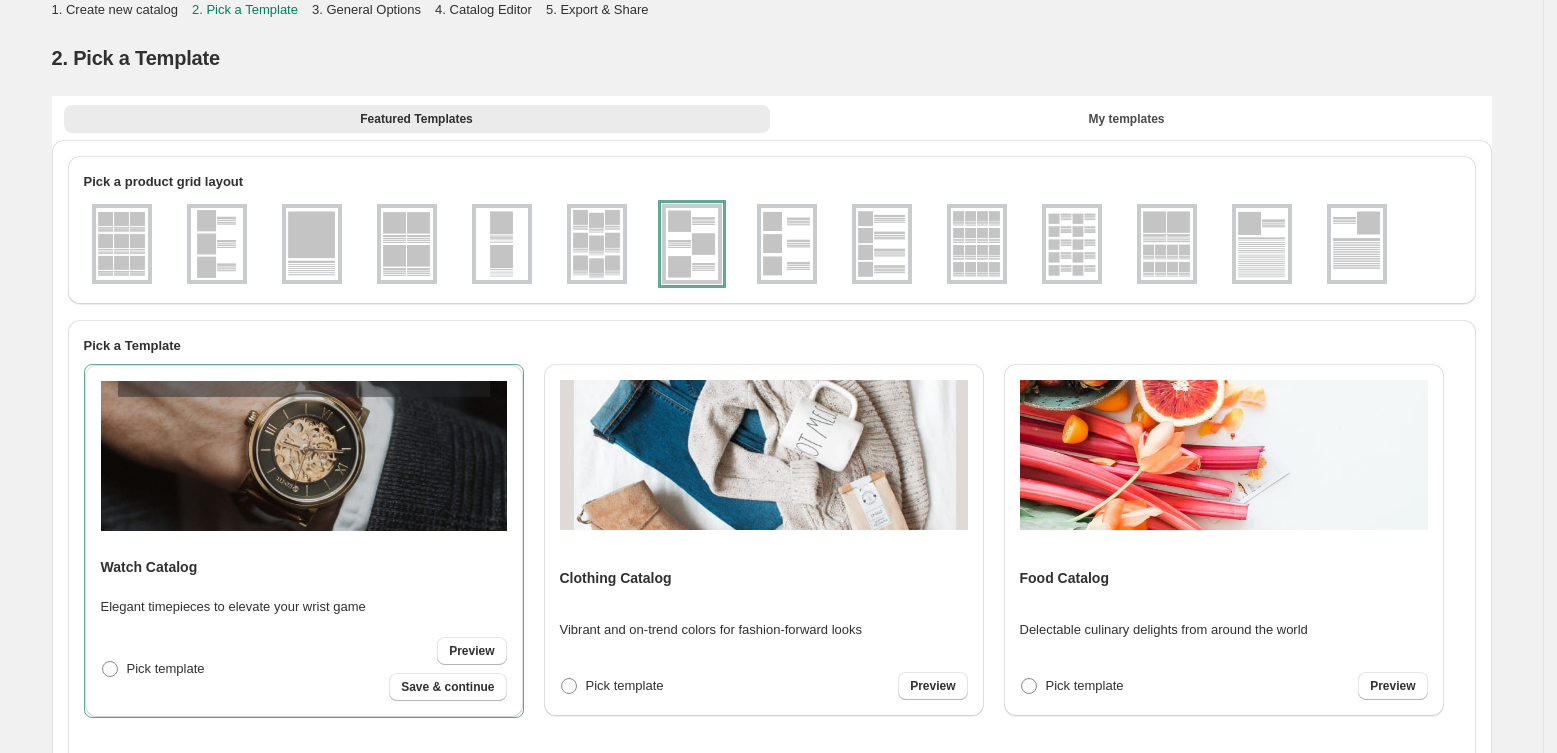 click on "Clothing Catalog Vibrant and on-trend colors for fashion-forward looks Pick template Preview" at bounding box center (764, 540) 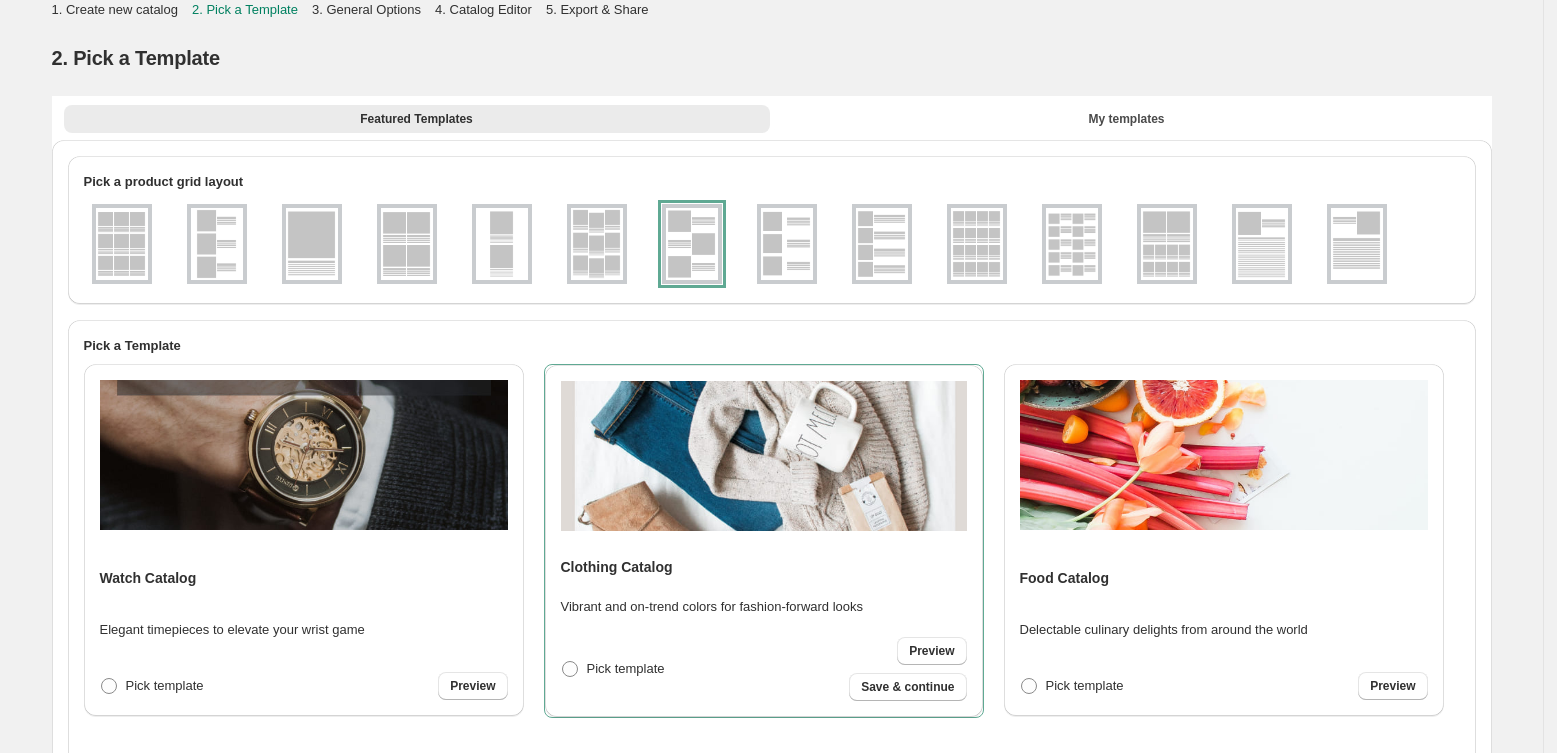 click on "Pick template Preview Save & continue" at bounding box center (764, 669) 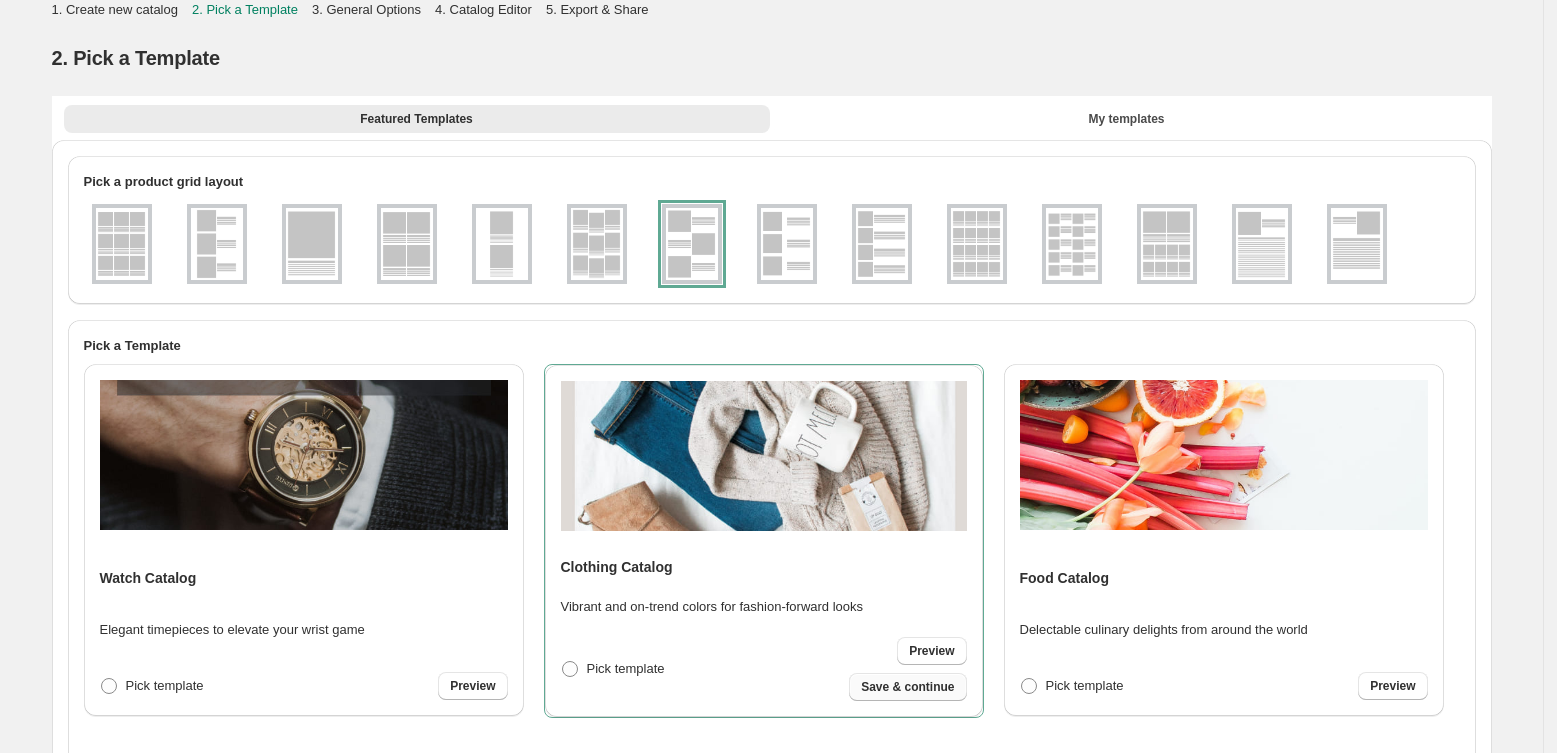 click on "Save & continue" at bounding box center [907, 687] 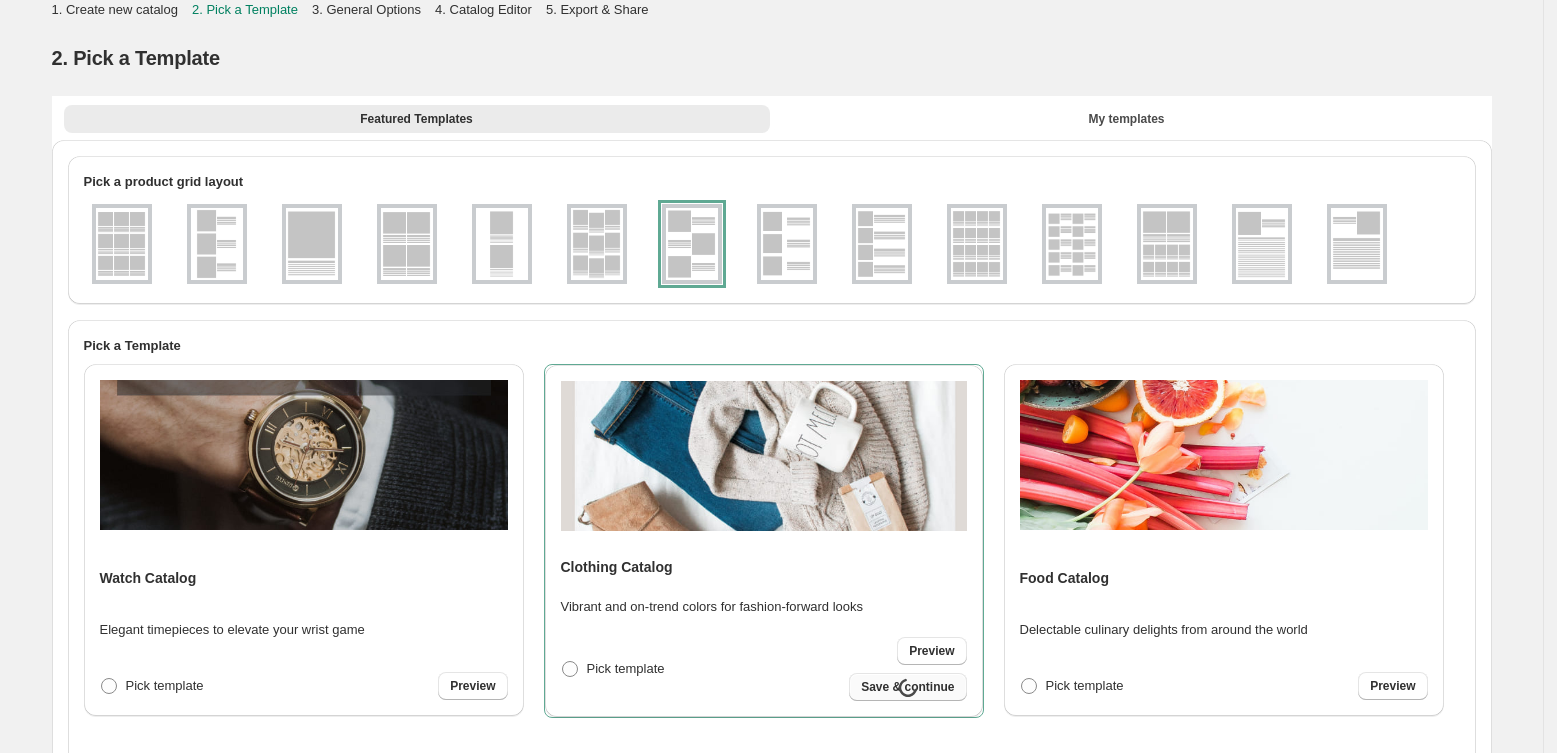 select on "**********" 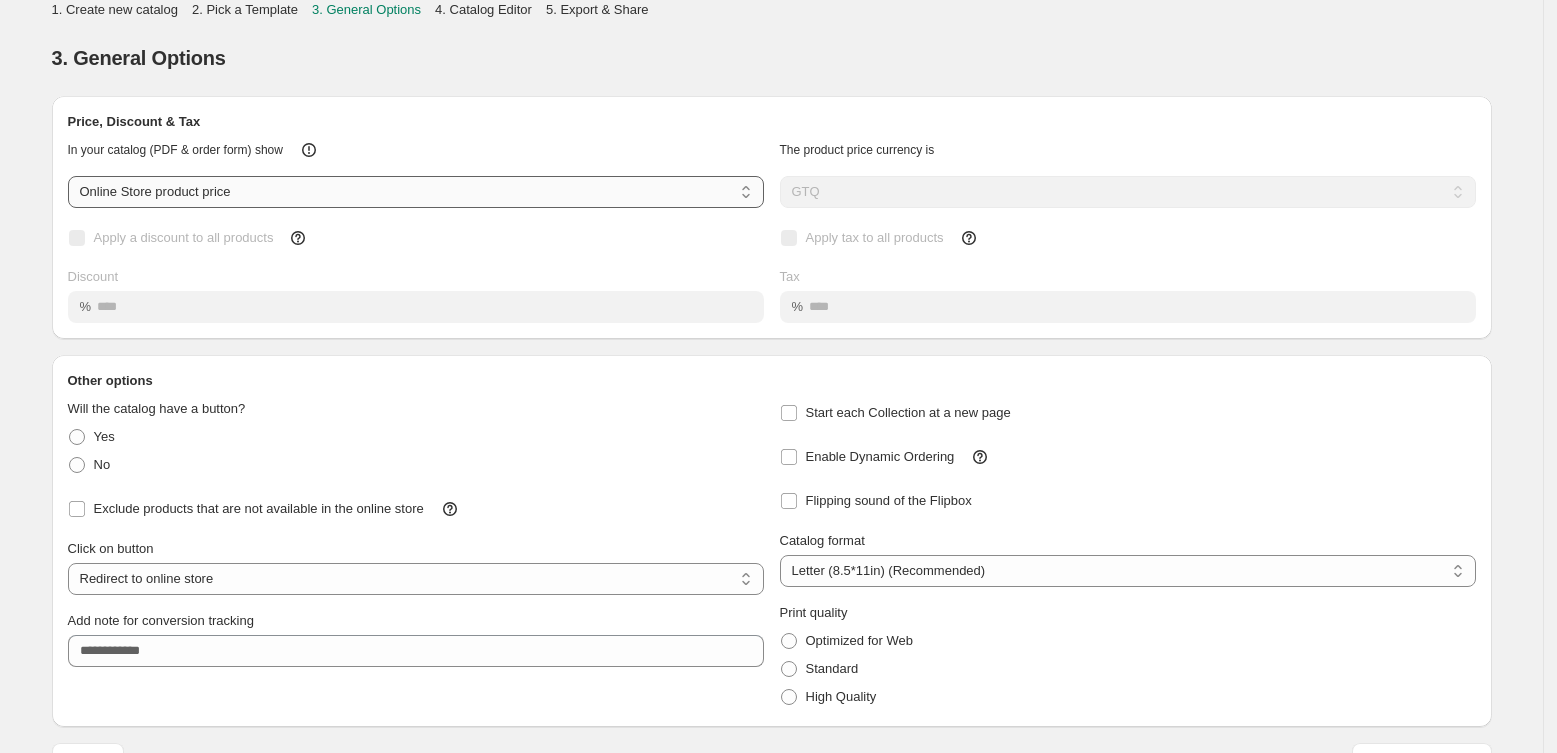 click on "**********" at bounding box center [416, 192] 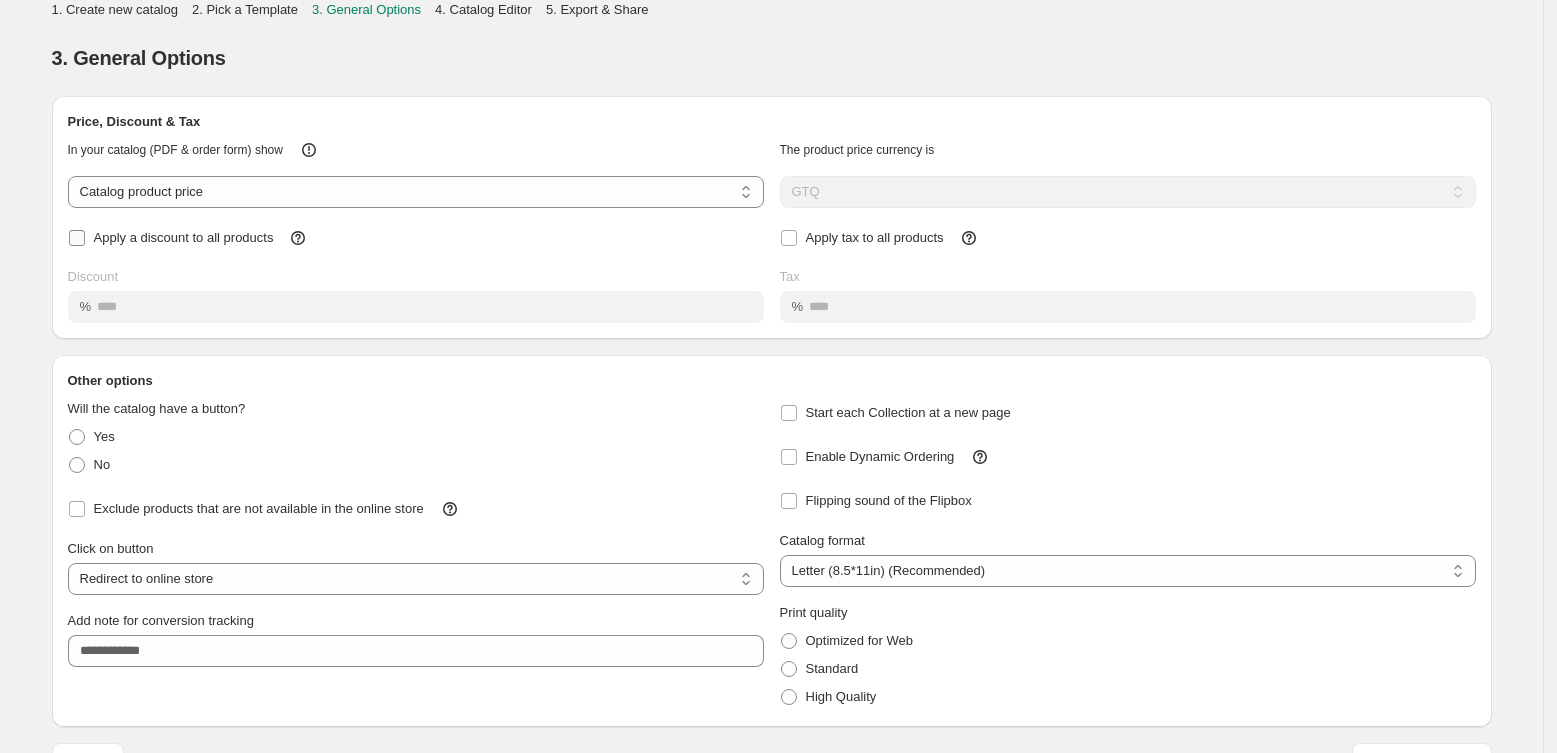 click on "Apply a discount to all products" at bounding box center [184, 237] 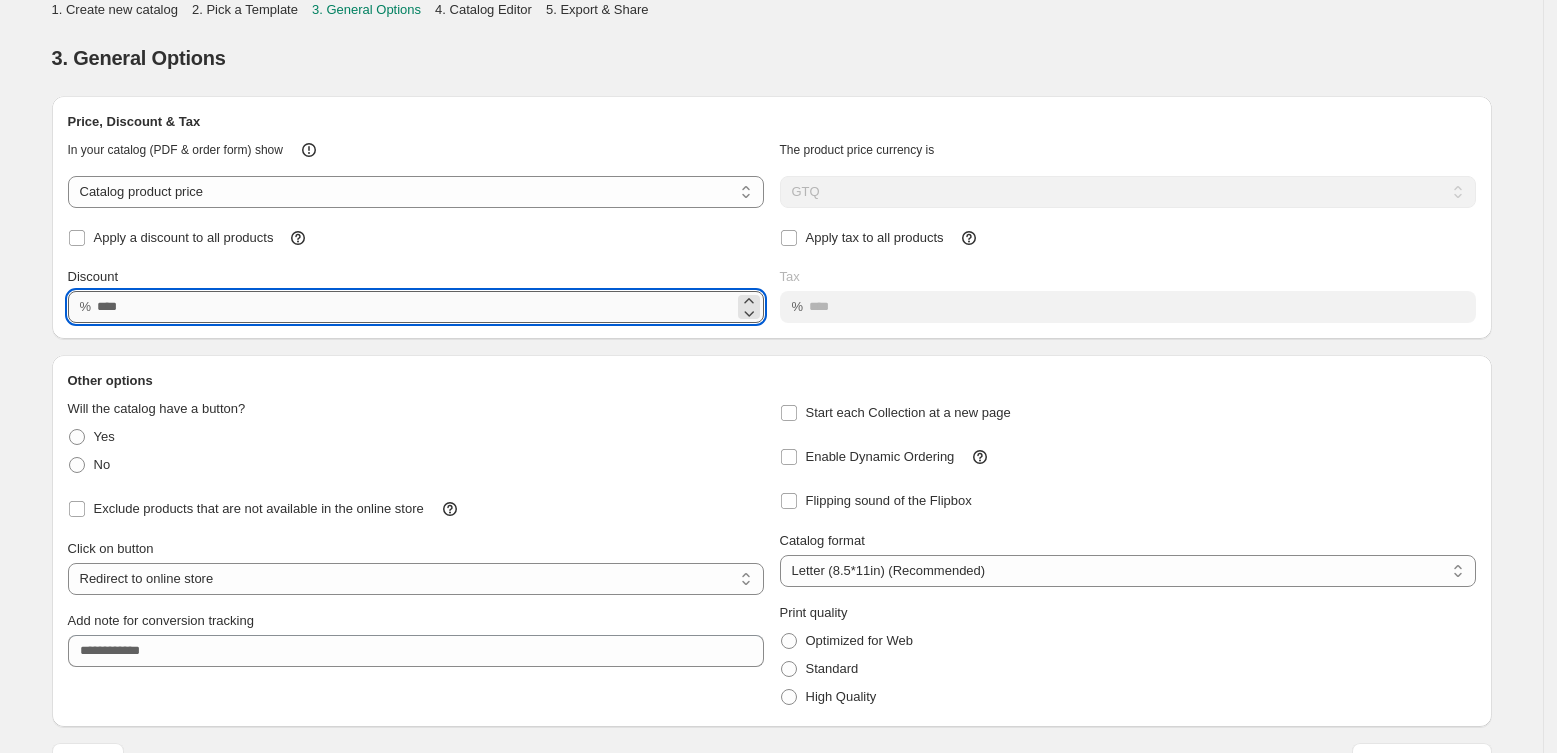 click on "Discount" at bounding box center [415, 307] 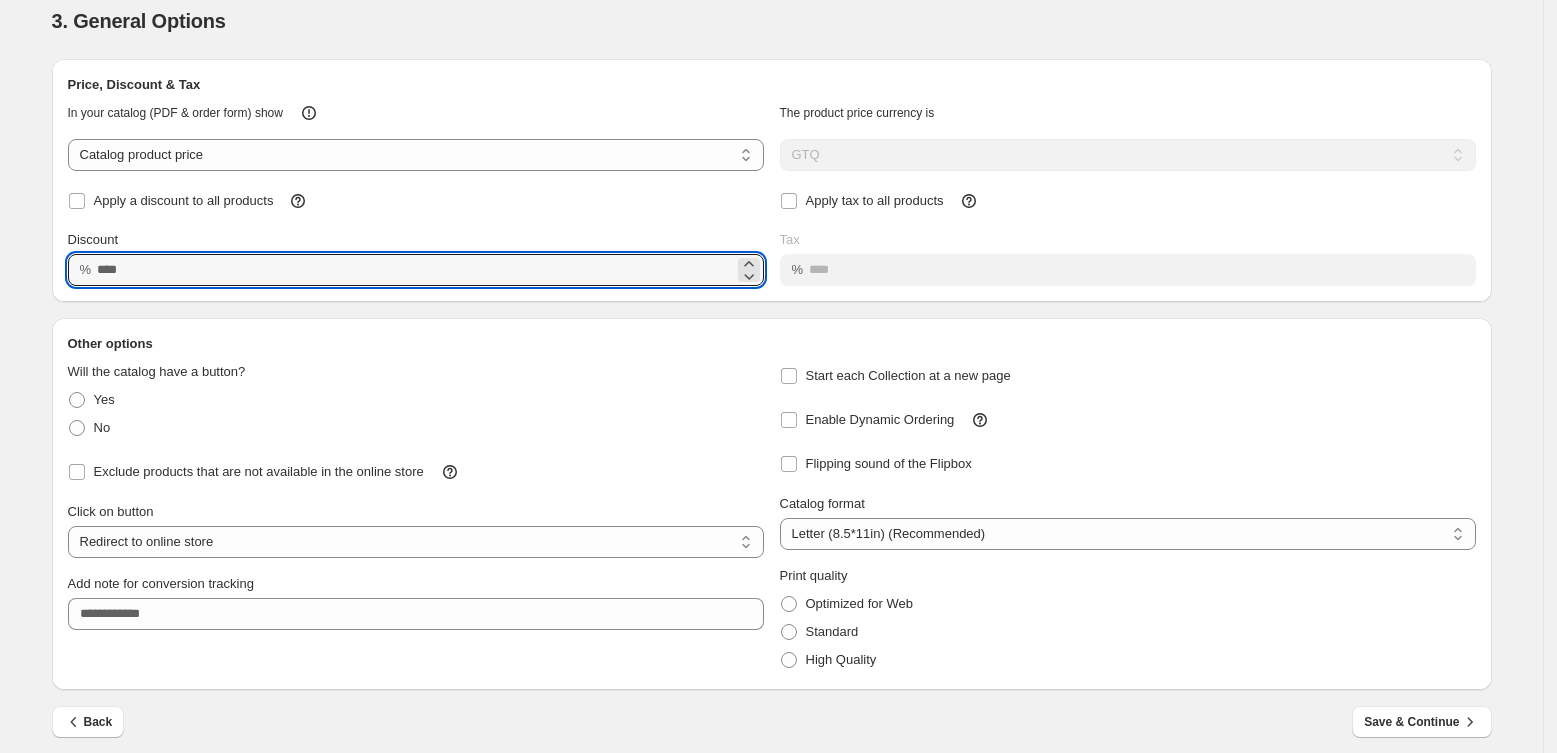 scroll, scrollTop: 48, scrollLeft: 0, axis: vertical 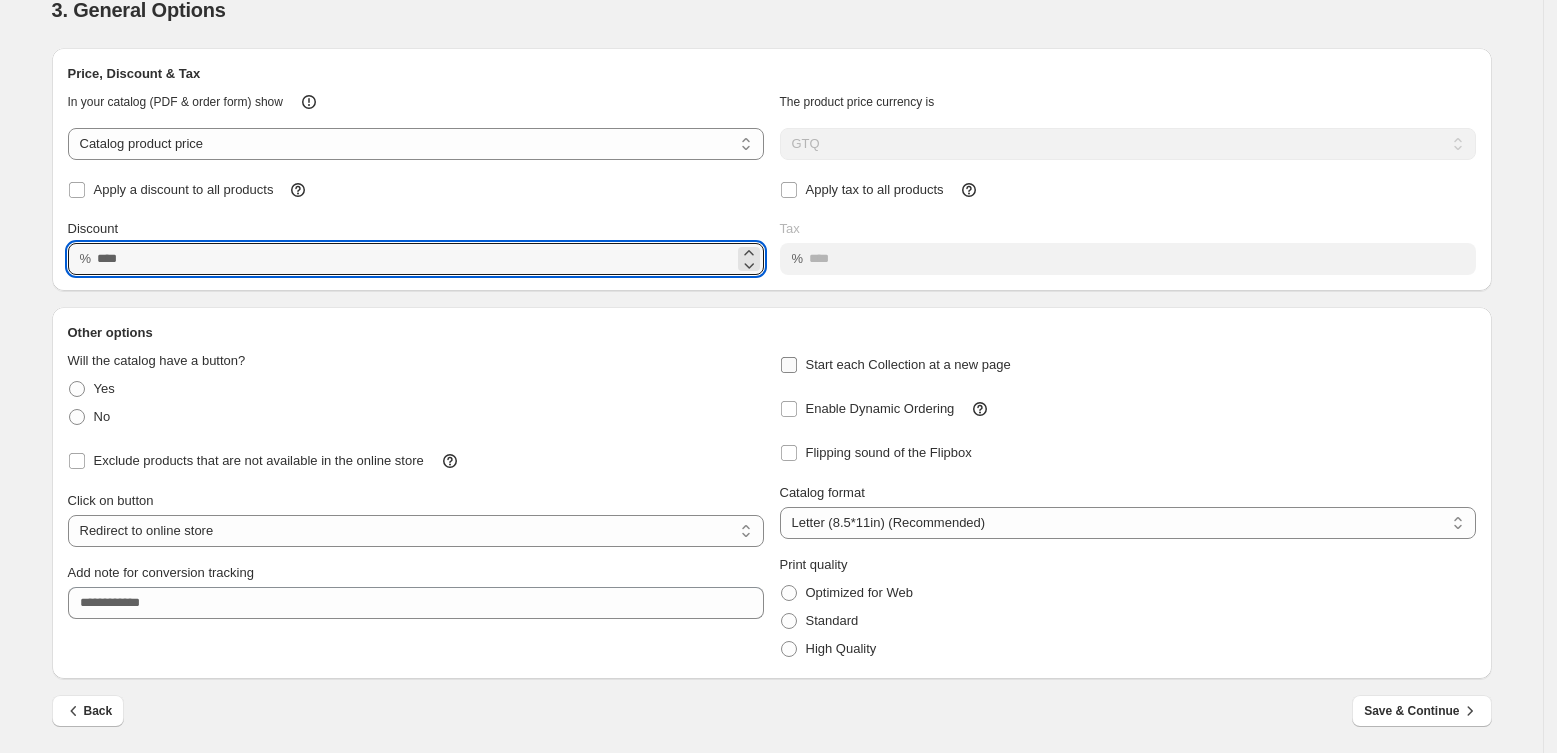 type on "**" 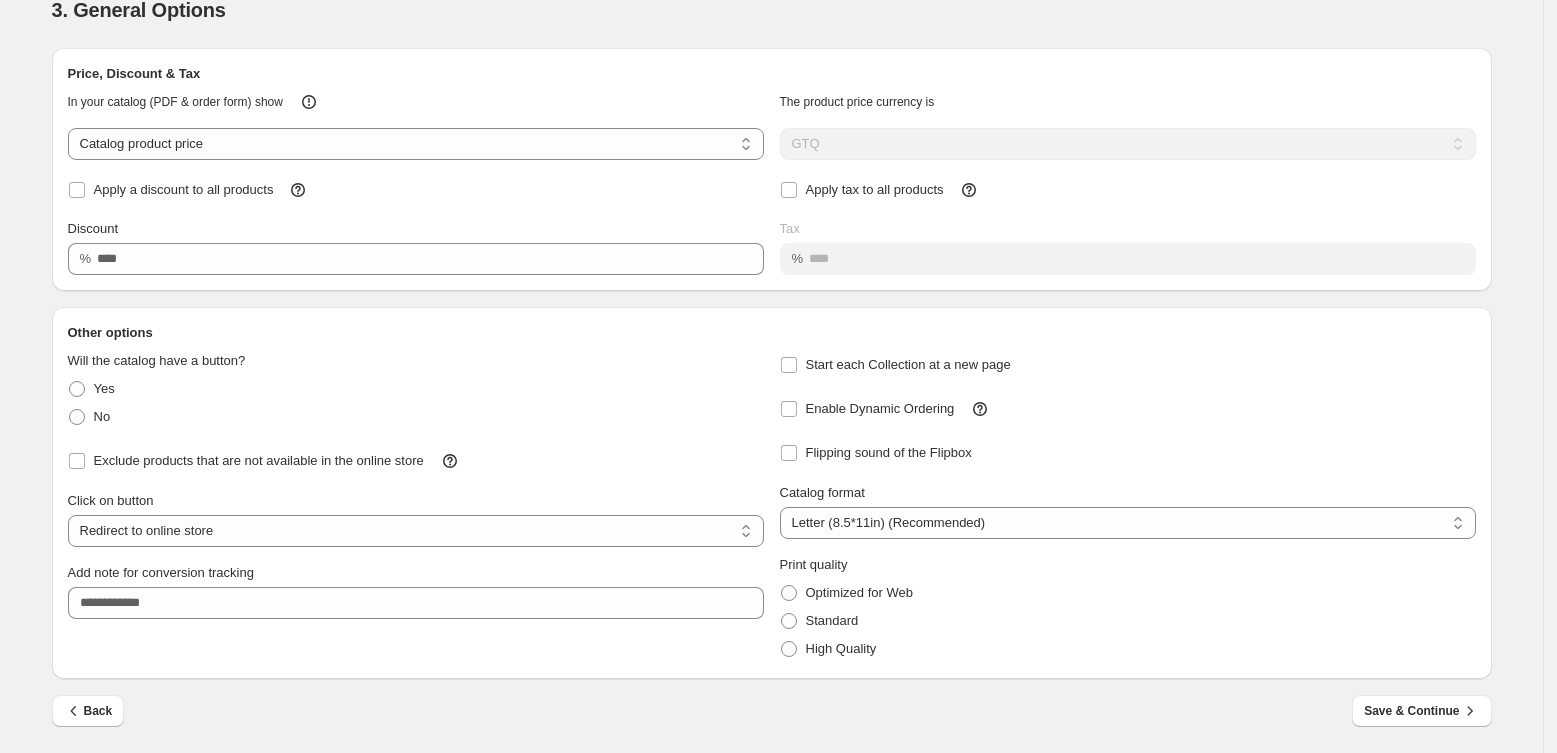 click on "**********" at bounding box center [416, 519] 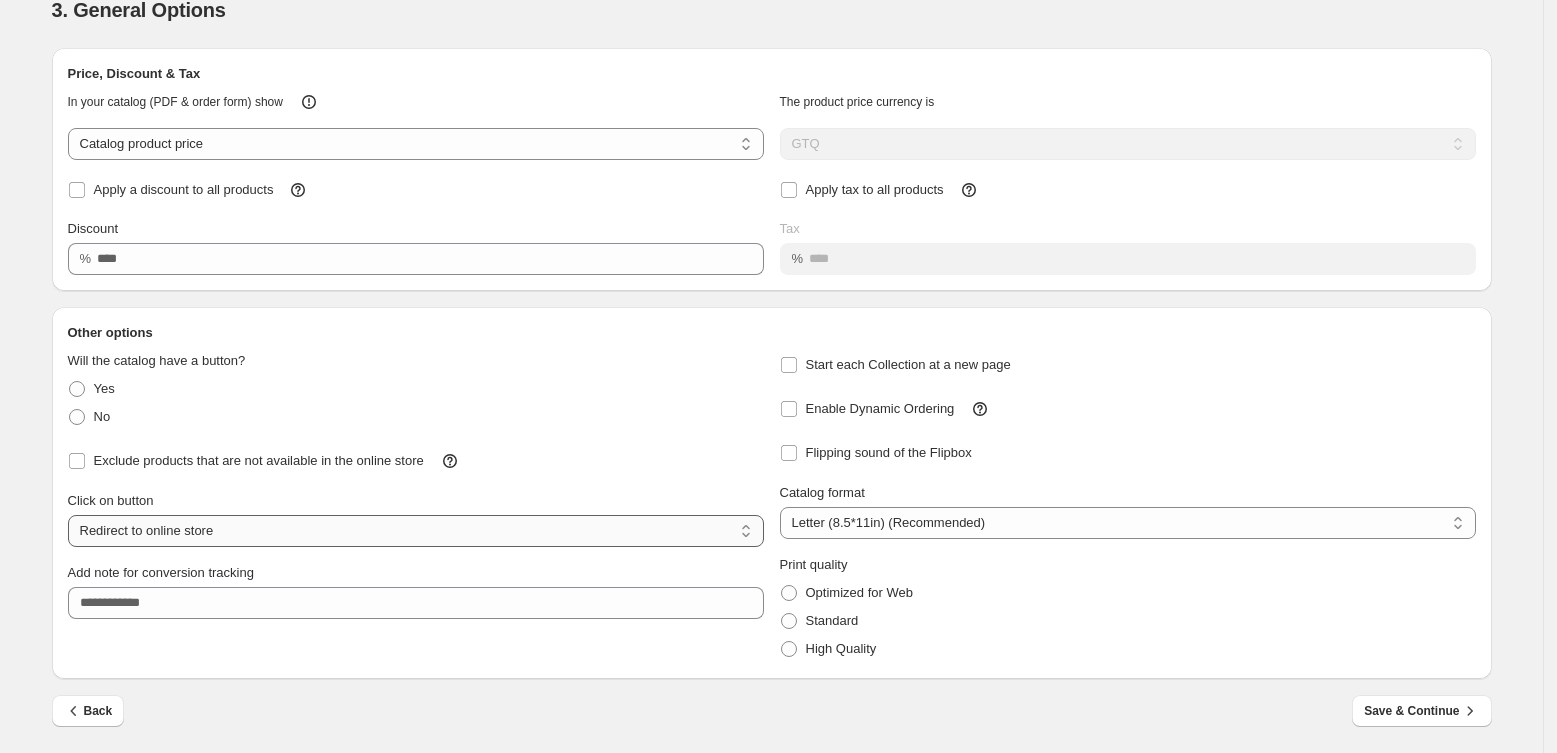 click on "**********" at bounding box center (416, 531) 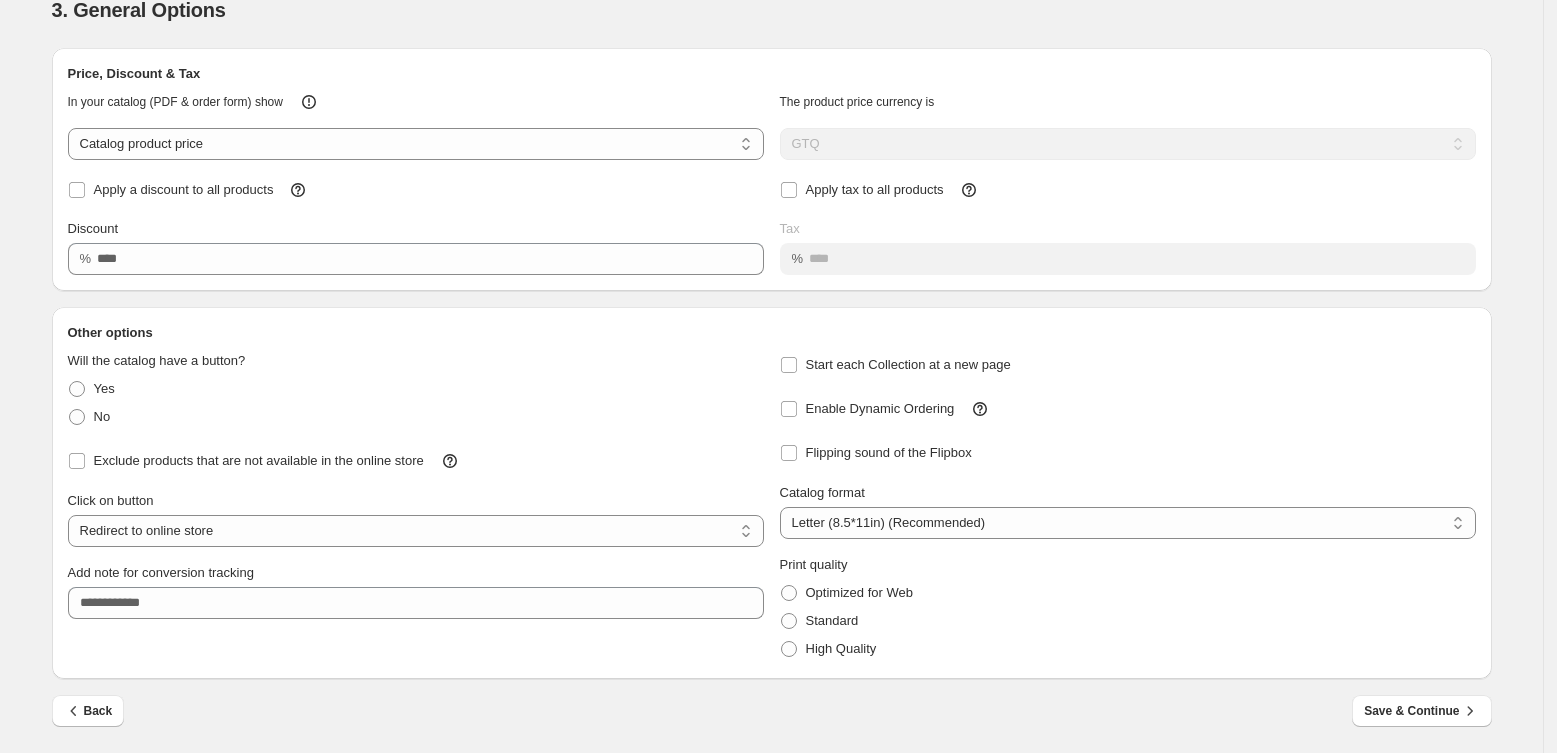 select on "**********" 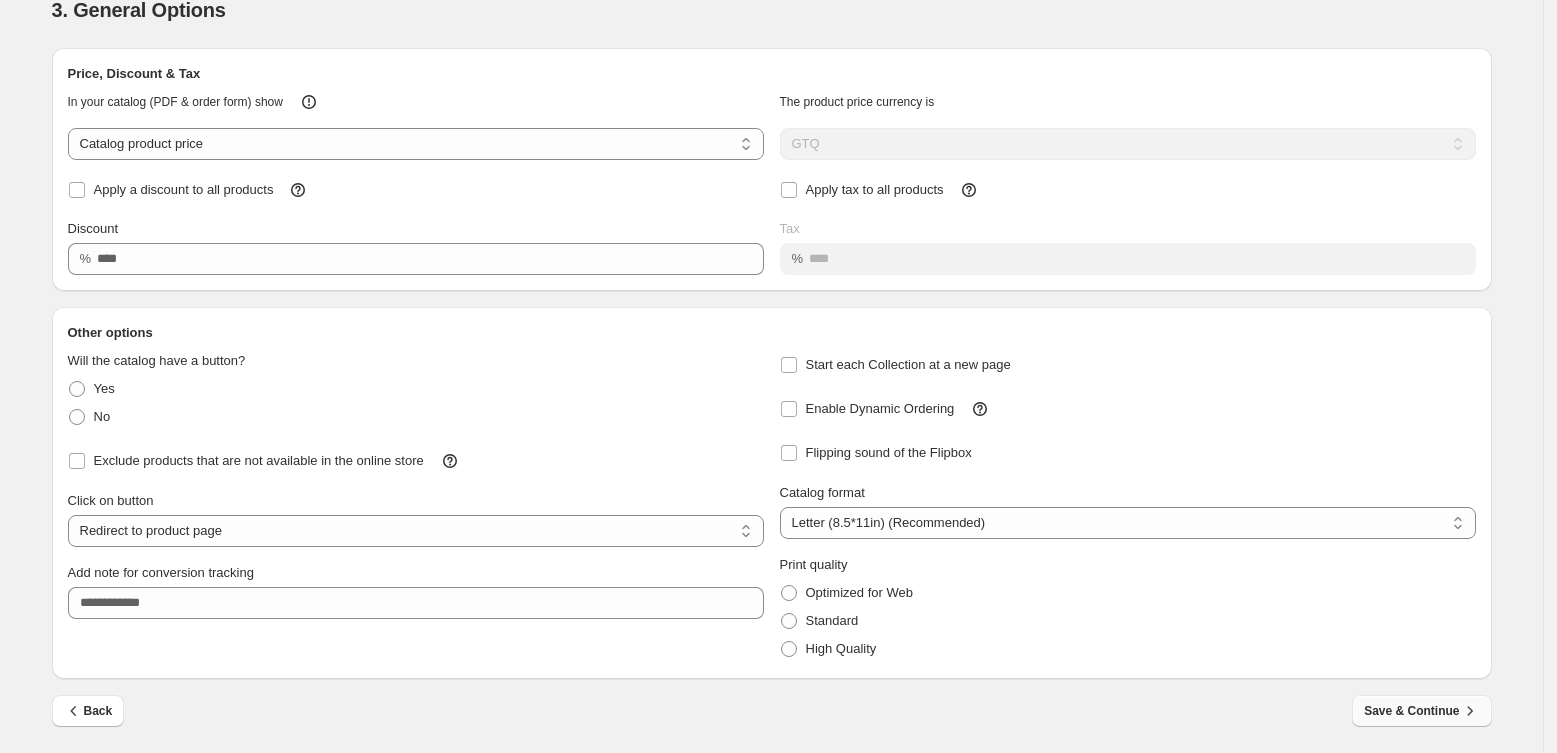 click on "Save & Continue" at bounding box center [1421, 711] 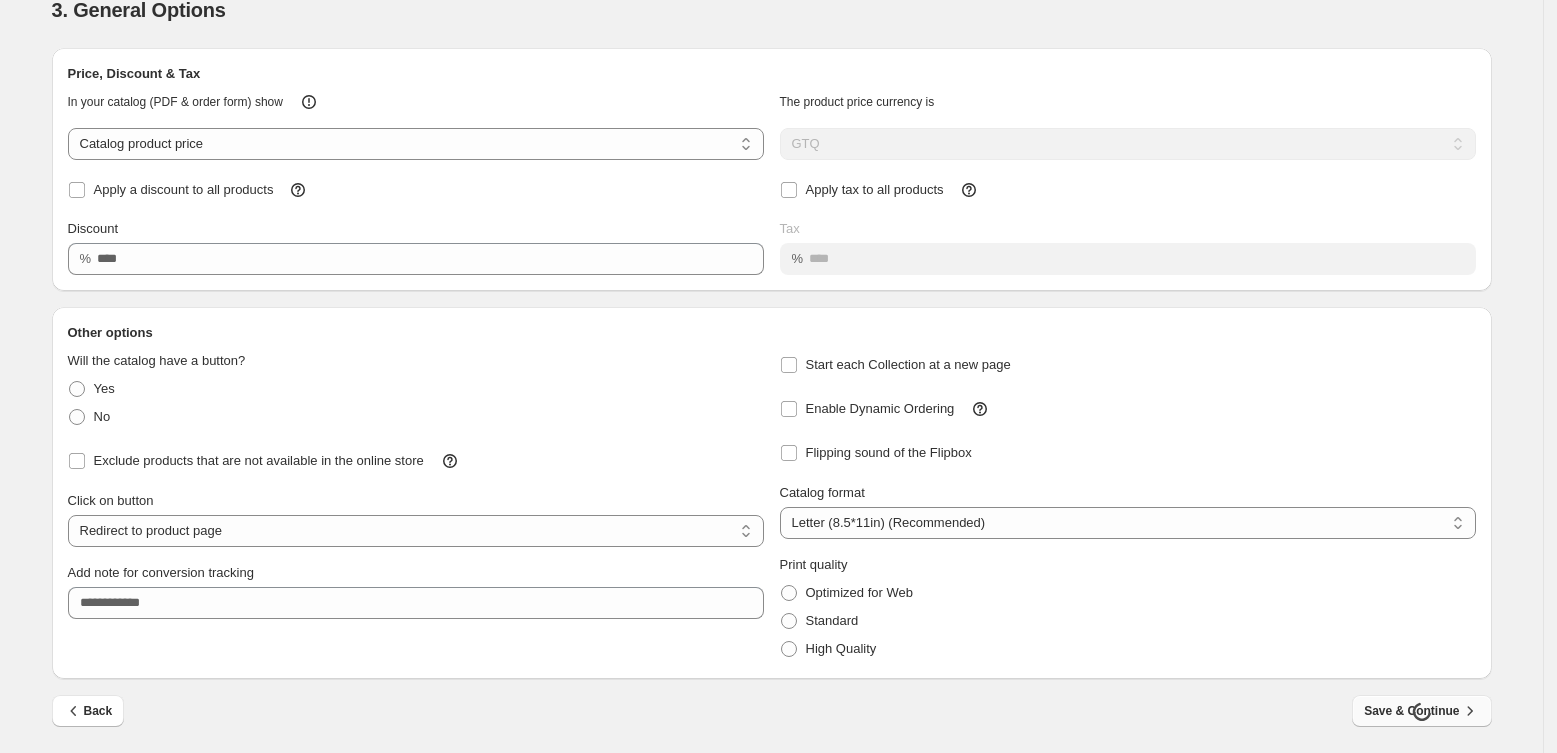 scroll, scrollTop: 0, scrollLeft: 0, axis: both 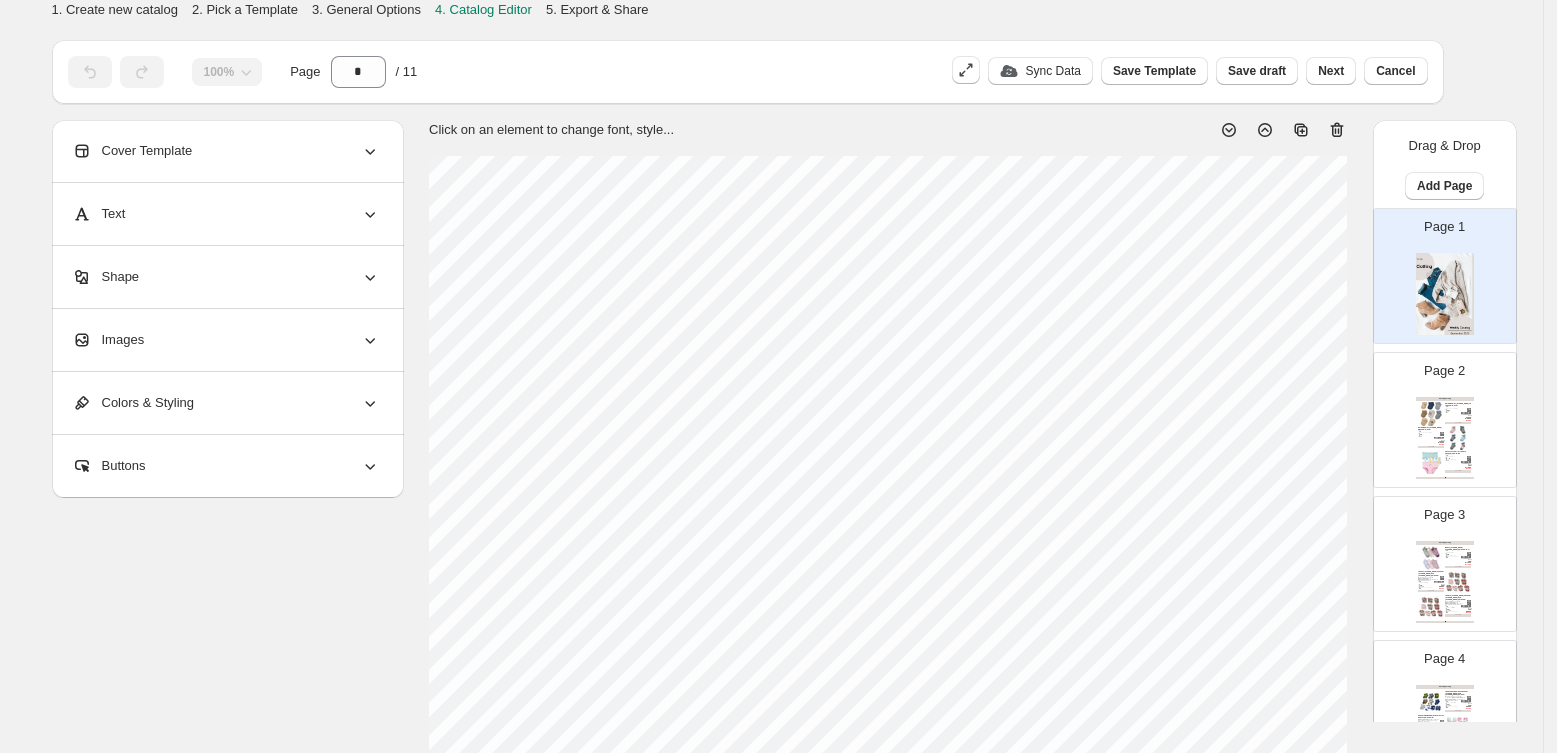 click on "Clothing Catalog Set de 6 pares [PERSON_NAME] Le Top niña - 0-24M 0-24M Stock Quantity:  84 SKU:  SX1350432/0-24M Weight:  0 Tags:  Calcetas y Calcetines, Calceta... Brand:  Le-Top Barcode №:   Q null Q 99.00 Q 109.00 Q 70.85 BUY NOW Set de 6 pares [PERSON_NAME] RBX niña - 0-24M 0-24M Stock Quantity:  77 SKU:  SX1350433/0-24M Weight:  0 Tags:  Calcetas y Calcetines, Interio... Brand:  RBX Barcode №:  null Q null Q 99.00 Q 100.00 Q 65.00 BUY NOW Calzoncitos Carters 3 pack multicolor niña - 6-6X 6-6X, 4-5T, 8-9T Stock Quantity:  5 SKU:  3J281810/6-6X Weight:  0 Tags:  Interior MY, Mayoreo niña 2-8 ... Brand:  [PERSON_NAME] Barcode №:  null Q null Q null Q 119.00 Q 77.35 BUY NOW Clothing Catalog | Page undefined" at bounding box center [1445, 438] 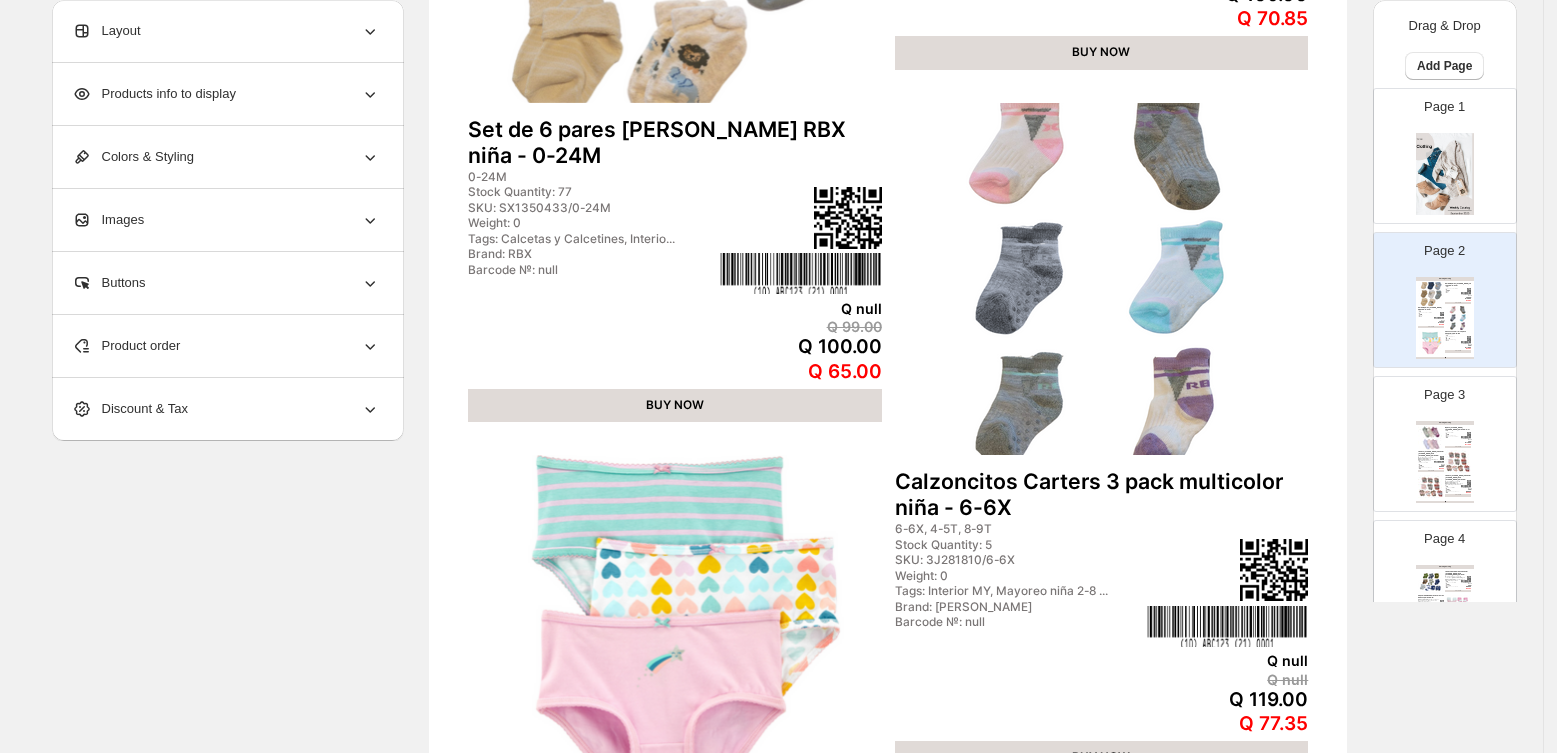 scroll, scrollTop: 672, scrollLeft: 0, axis: vertical 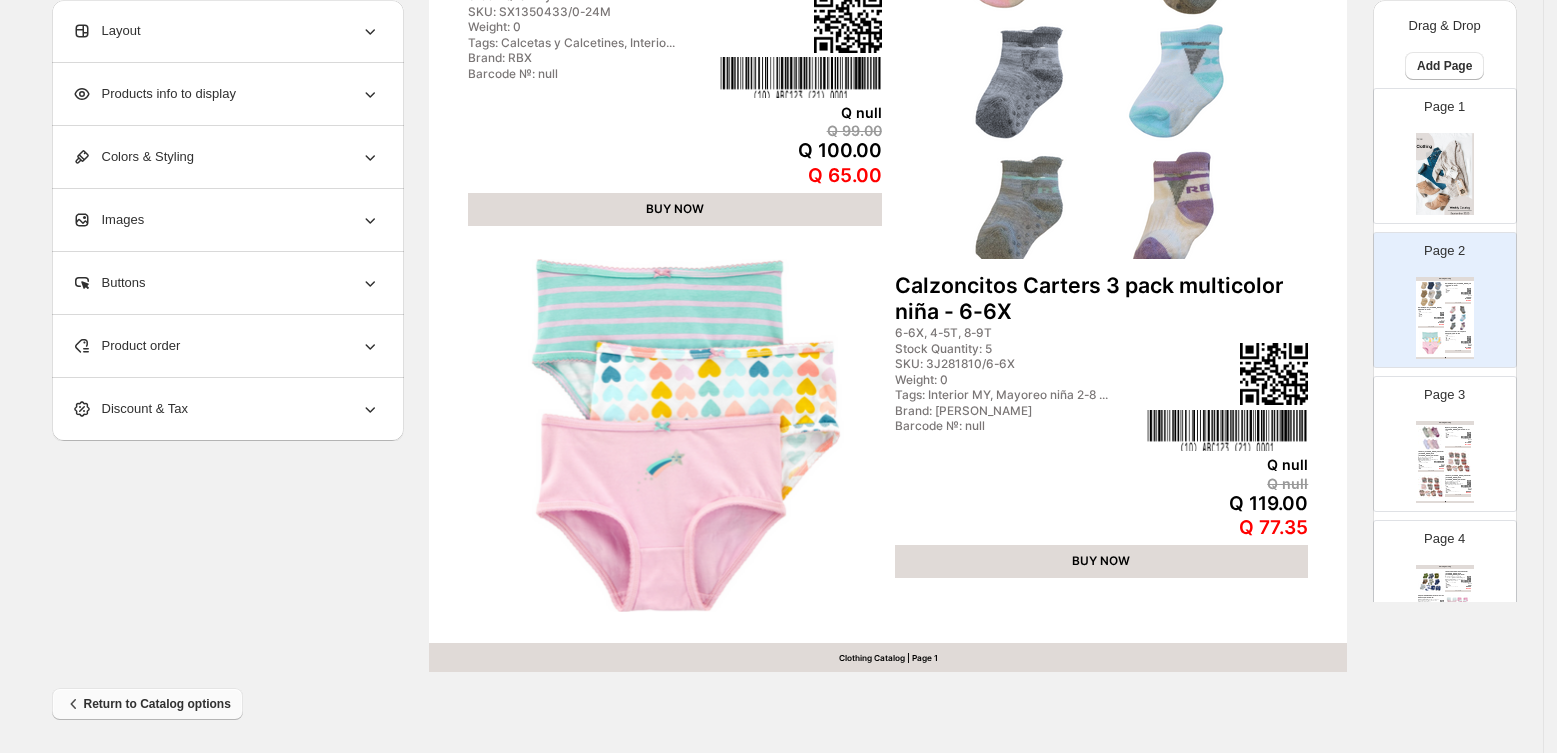 click on "Return to Catalog options" at bounding box center (147, 704) 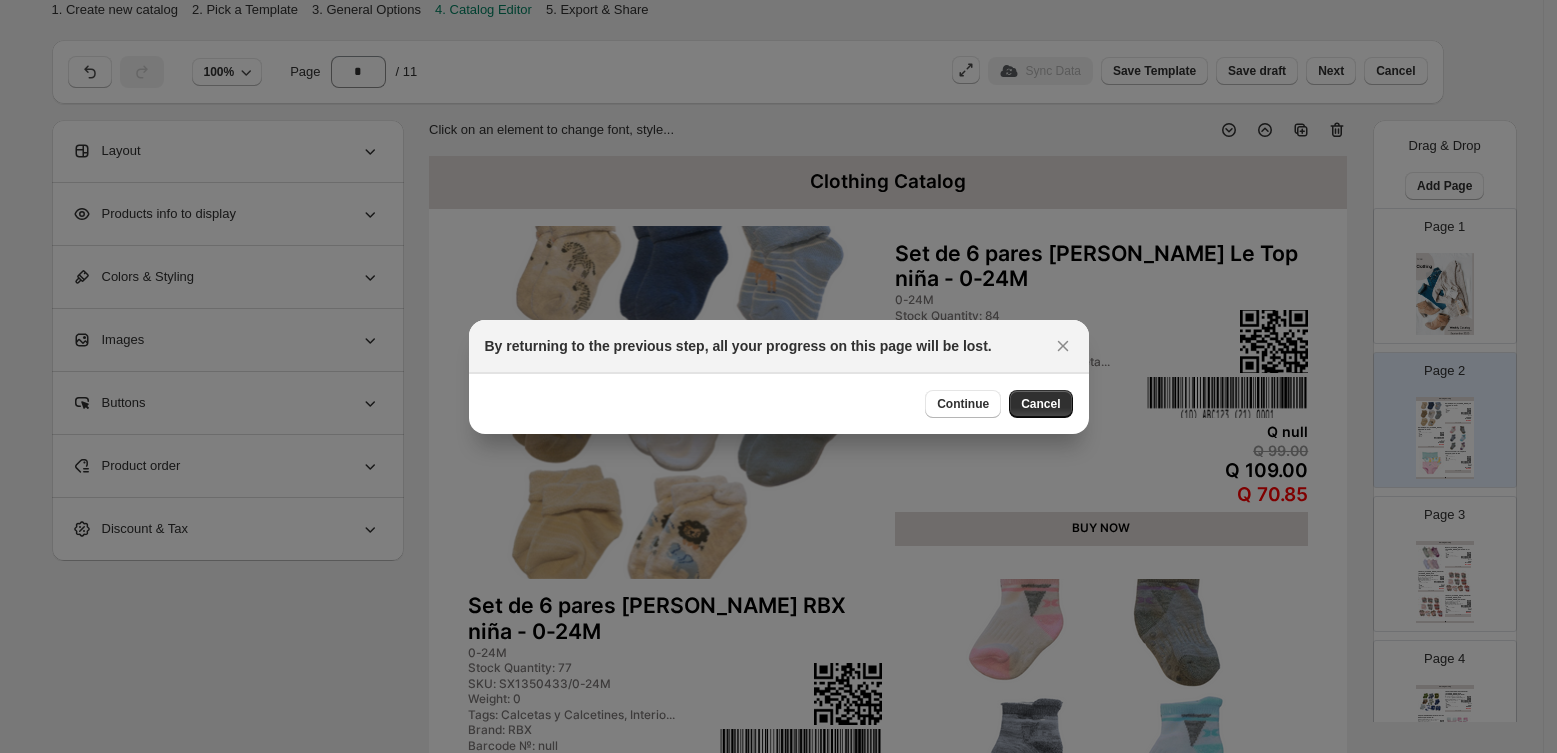 scroll, scrollTop: 0, scrollLeft: 0, axis: both 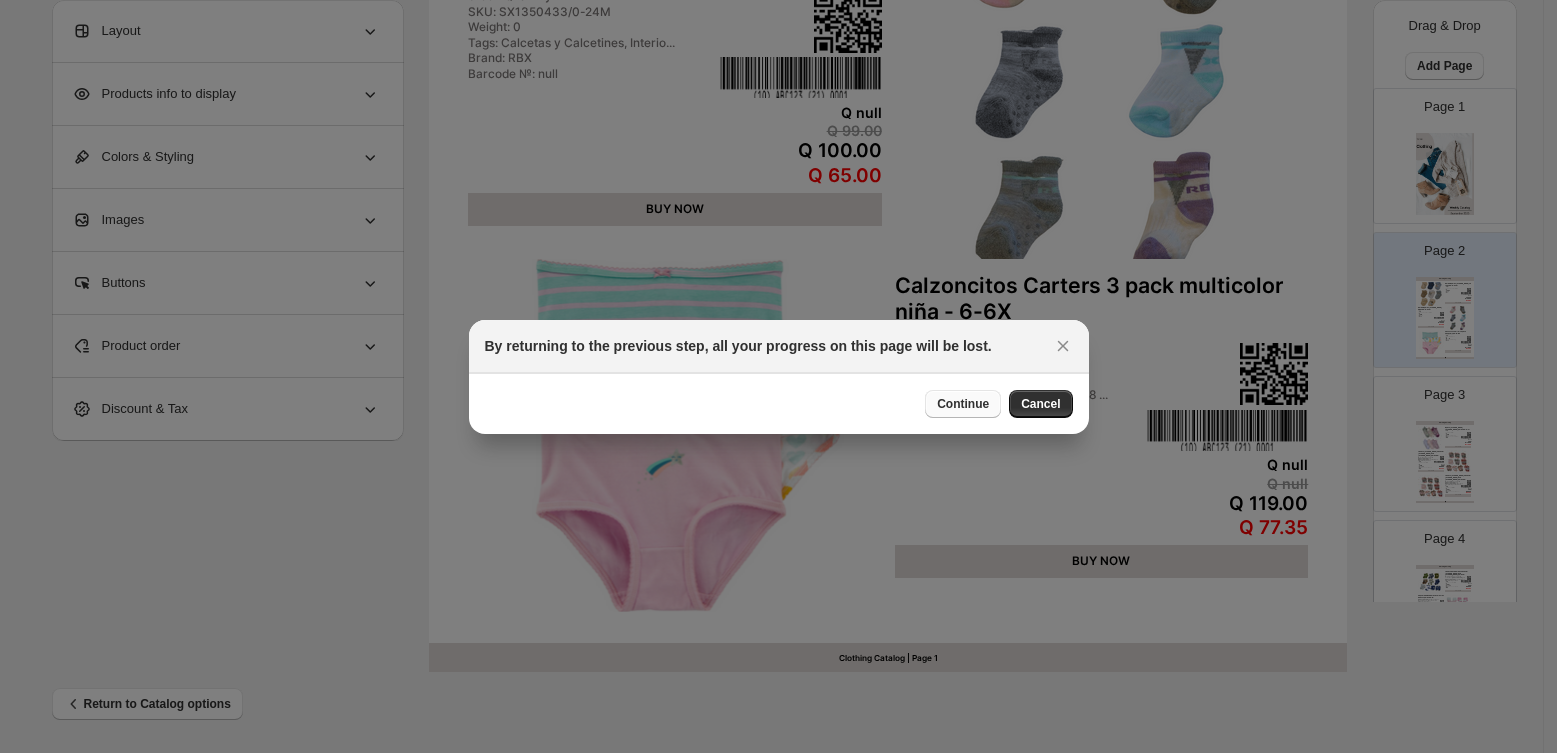 click on "Continue" at bounding box center (963, 404) 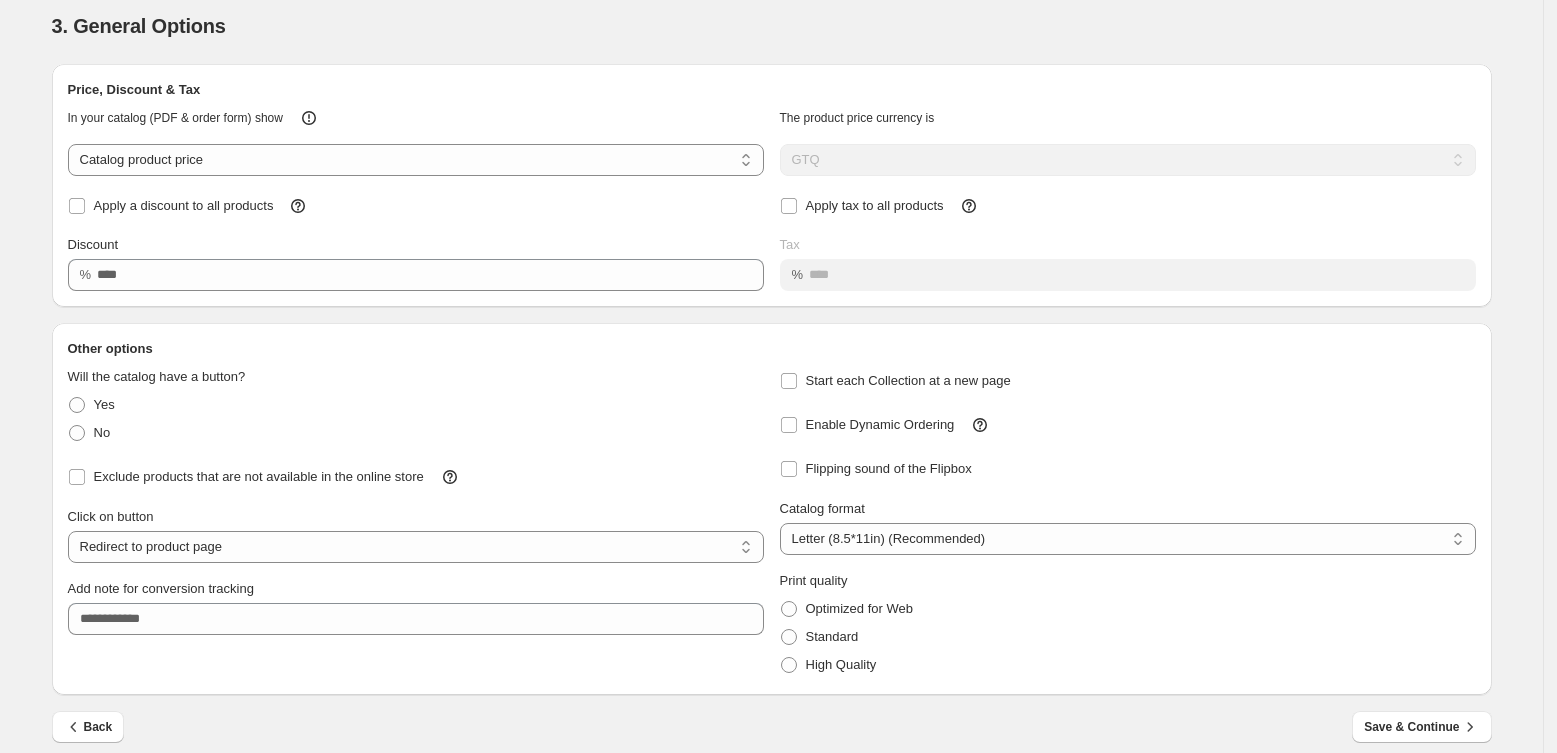 scroll, scrollTop: 48, scrollLeft: 0, axis: vertical 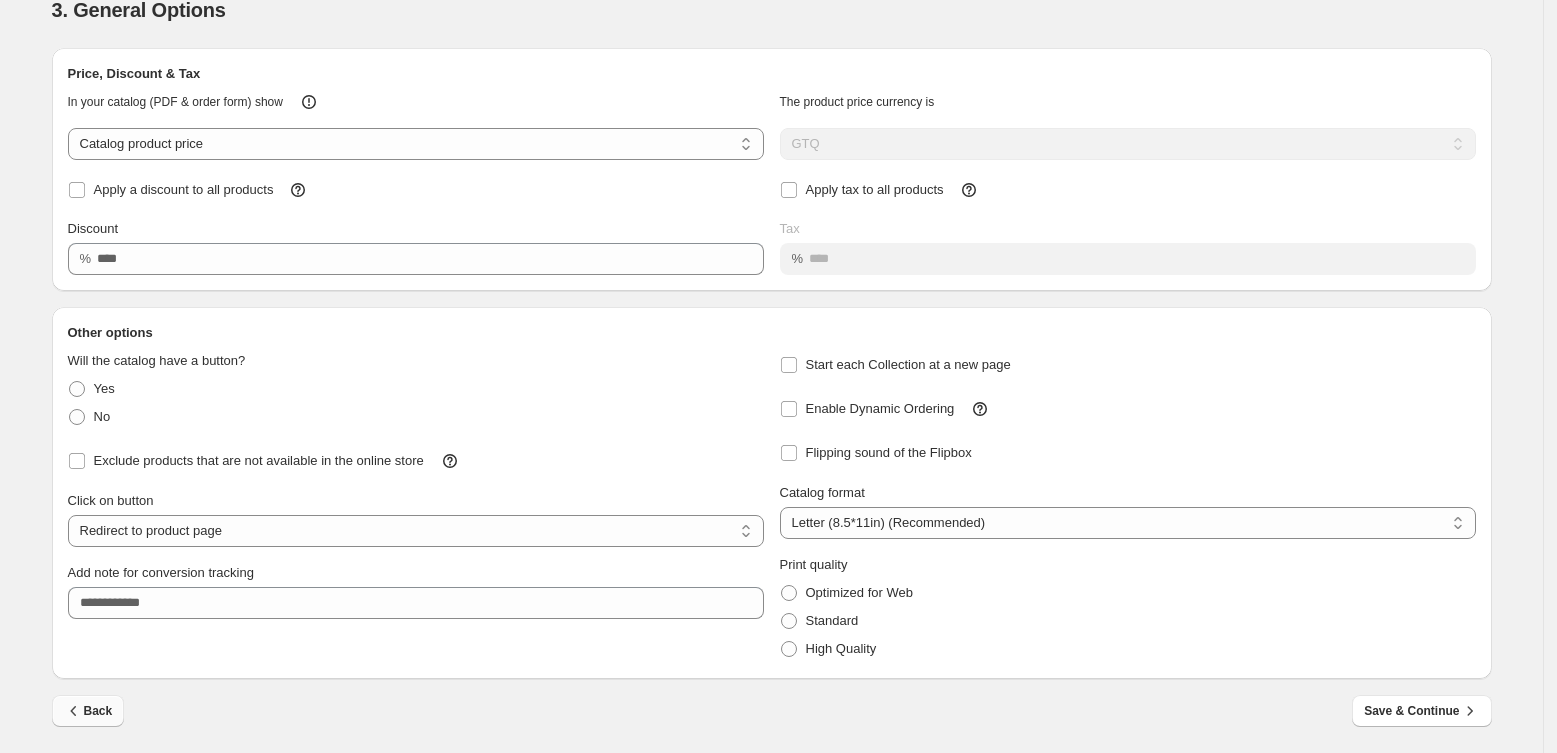click on "Back" at bounding box center [88, 711] 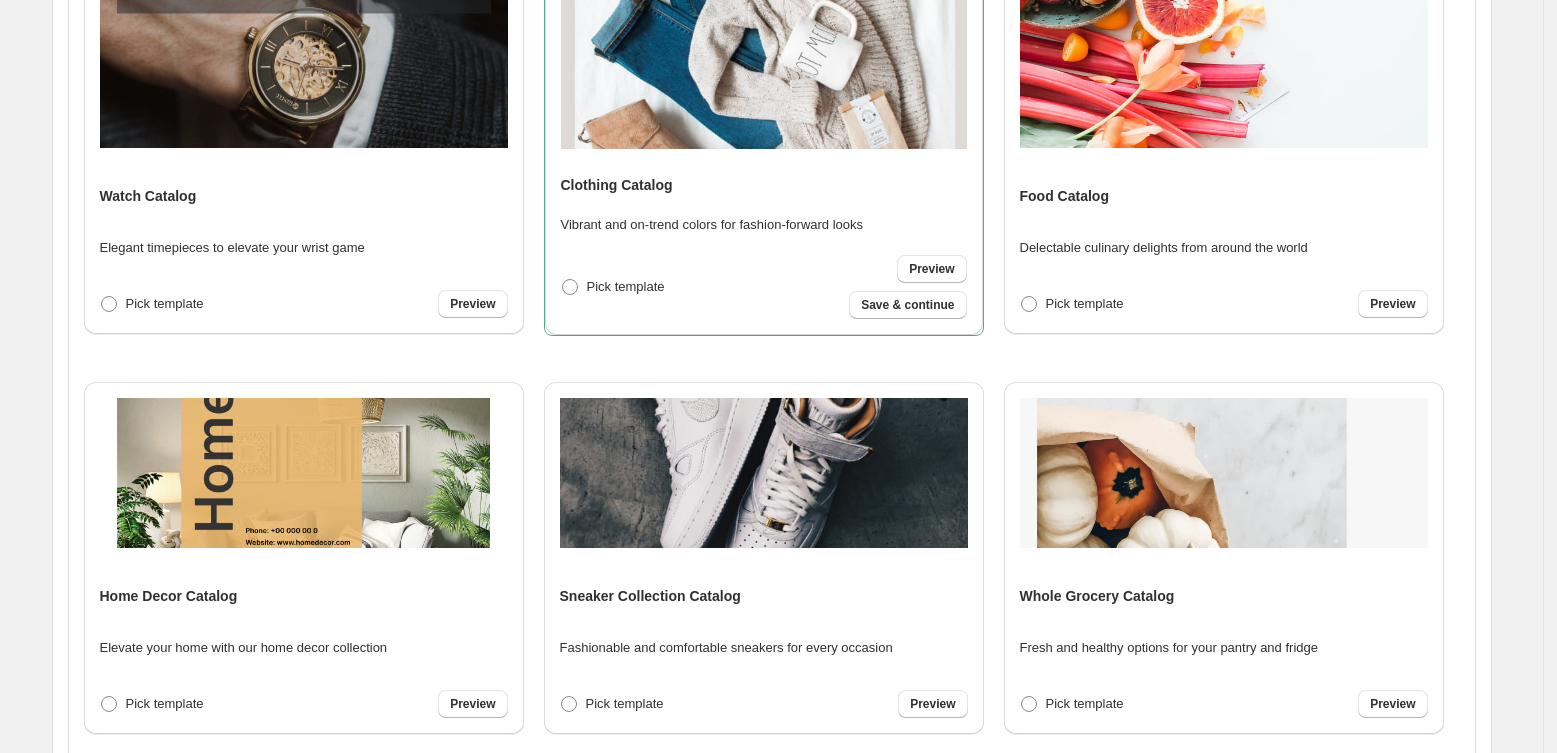 scroll, scrollTop: 536, scrollLeft: 0, axis: vertical 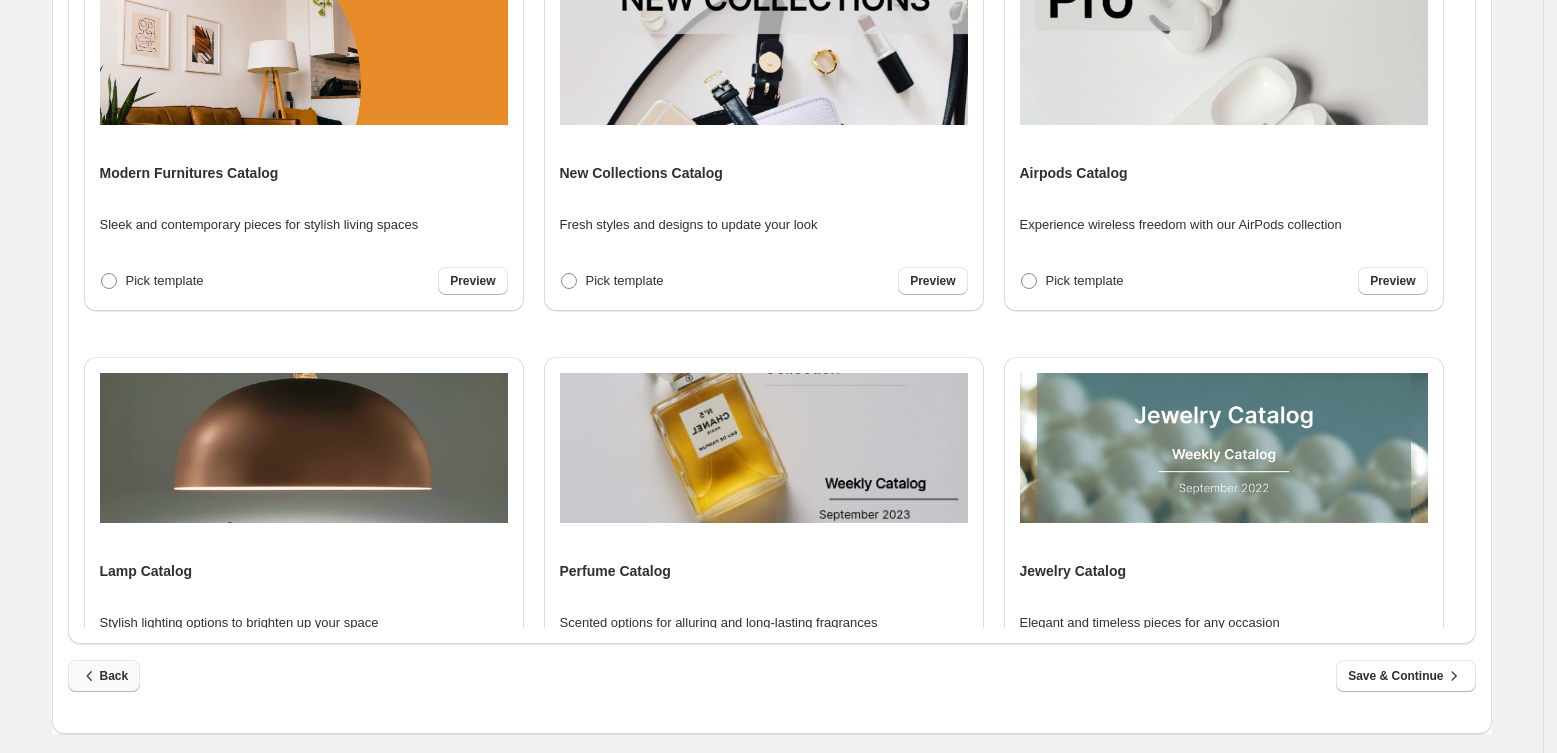 click on "Back" at bounding box center (104, 676) 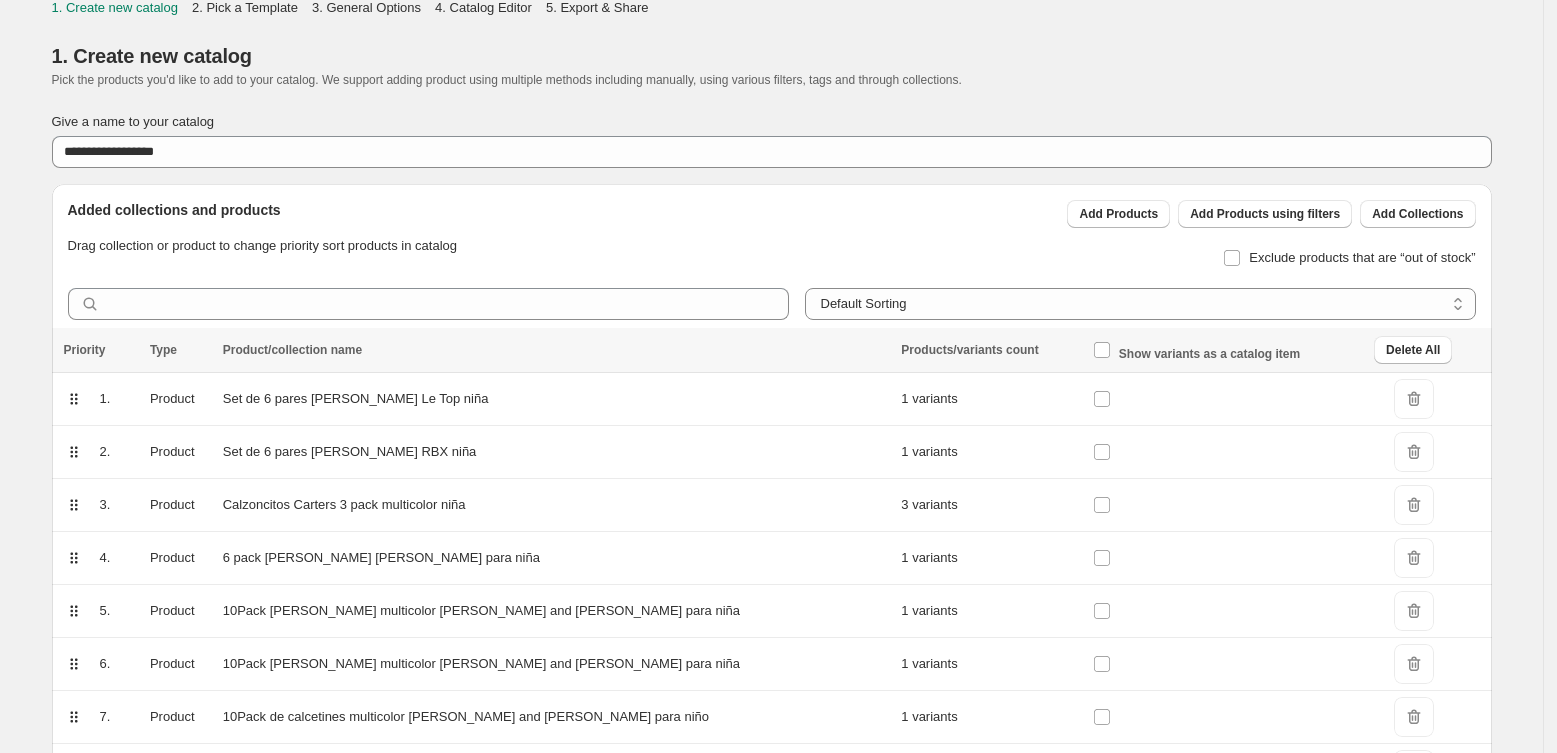 scroll, scrollTop: 0, scrollLeft: 0, axis: both 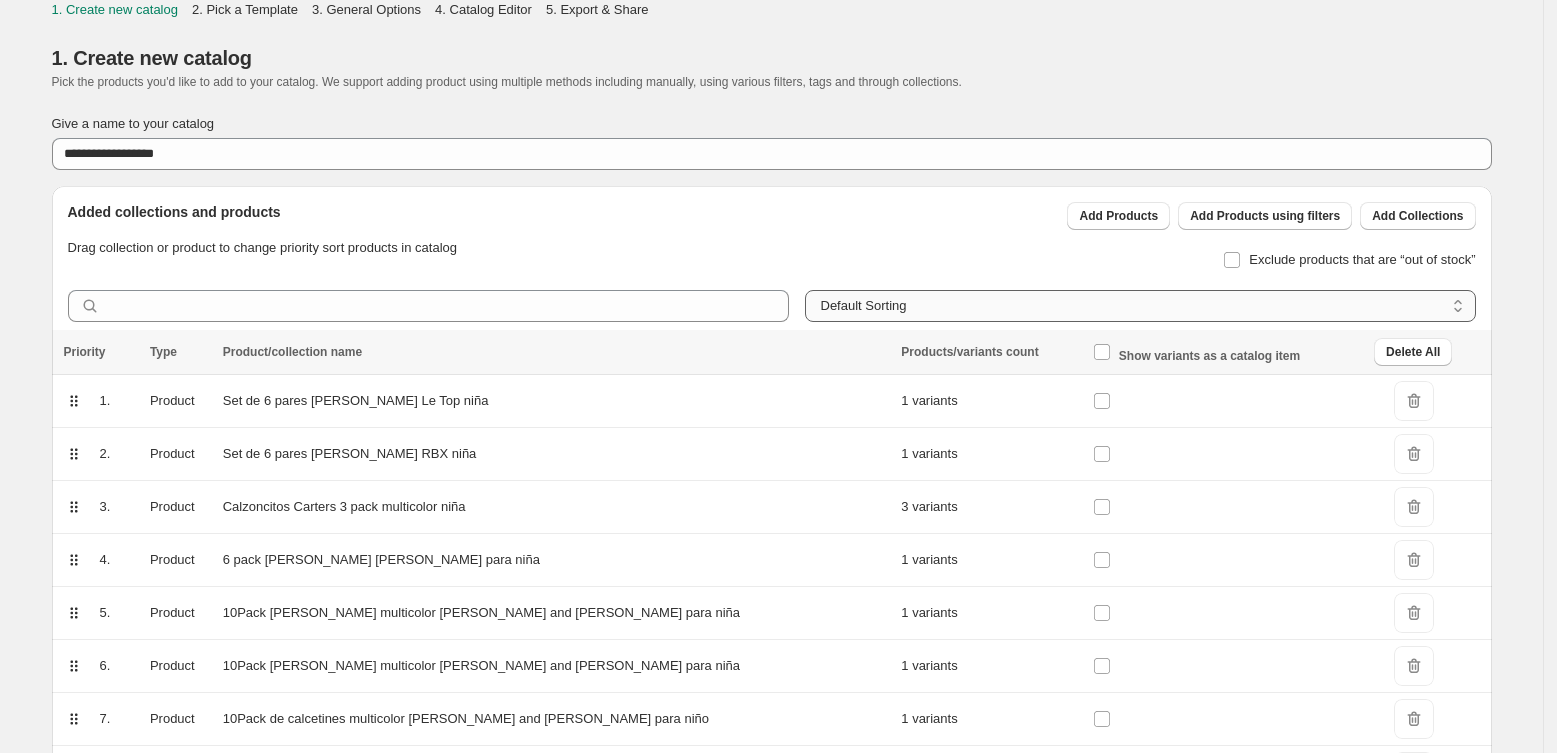 click on "**********" at bounding box center (1140, 306) 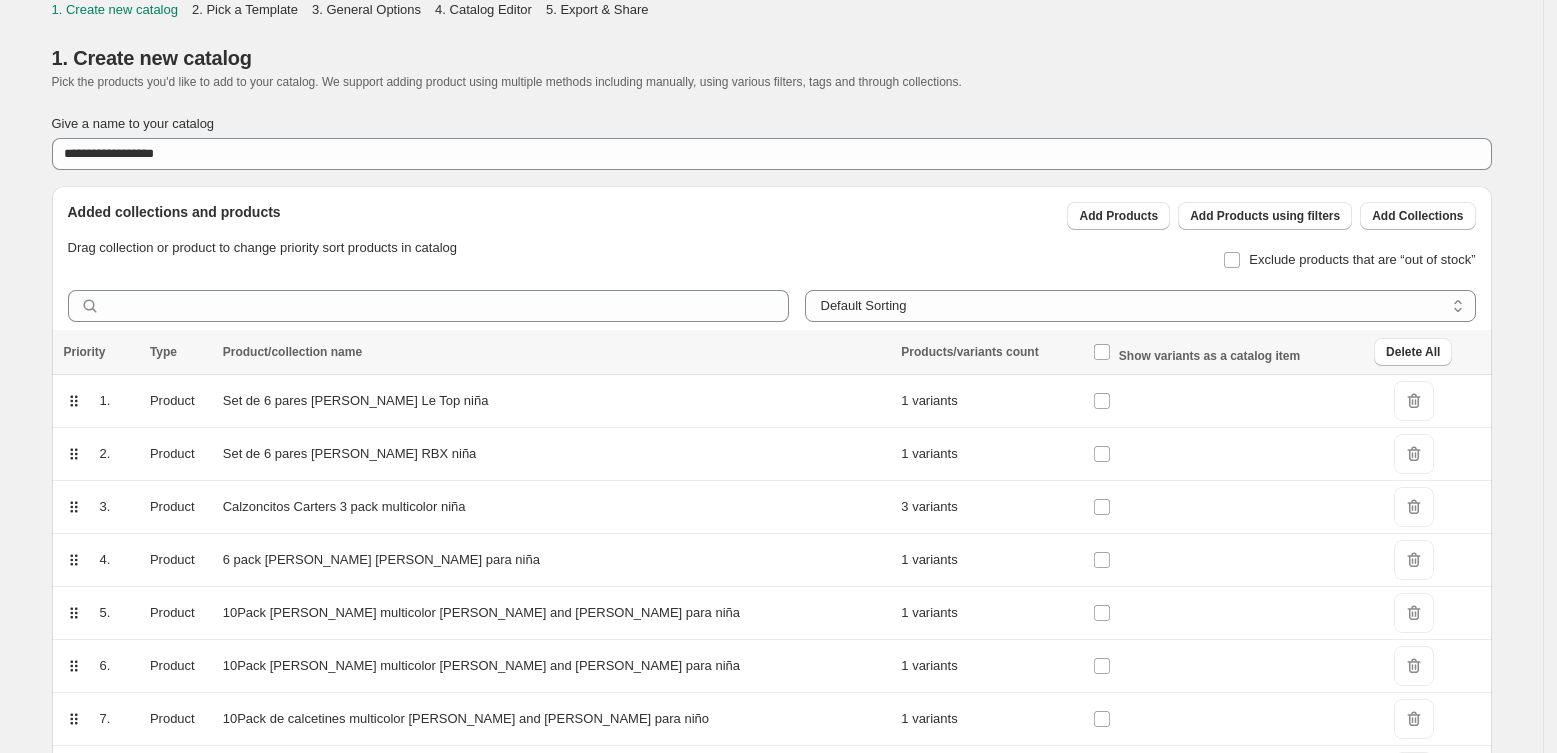 select on "*******" 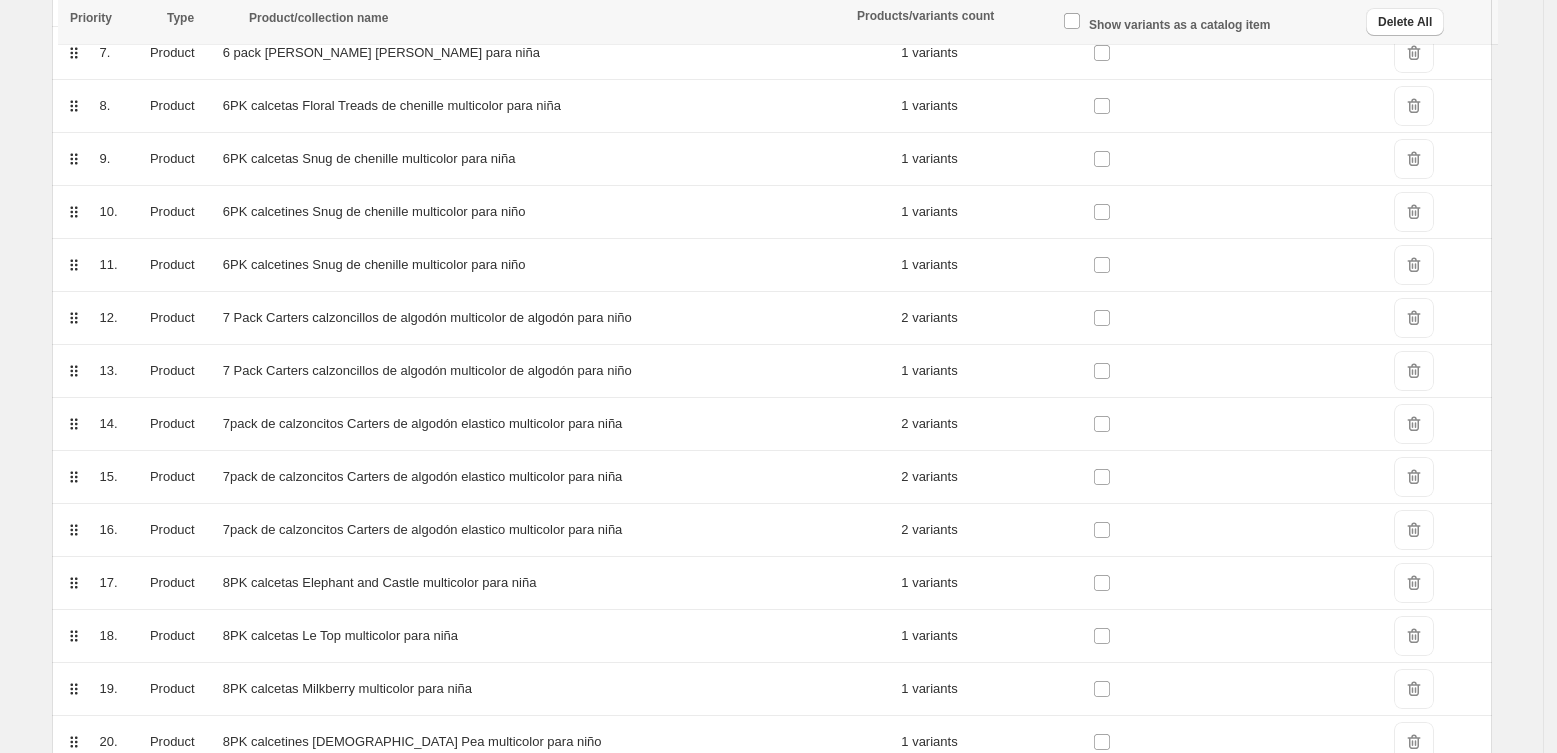 scroll, scrollTop: 1082, scrollLeft: 0, axis: vertical 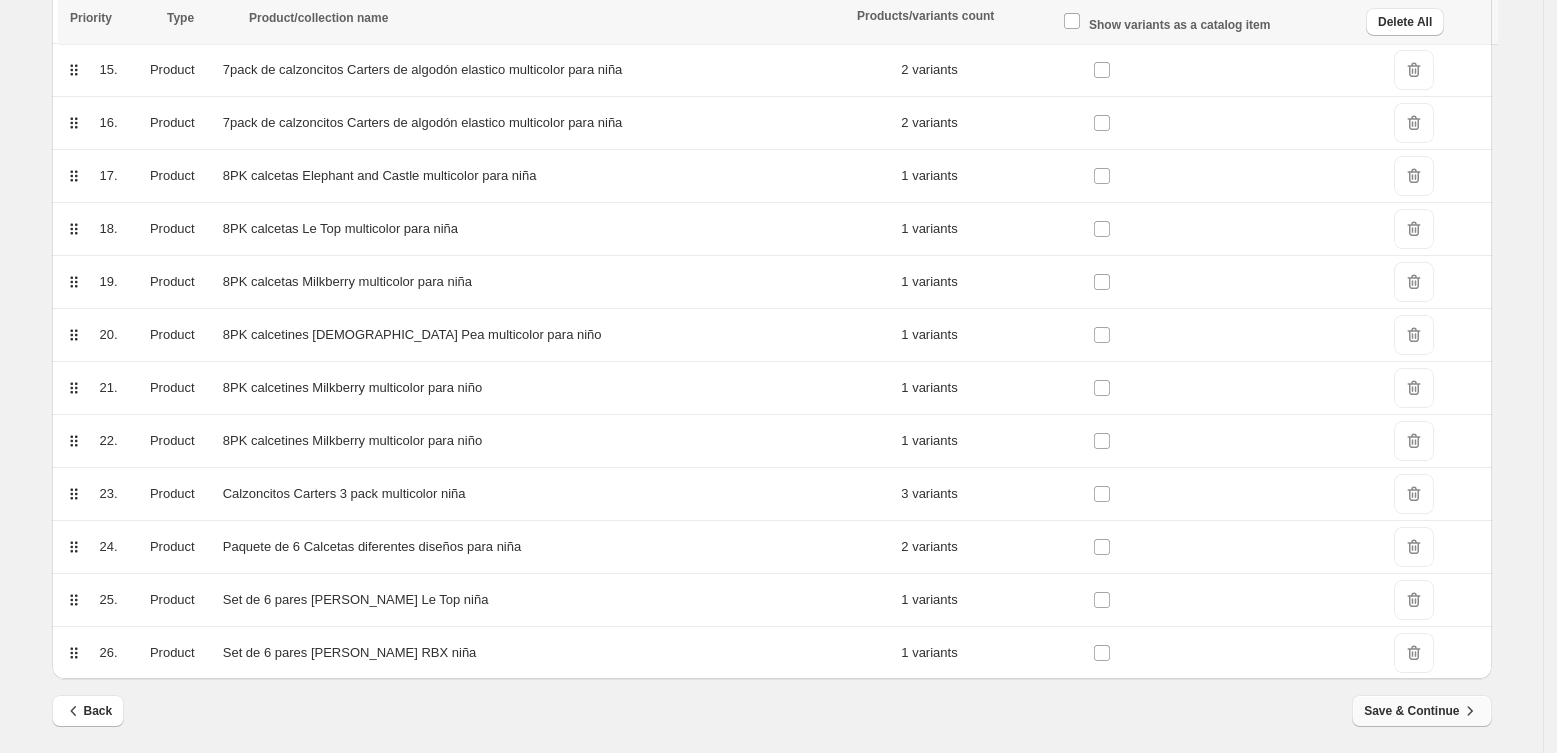 click on "Save & Continue" at bounding box center [1421, 711] 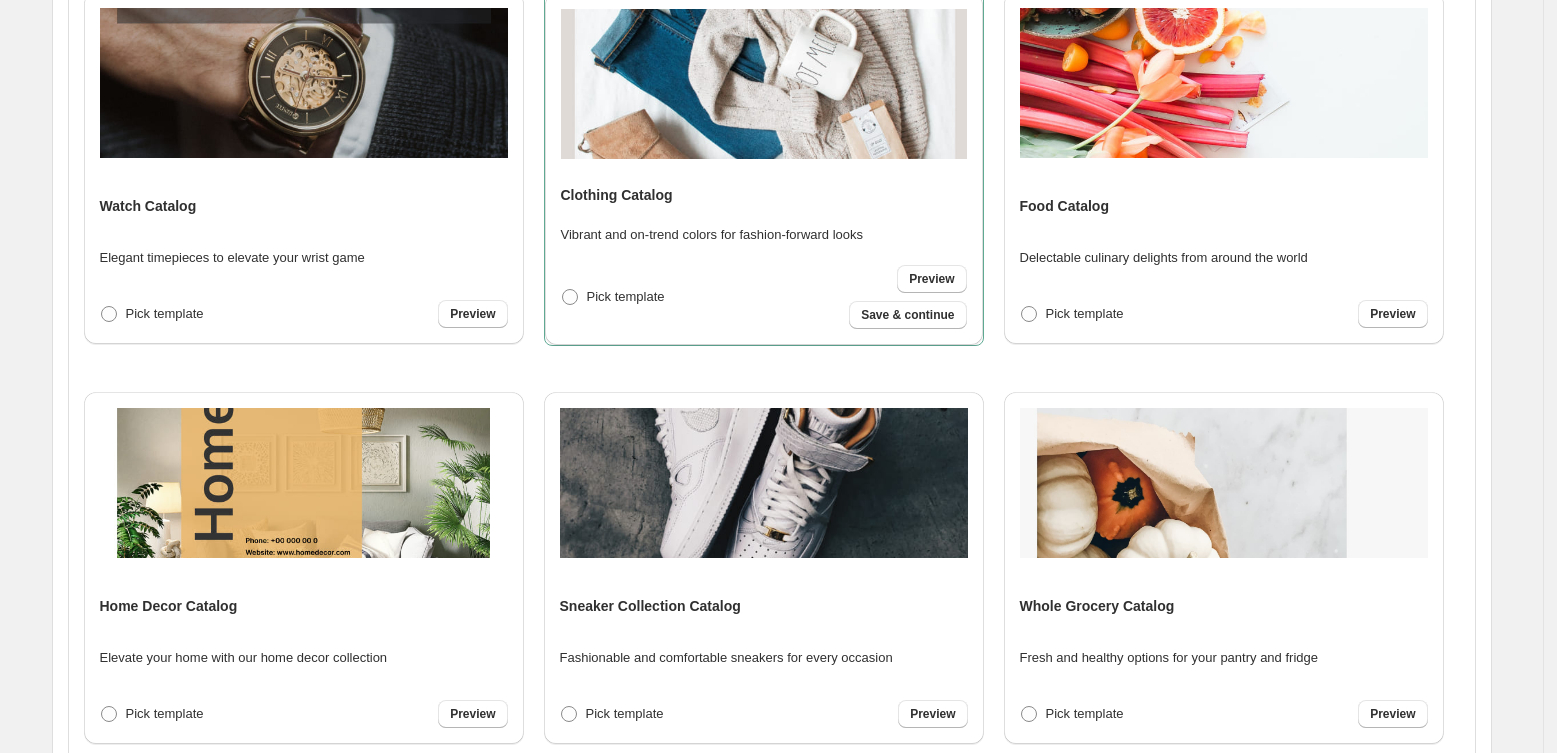 scroll, scrollTop: 0, scrollLeft: 0, axis: both 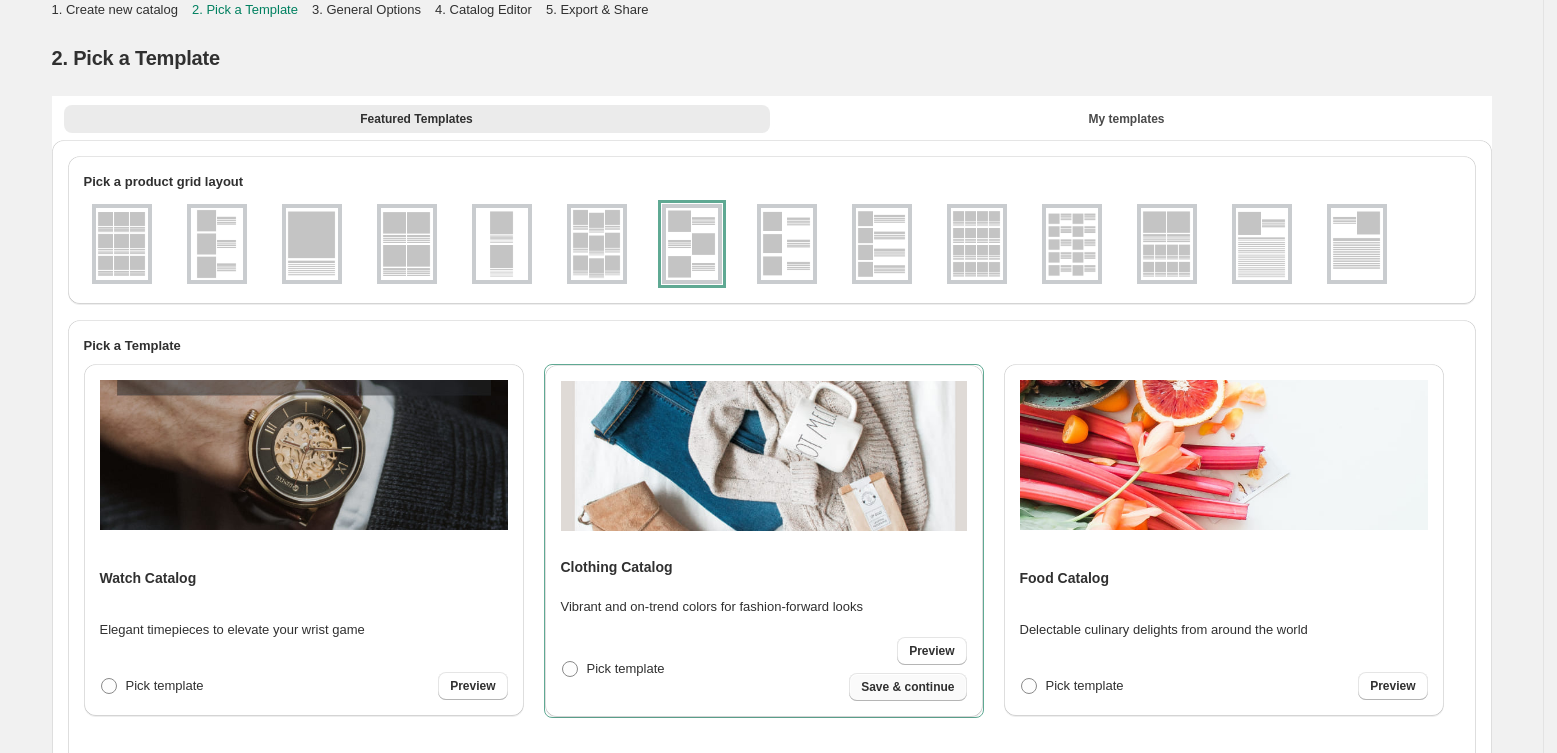 click on "Save & continue" at bounding box center [907, 687] 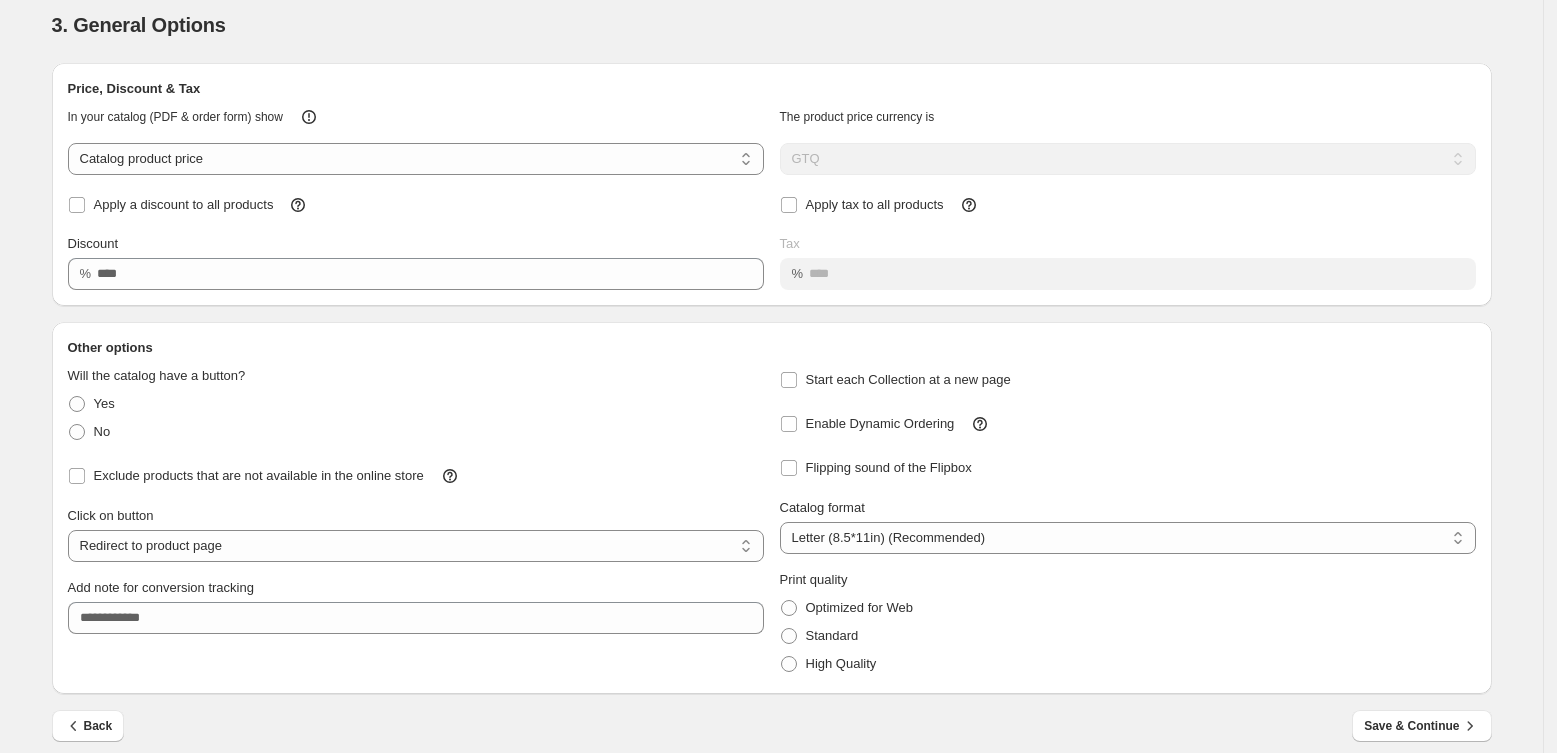 scroll, scrollTop: 48, scrollLeft: 0, axis: vertical 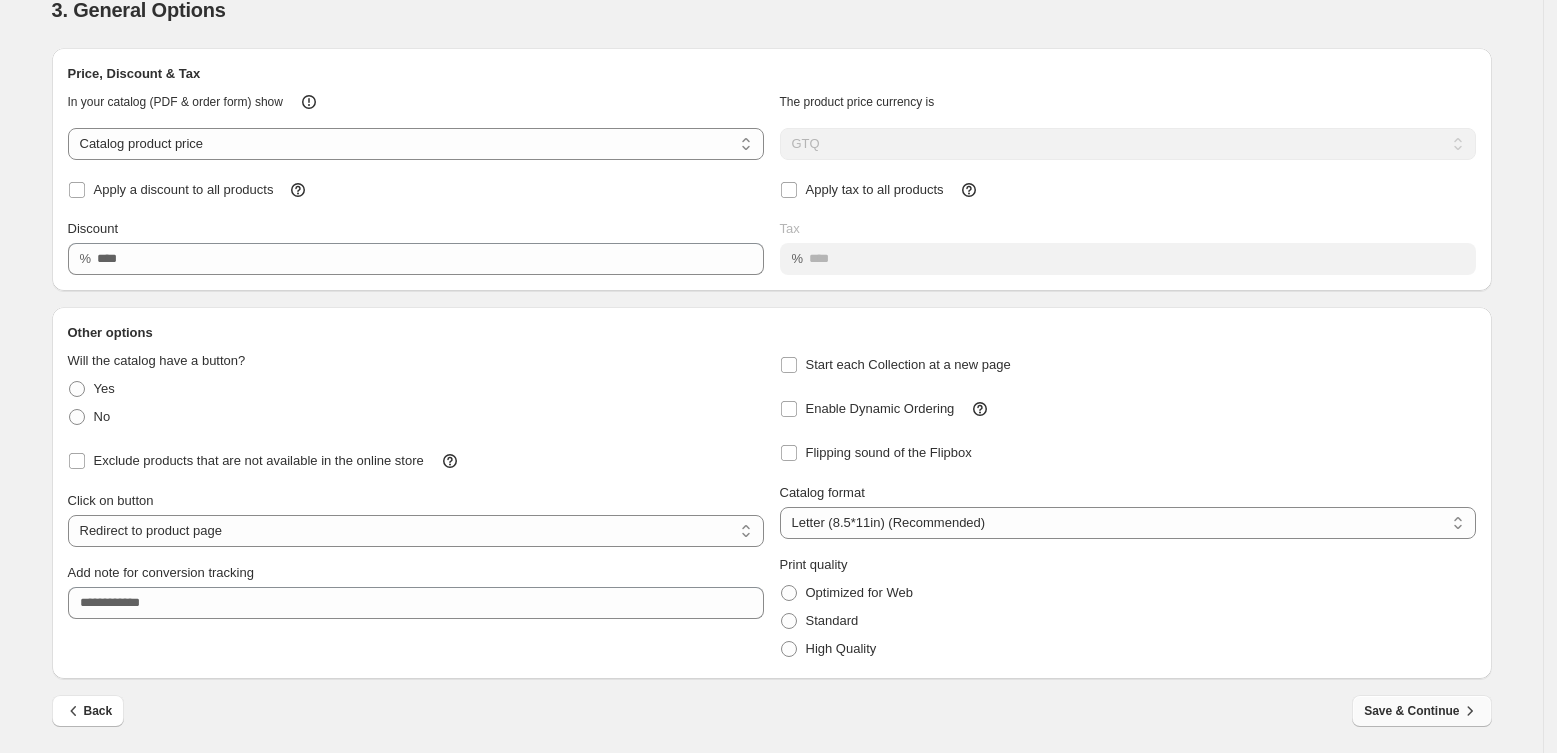 click on "Save & Continue" at bounding box center (1421, 711) 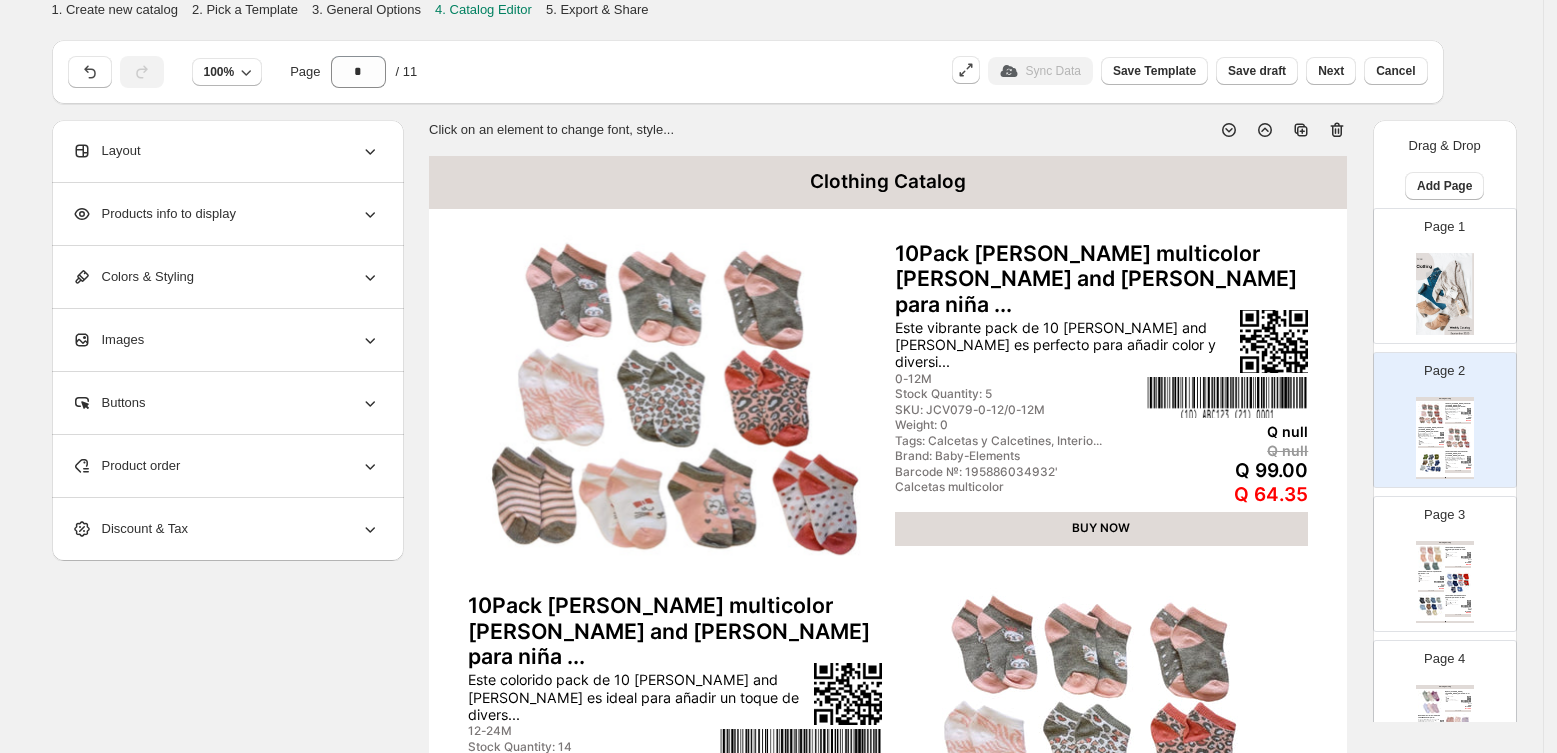 click at bounding box center (1445, 294) 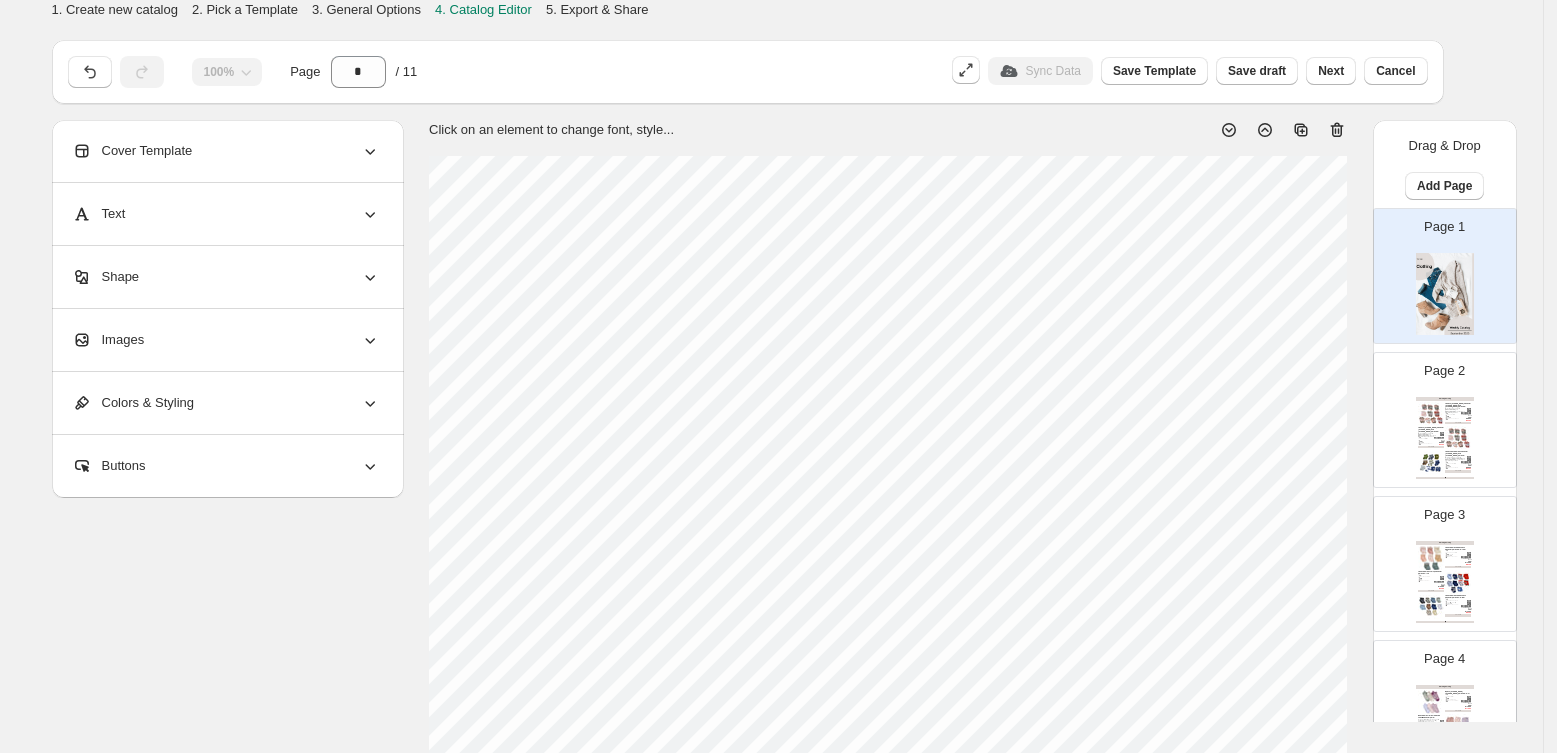 drag, startPoint x: 1350, startPoint y: 128, endPoint x: 1384, endPoint y: 160, distance: 46.69047 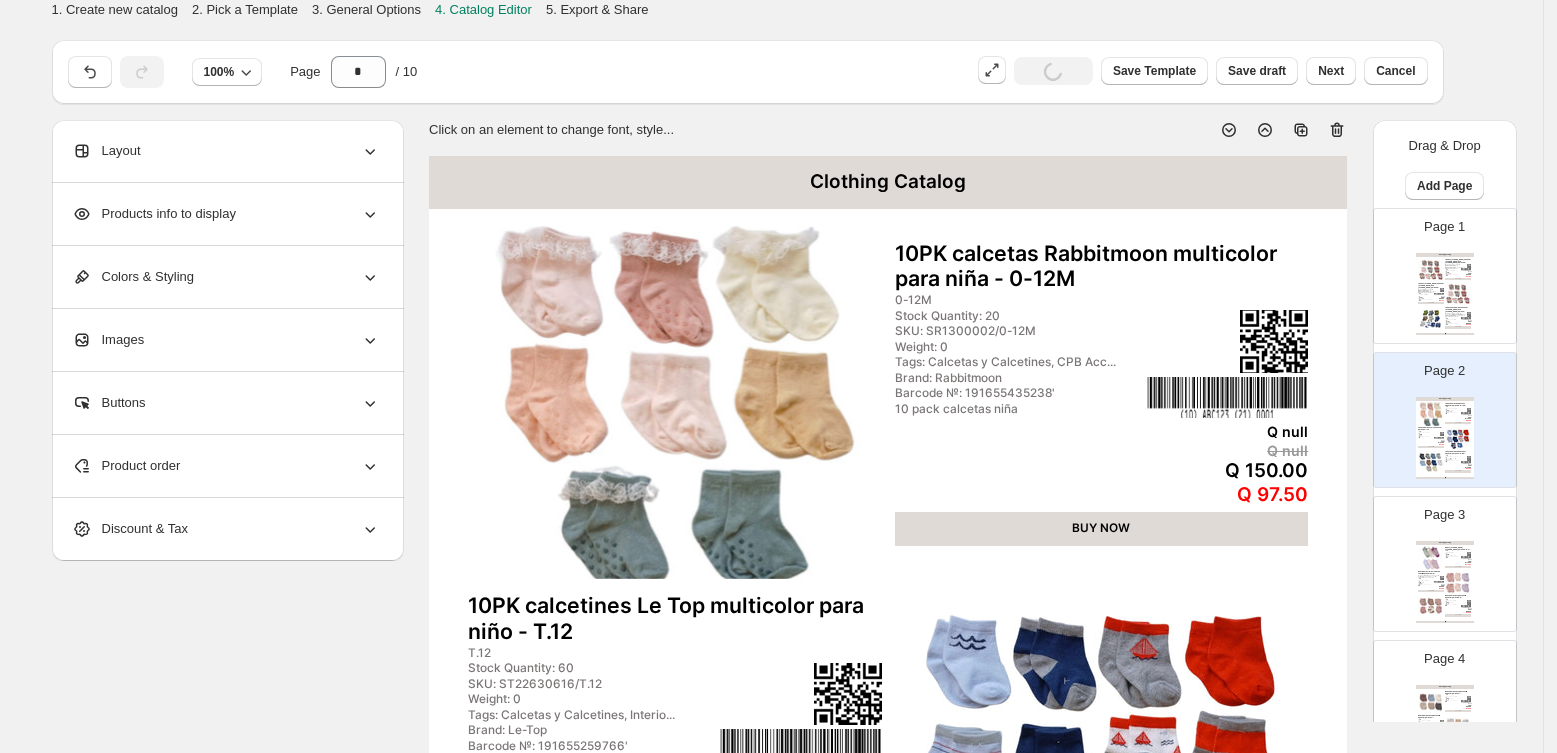 click on "Page 1 Clothing Catalog 10Pack [PERSON_NAME] multicolor [PERSON_NAME] and [PERSON_NAME] para niña ... Este vibrante pack de 10 [PERSON_NAME] and [PERSON_NAME] es perfecto para añadir color y diversi... 0-12M Stock Quantity:  5 SKU:  JCV079-0-12/0-12M Weight:  0 Tags:  Calcetas y Calcetines, Interio... Brand:  Baby-Elements Barcode №:  195886034932' Calcetas multicolor Q null Q null Q 99.00 Q 64.35 BUY NOW 10Pack [PERSON_NAME] multicolor [PERSON_NAME] and Zoey para niña ... Este colorido pack de 10 [PERSON_NAME] and [PERSON_NAME] es ideal para añadir un toque de divers... 12-24M Stock Quantity:  14 SKU:  JCV079-12-24/12-24M Weight:  0 Tags:  Calcetas y Calcetines, FALL 24... Brand:  Baby-Elements Barcode №:  195886034956' Calcetas multicolor Q null Q null Q 99.00 Q 64.35 BUY NOW 10Pack de calcetines multicolor [PERSON_NAME] and Zoey para niñ... Este dinámico pack de 10 calcetines [PERSON_NAME] and [PERSON_NAME] es perfecto para añadir un toque de c... 0-12M Stock Quantity:  11 SKU:  JCV084-0-12/0-12M Weight:  0 Tags:  Calcetas y Calcetines, FALL 24... Q null Q null" at bounding box center [1437, 268] 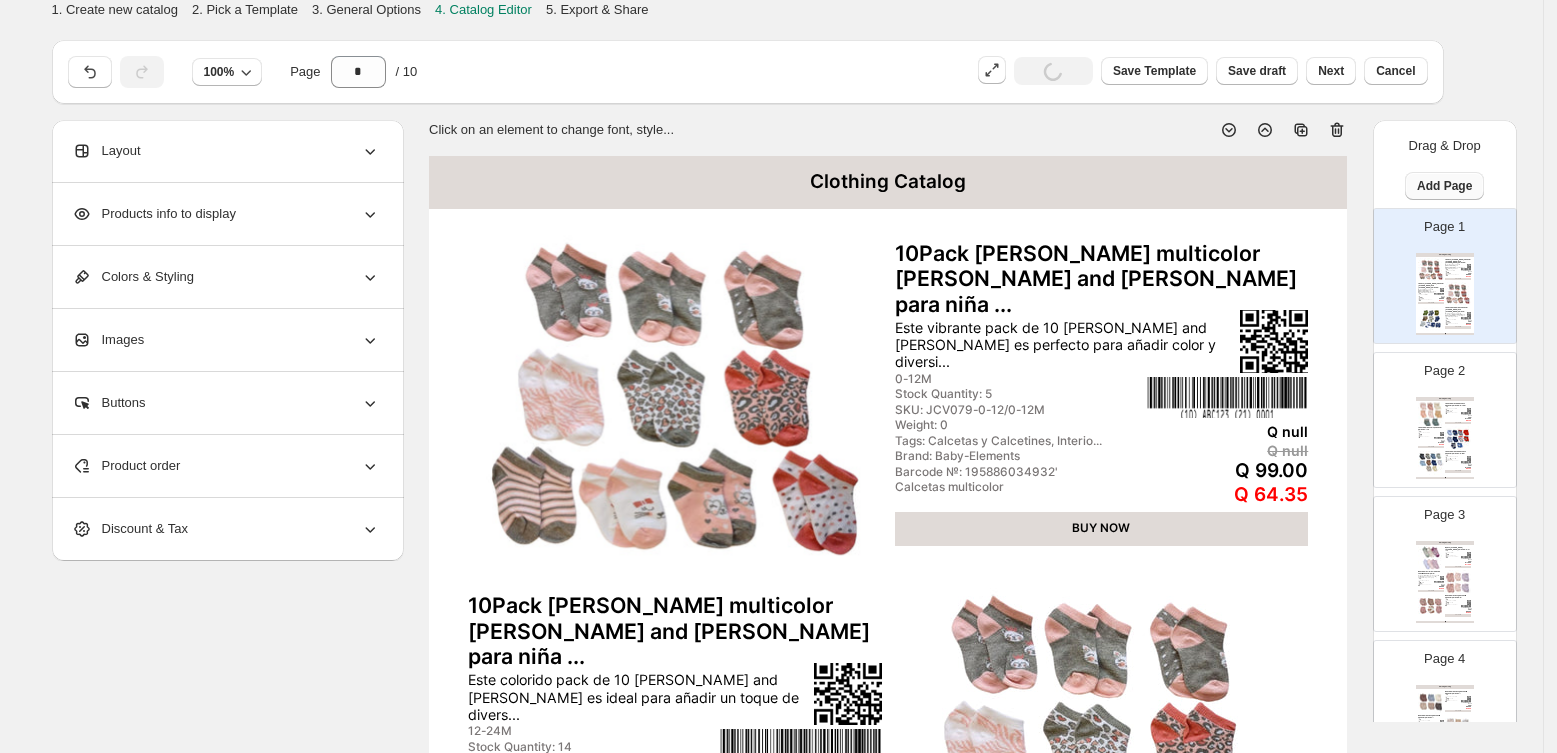 click on "Add Page" at bounding box center [1437, 178] 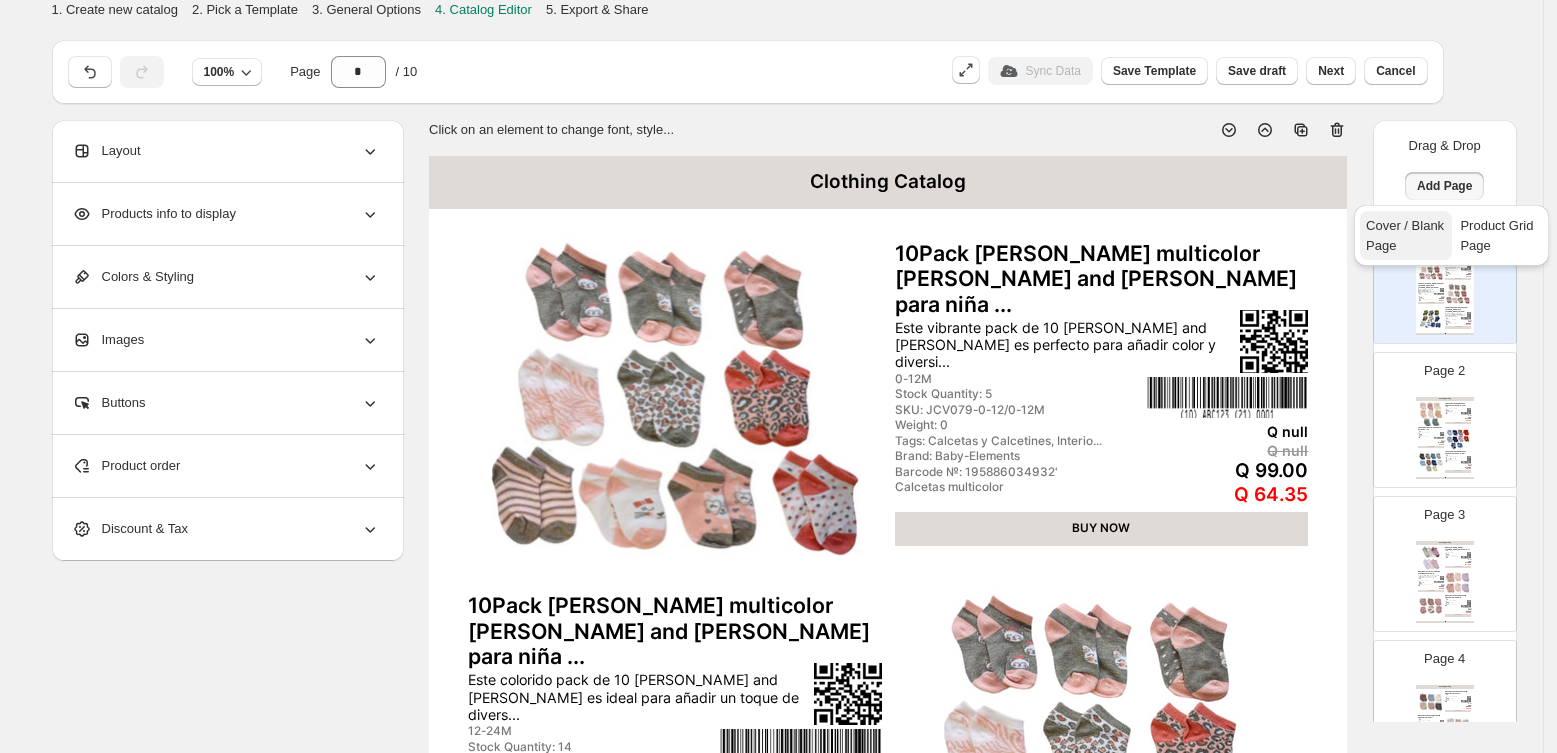 click on "Cover / Blank Page" at bounding box center [1405, 235] 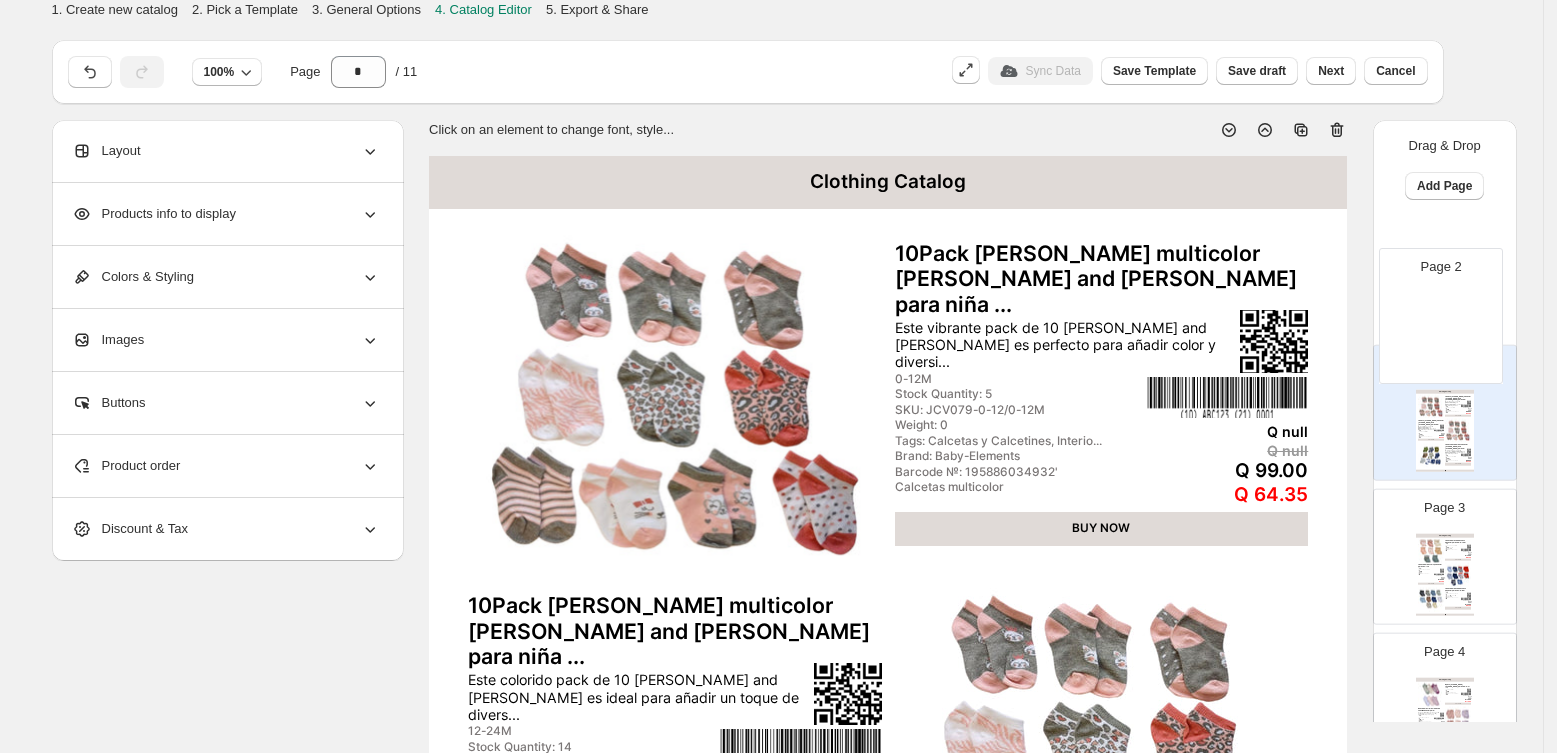 drag, startPoint x: 1448, startPoint y: 438, endPoint x: 1448, endPoint y: 261, distance: 177 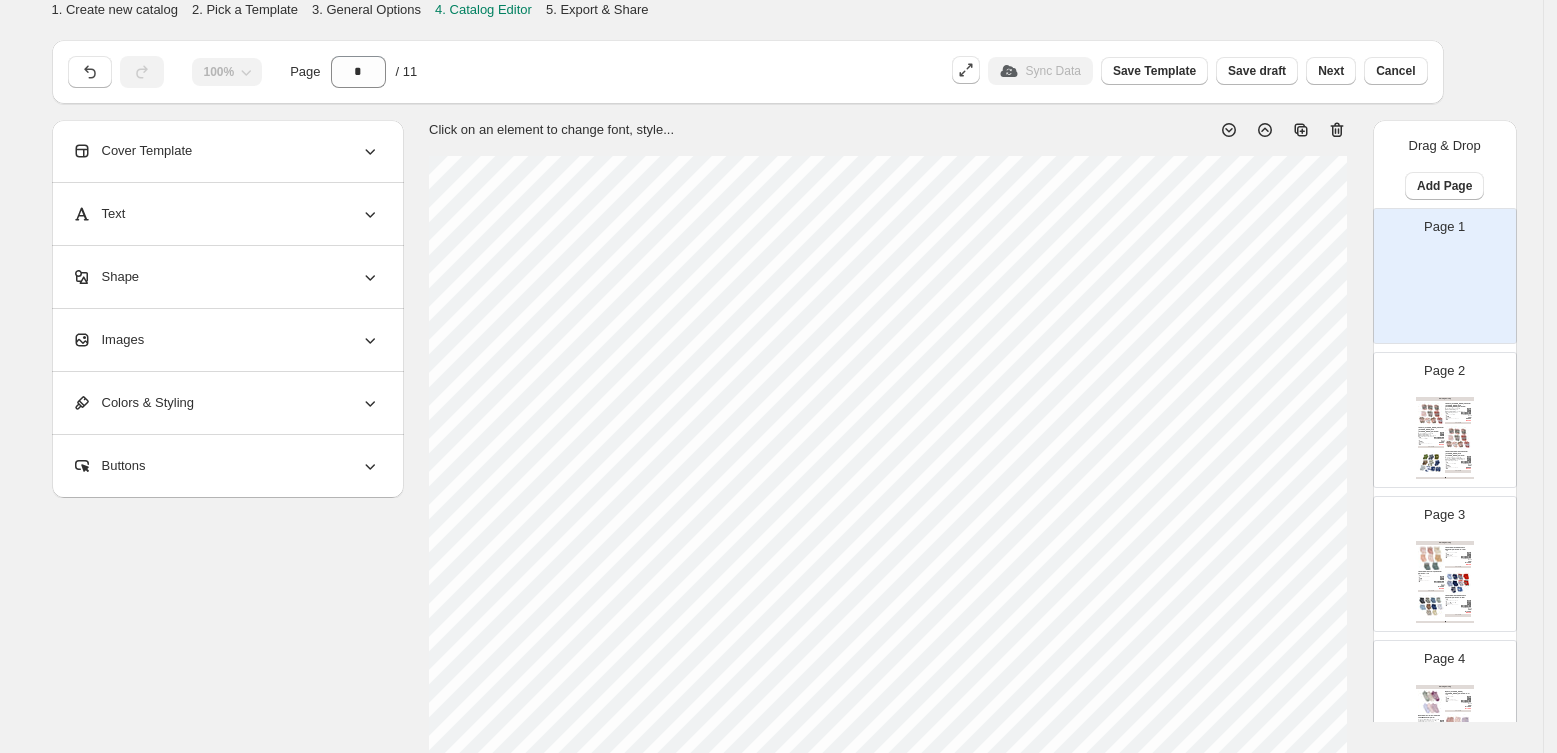click at bounding box center (1445, 294) 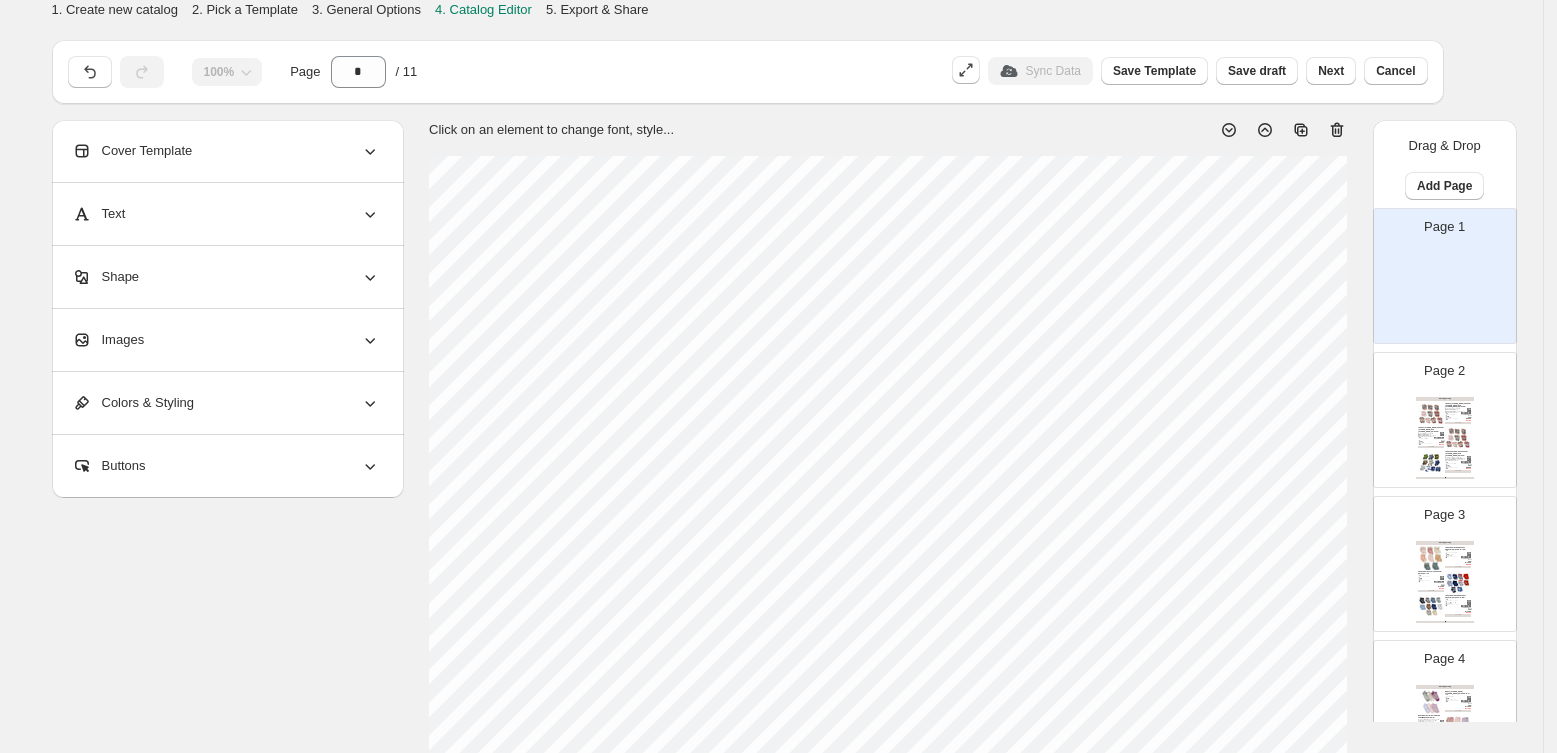 click on "Images" at bounding box center (226, 340) 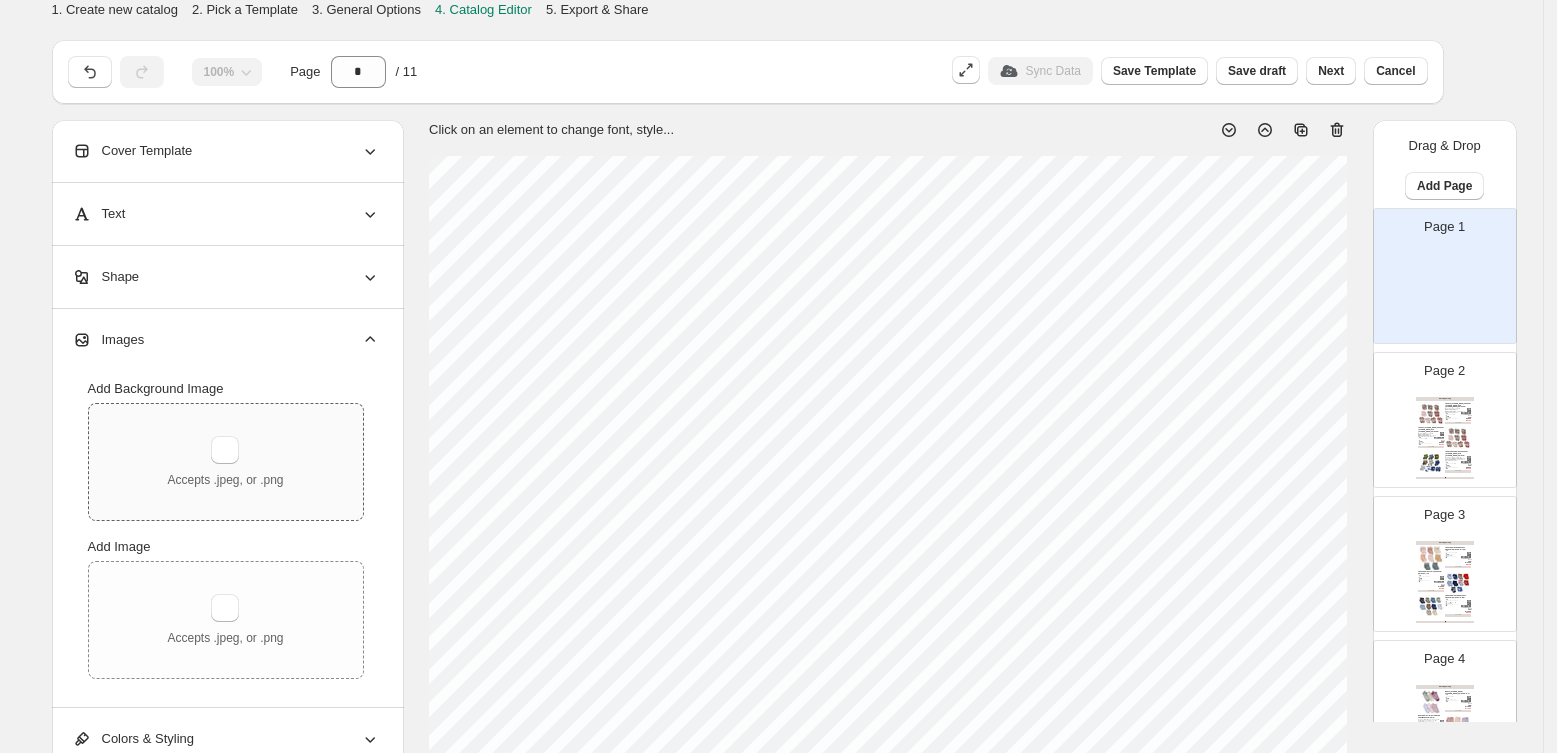 click on "Accepts .jpeg, or .png" at bounding box center (225, 480) 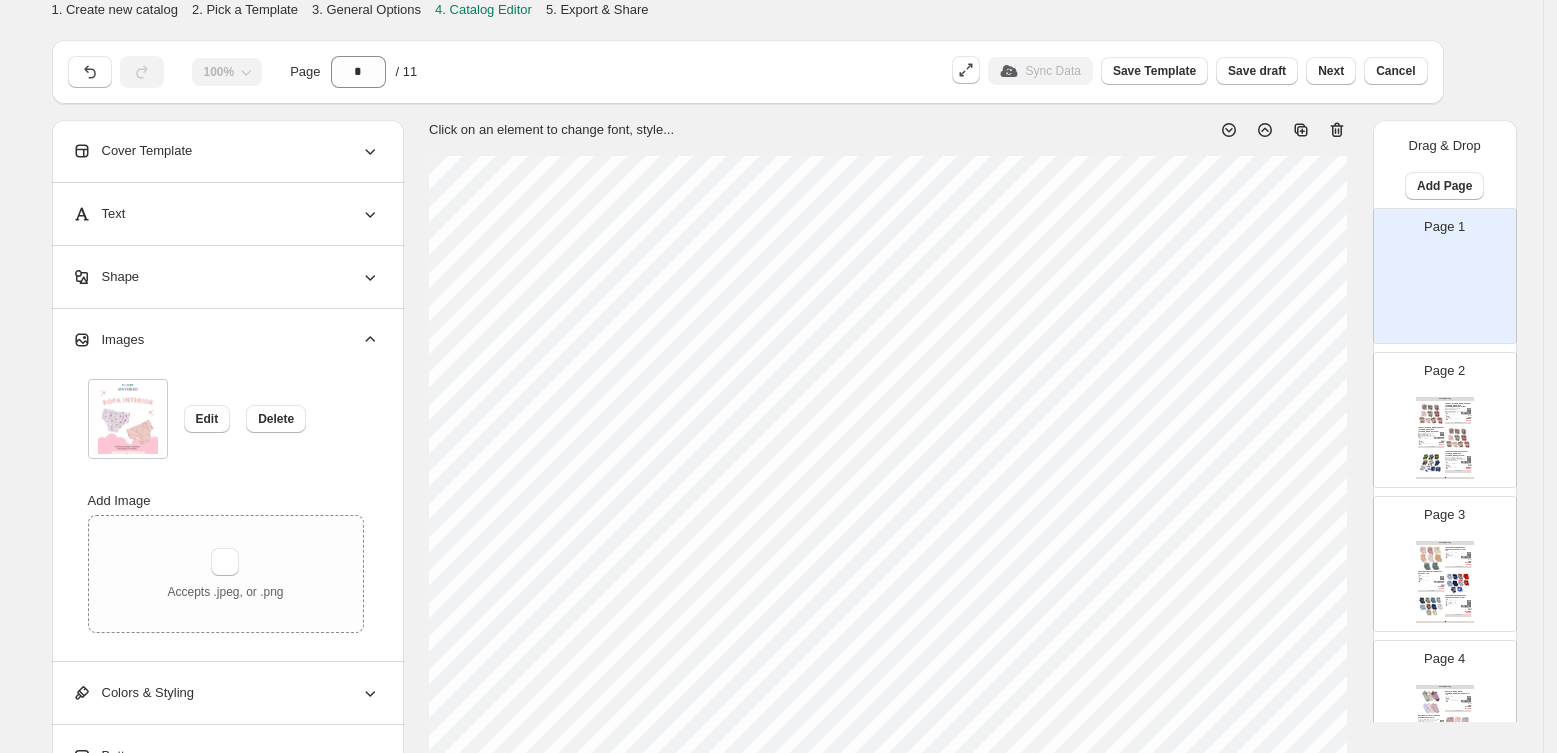click at bounding box center [1466, 413] 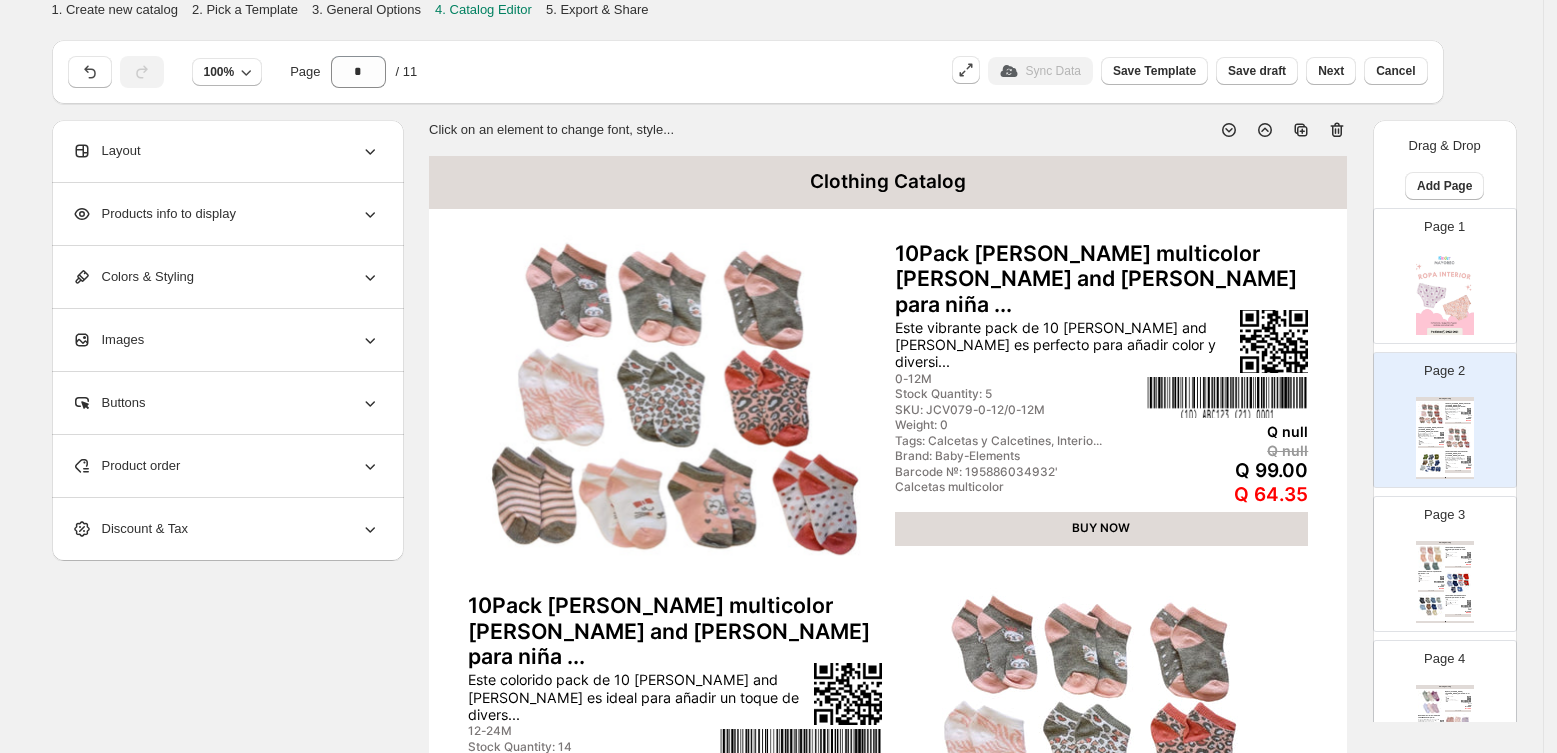 click on "Clothing Catalog" at bounding box center [888, 182] 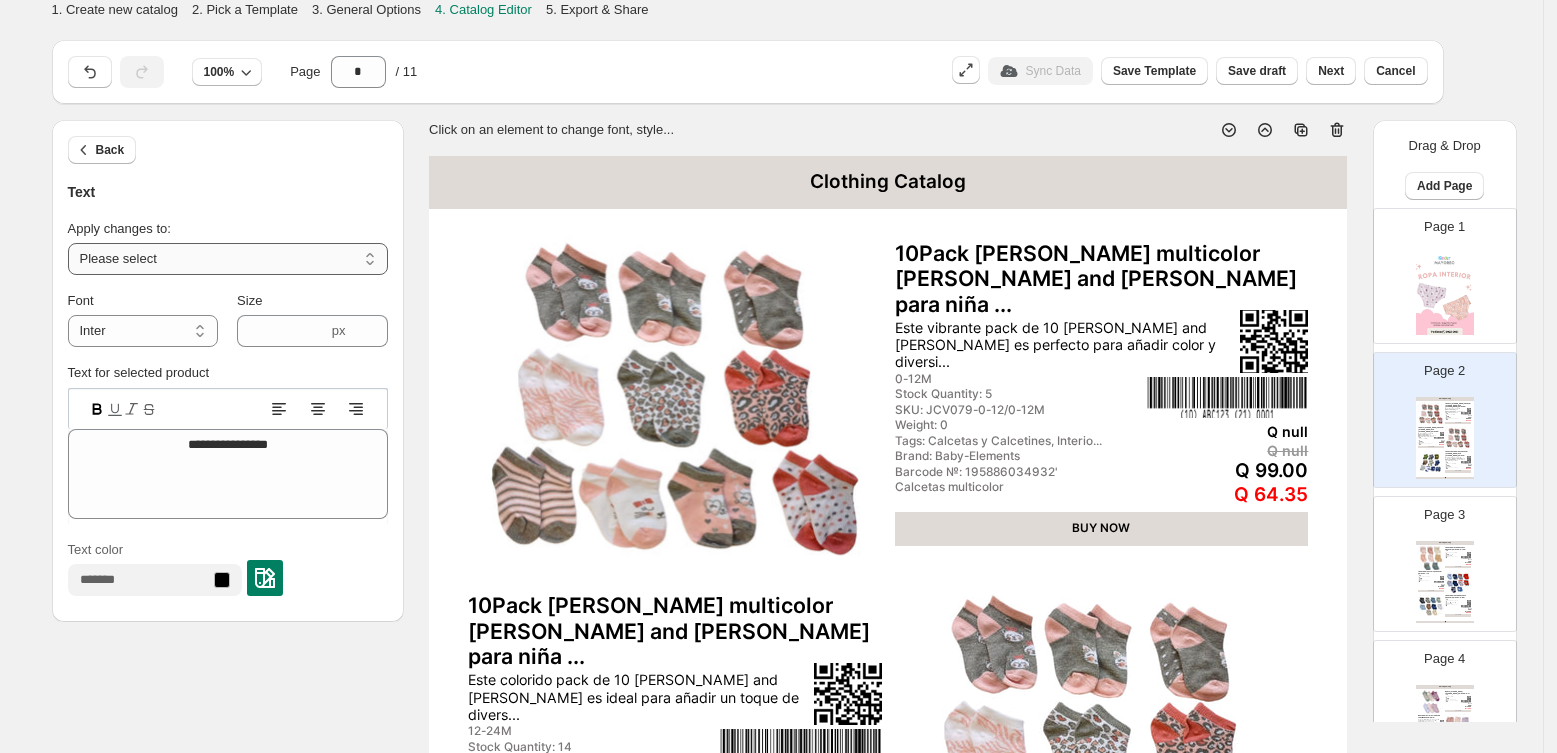 click on "**********" at bounding box center [228, 259] 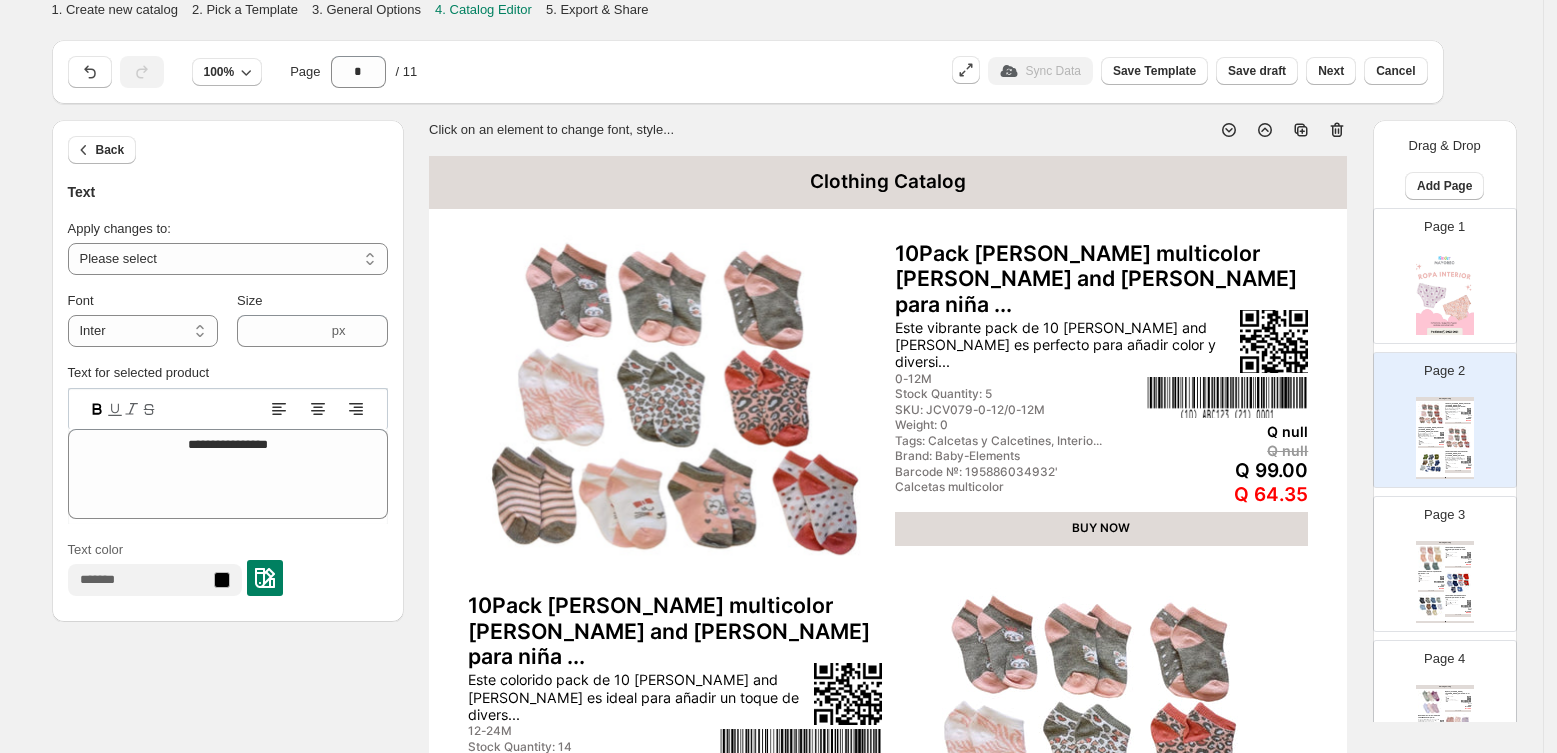 select on "**********" 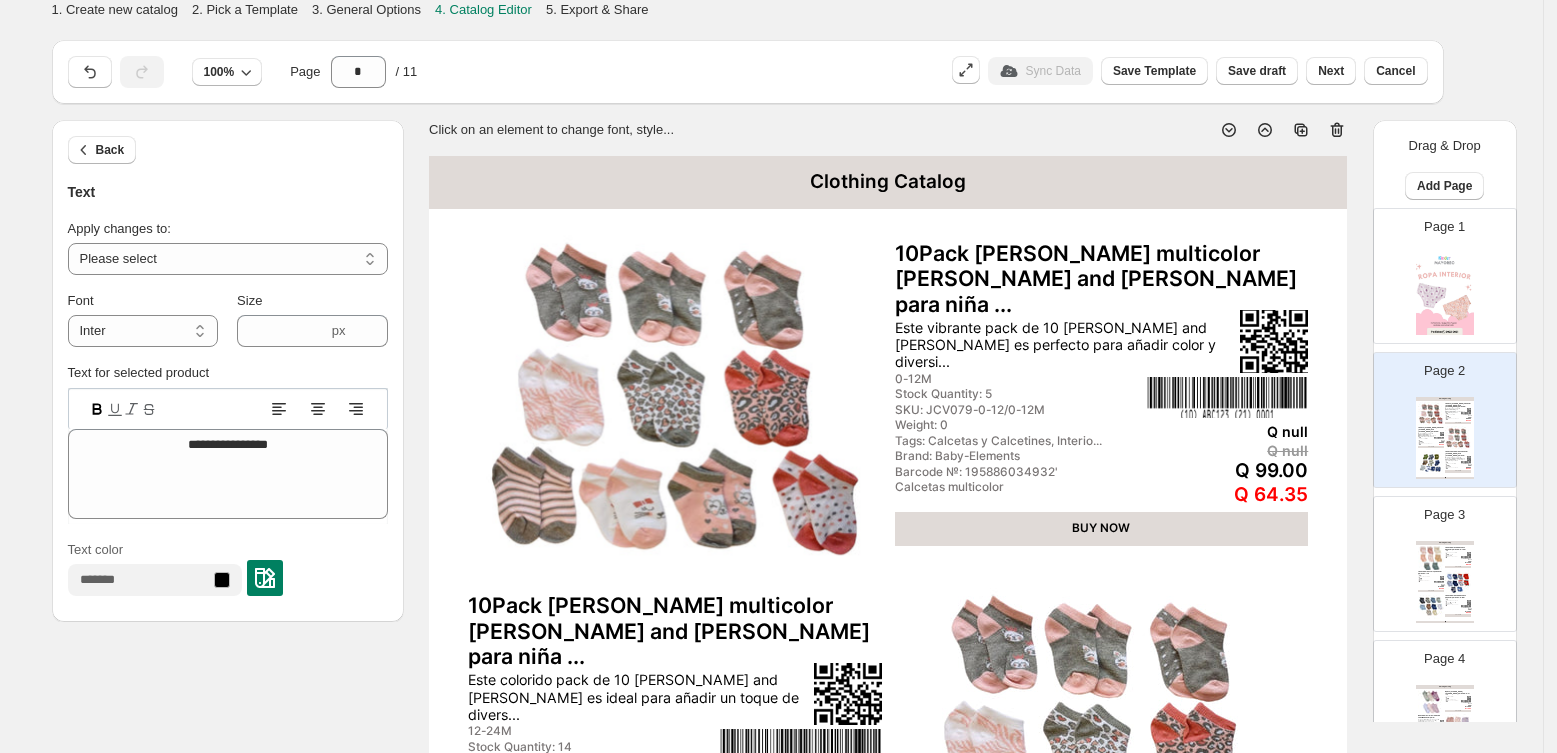 click on "**********" at bounding box center [228, 259] 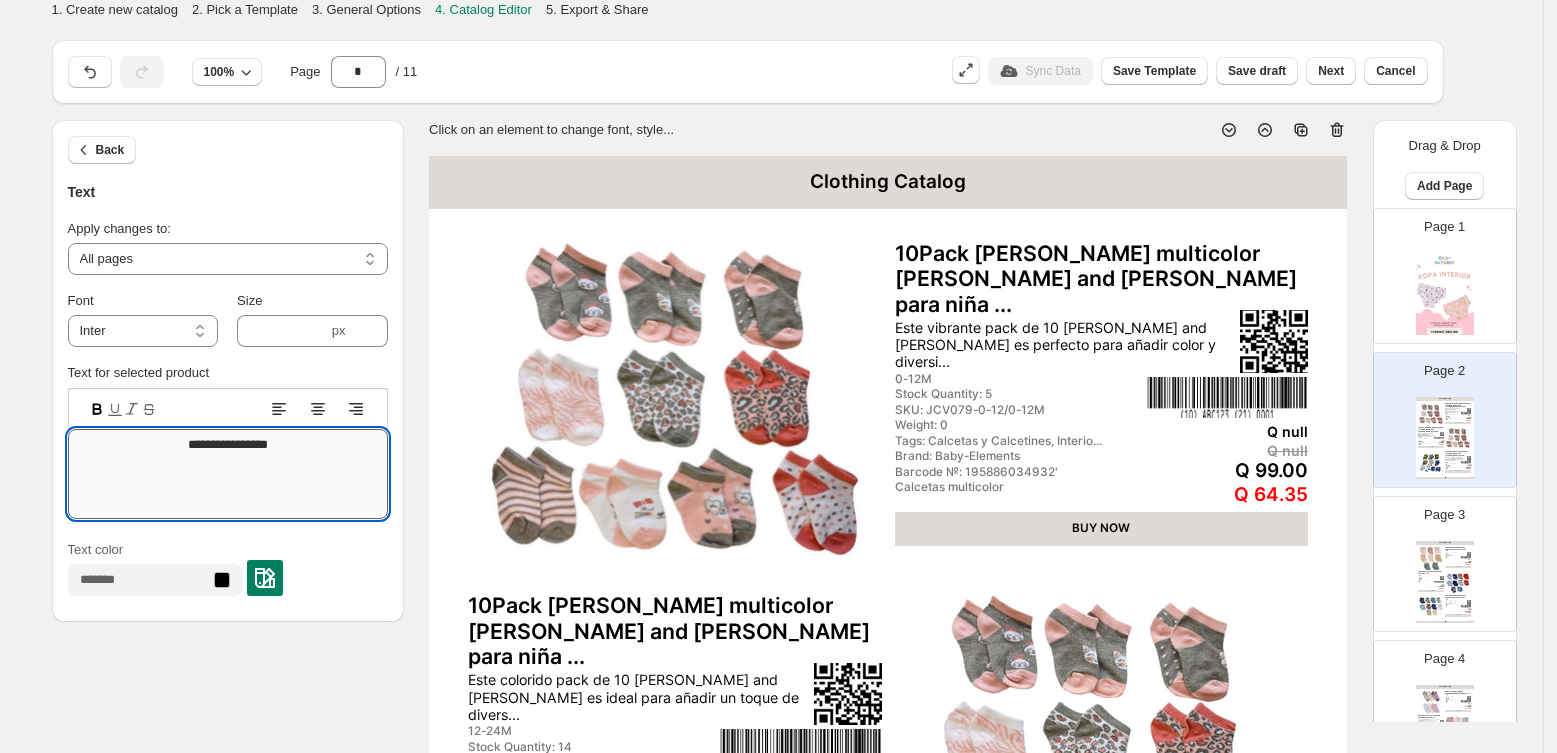 drag, startPoint x: 321, startPoint y: 458, endPoint x: 188, endPoint y: 460, distance: 133.01503 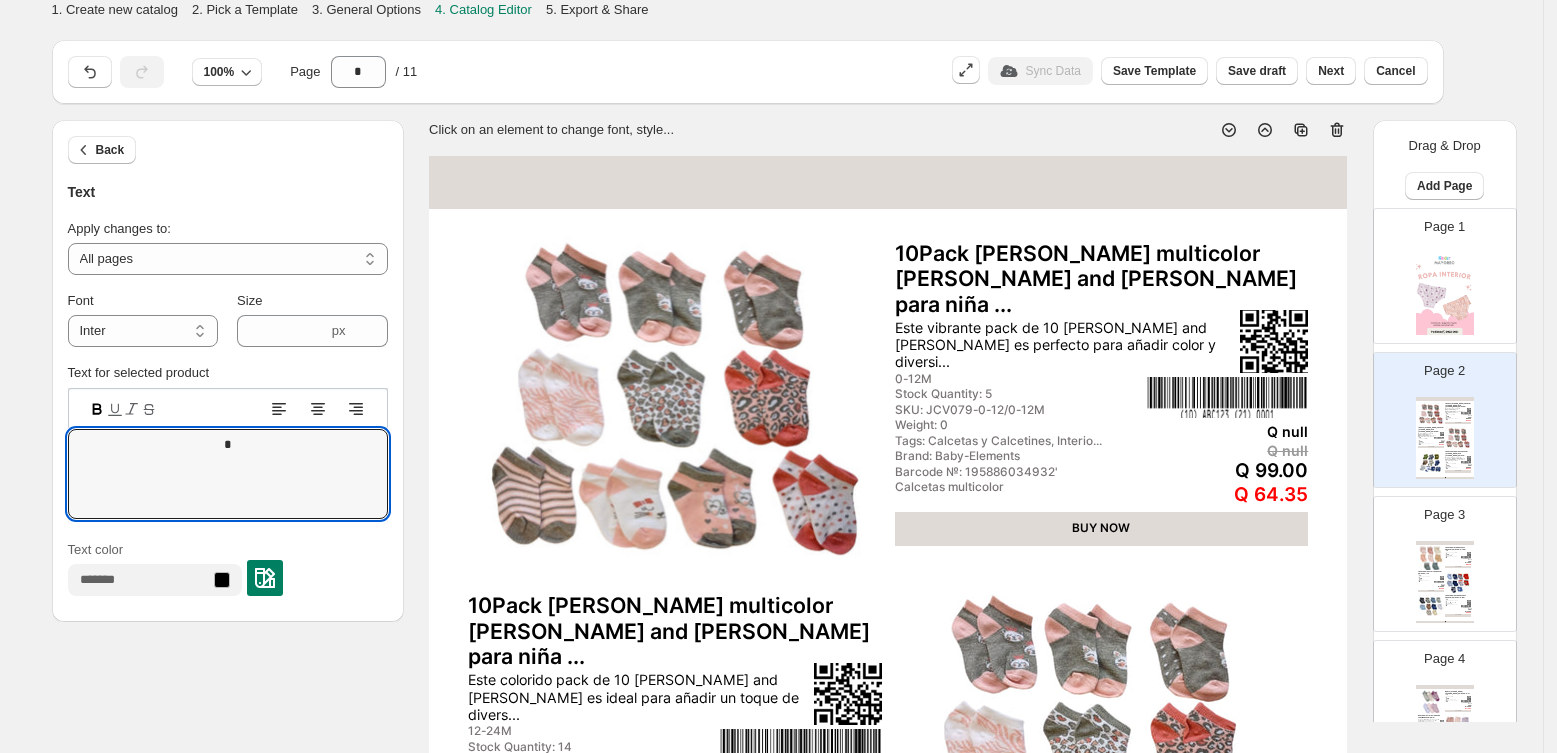 type 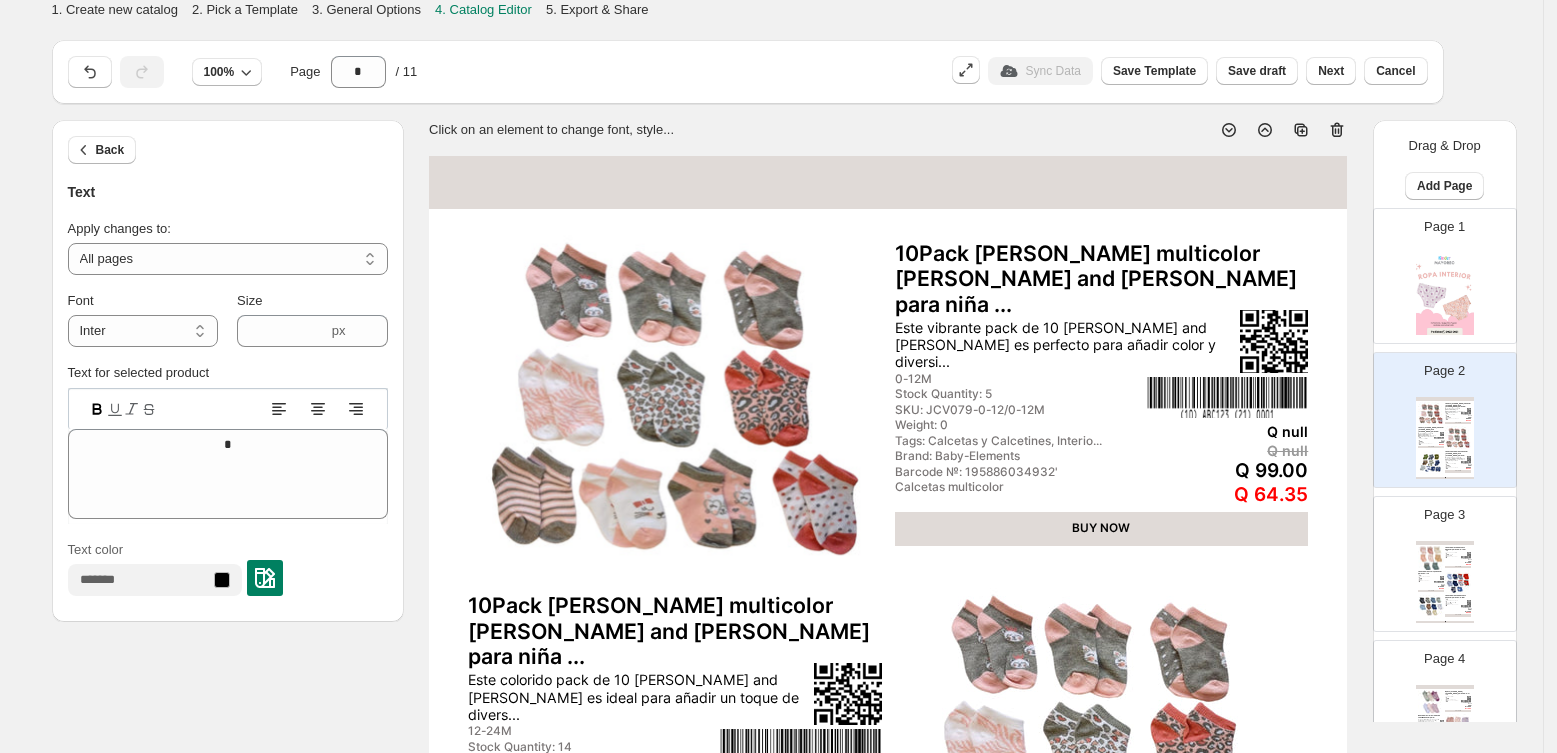 click on "10Pack [PERSON_NAME] multicolor [PERSON_NAME] and [PERSON_NAME] para niña ..." at bounding box center [1102, 279] 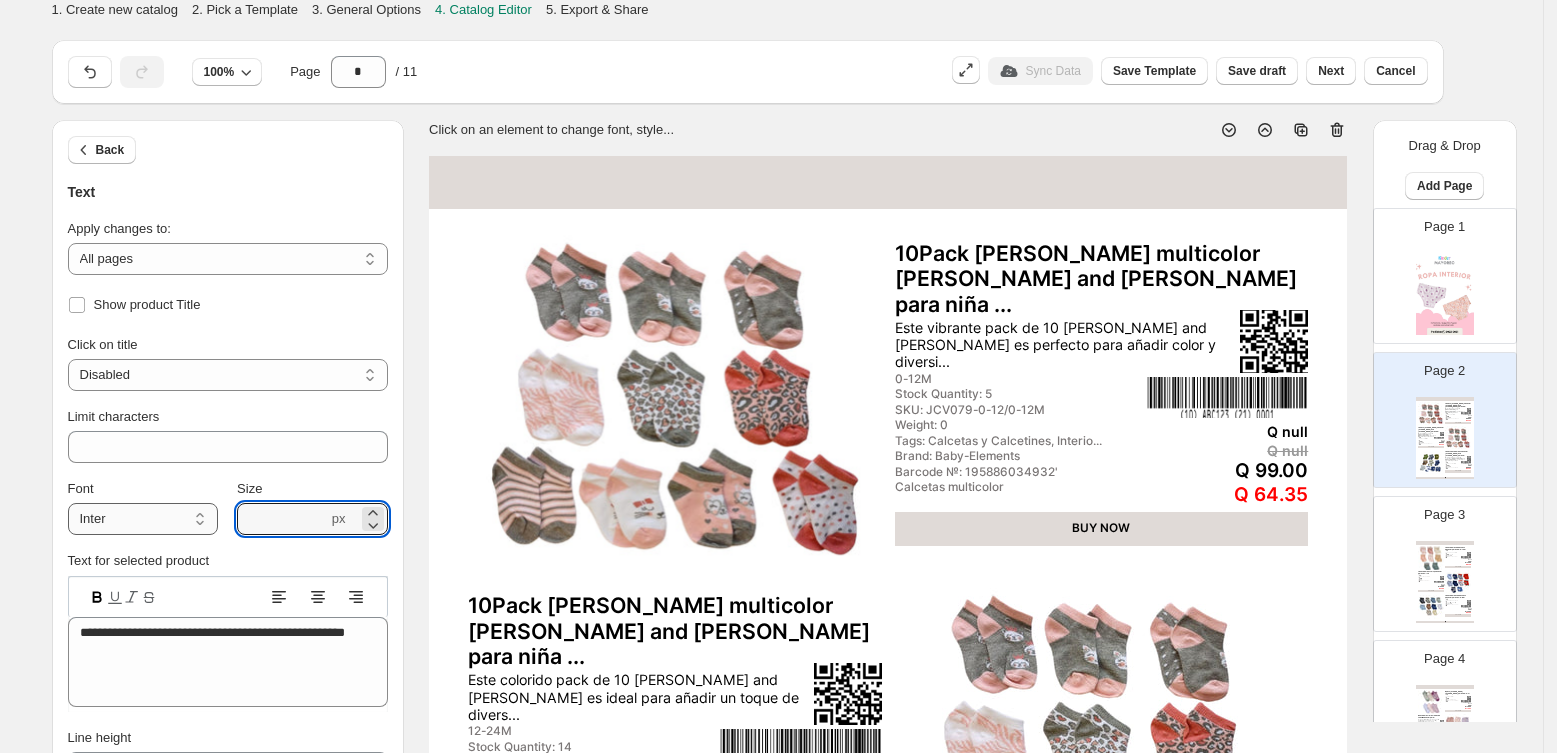 drag, startPoint x: 313, startPoint y: 521, endPoint x: 192, endPoint y: 522, distance: 121.004135 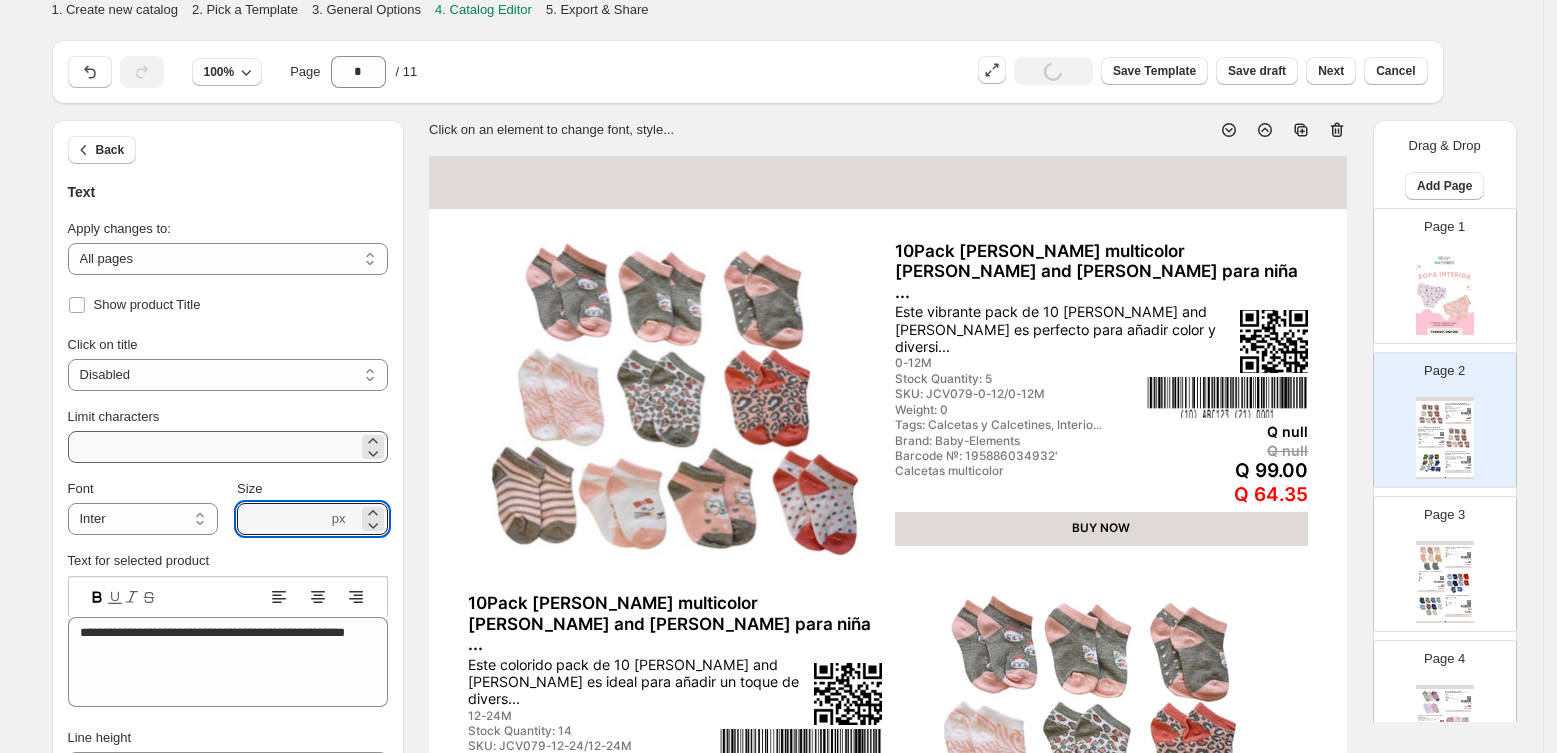 type on "****" 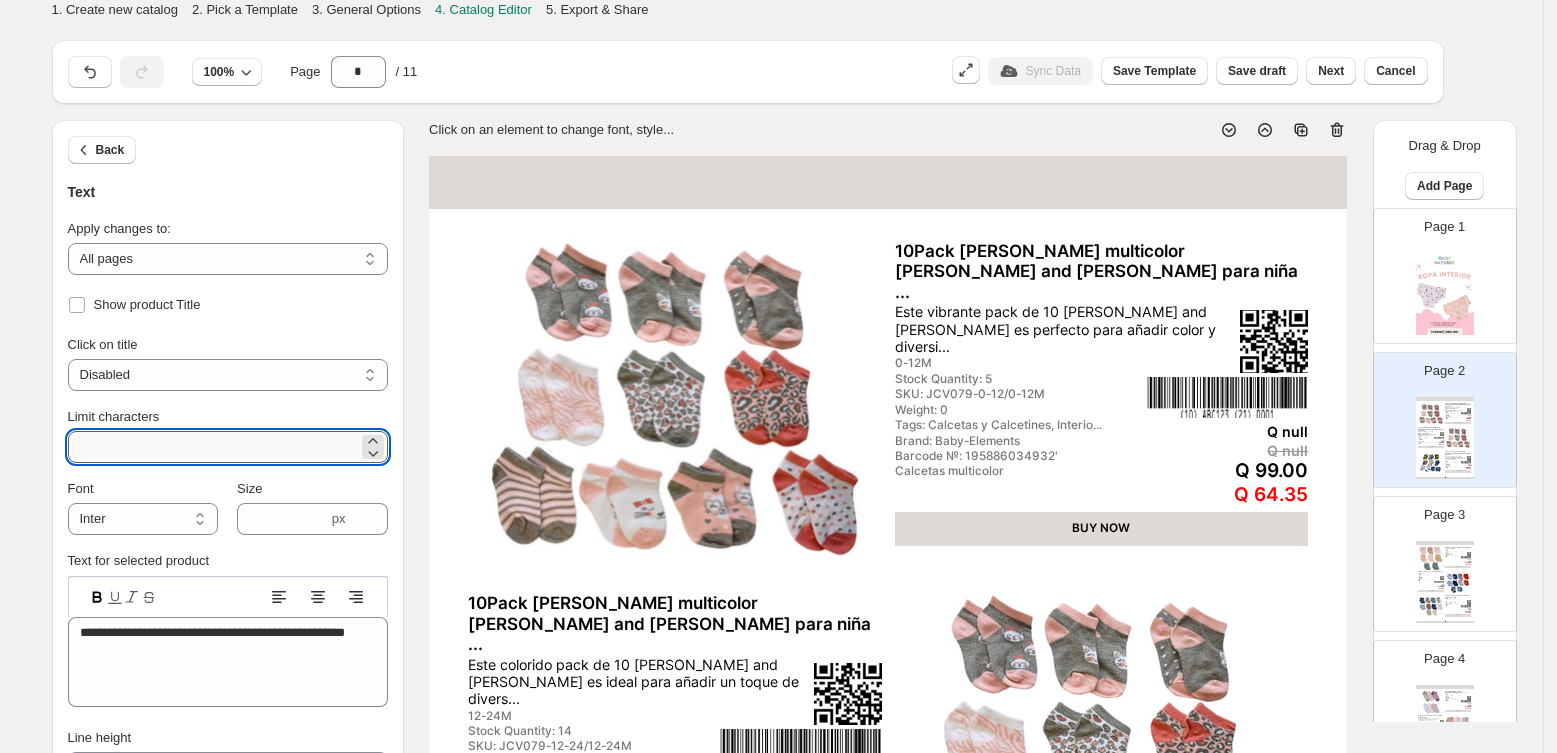 drag, startPoint x: 112, startPoint y: 453, endPoint x: 78, endPoint y: 450, distance: 34.132095 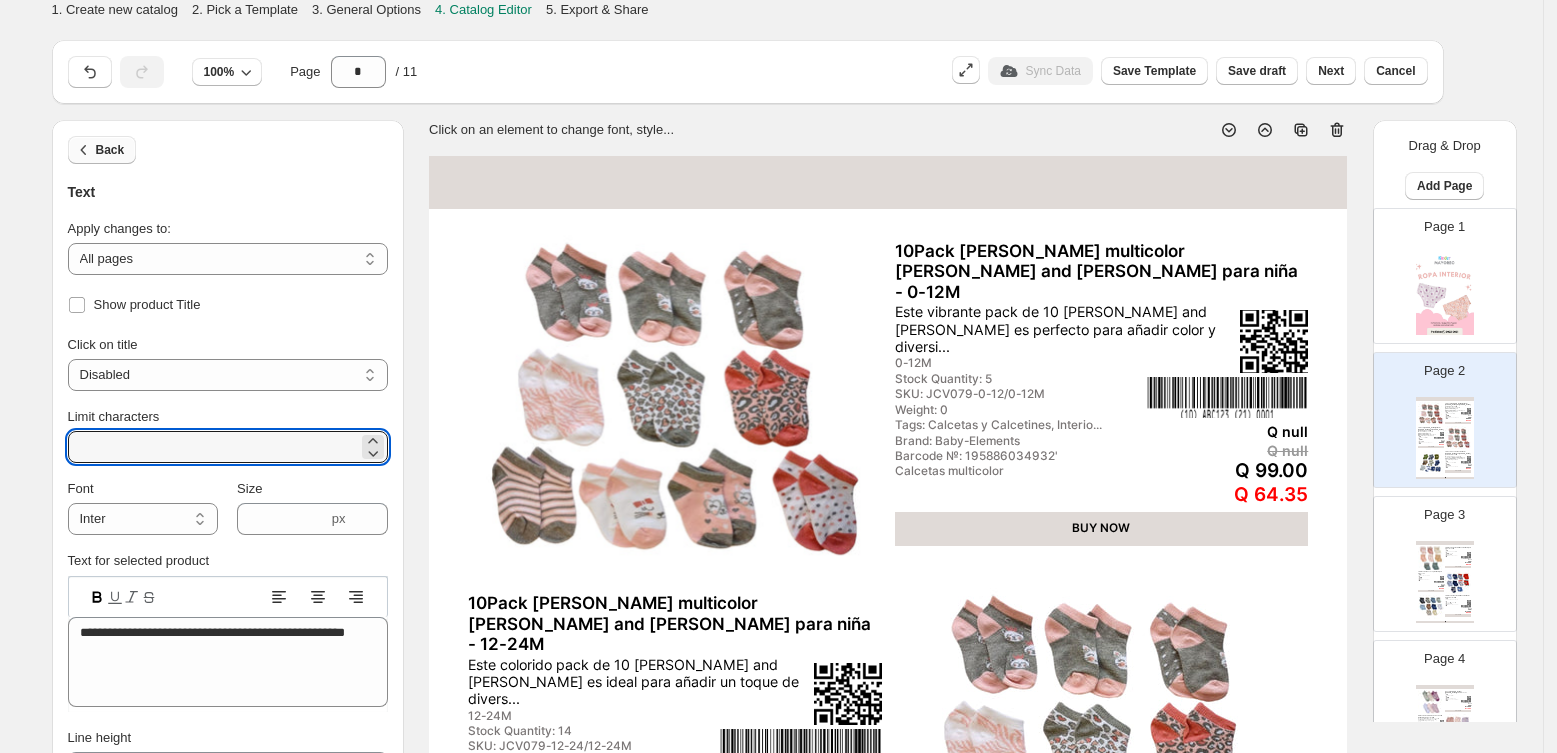 type on "***" 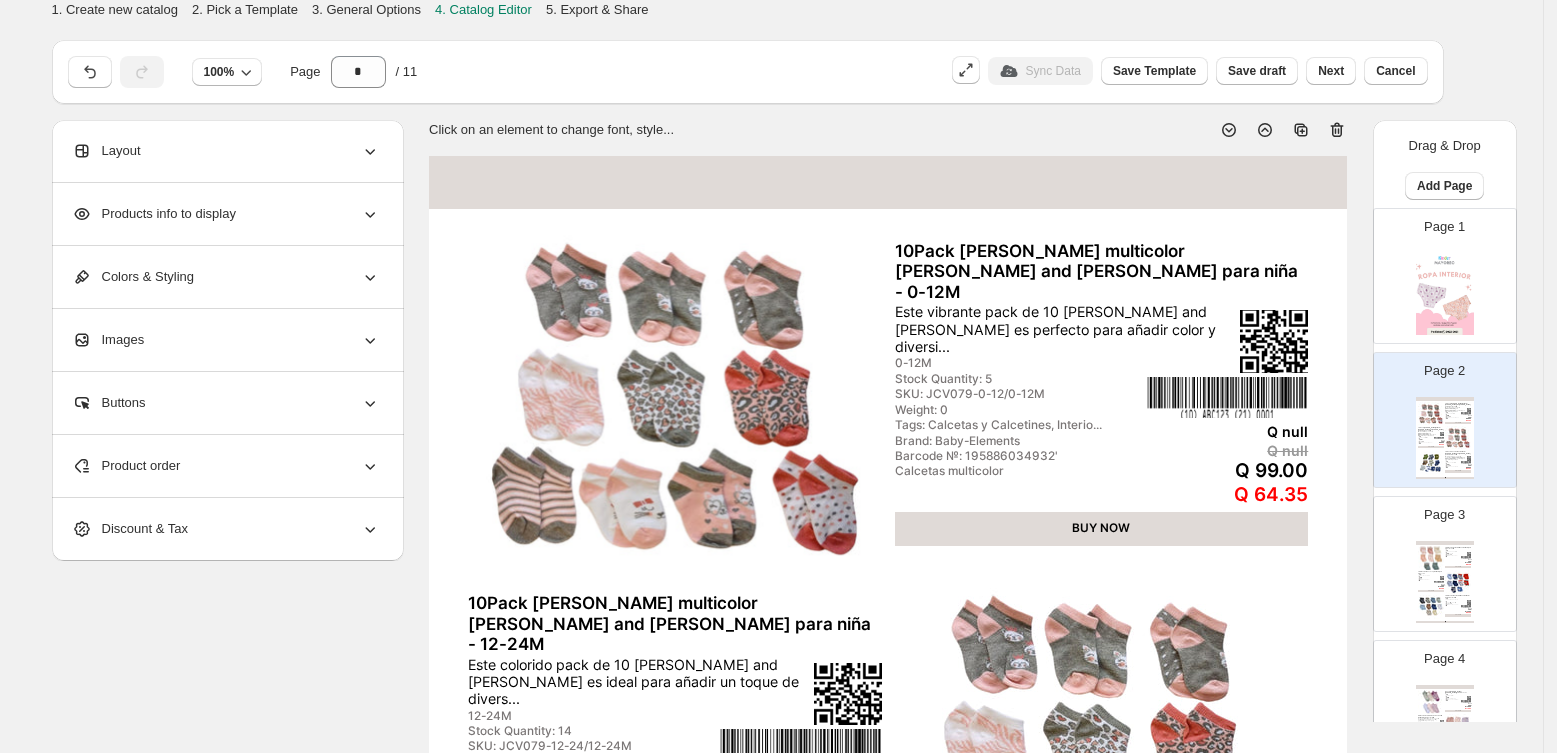 click on "Products info to display" at bounding box center (226, 214) 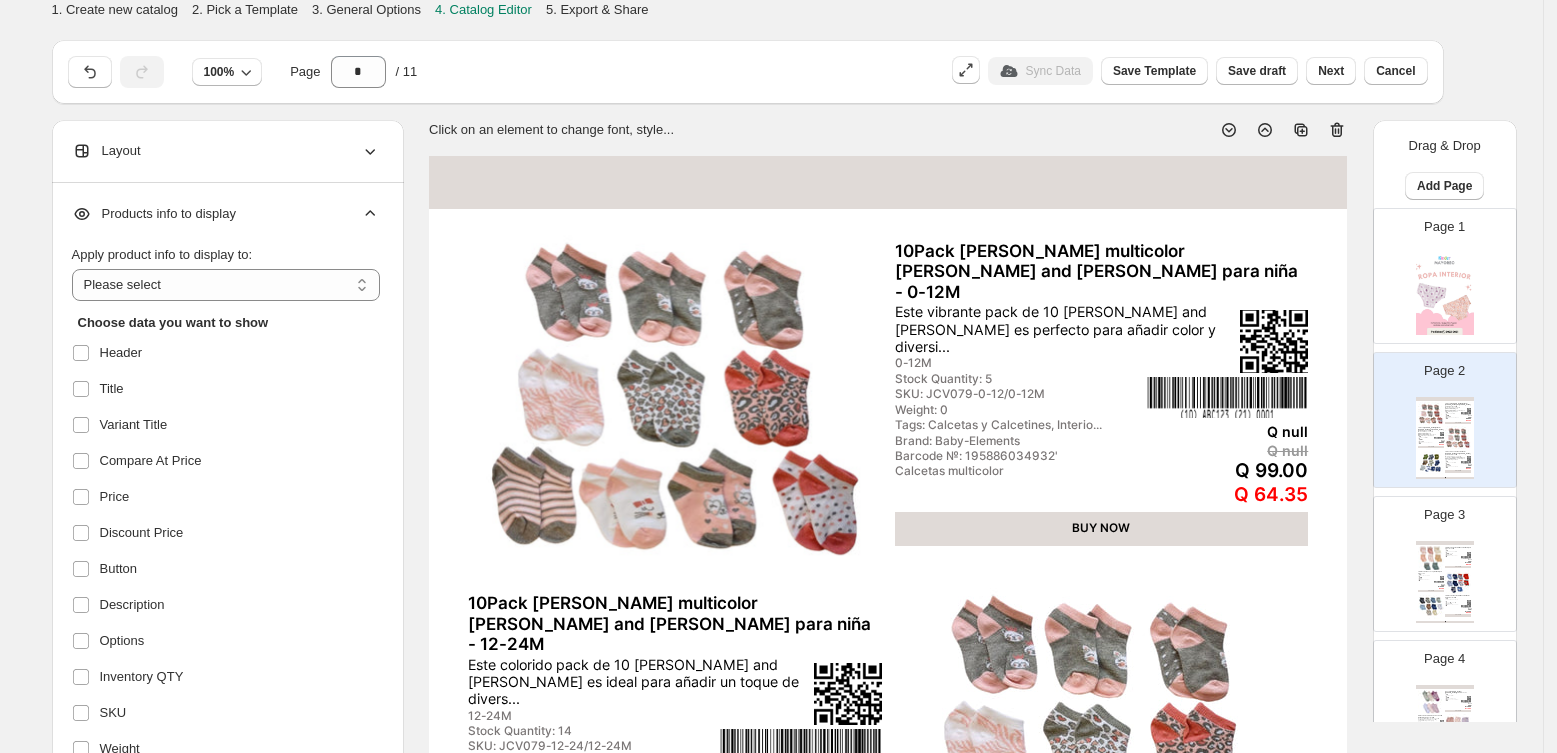 click on "**********" at bounding box center (226, 285) 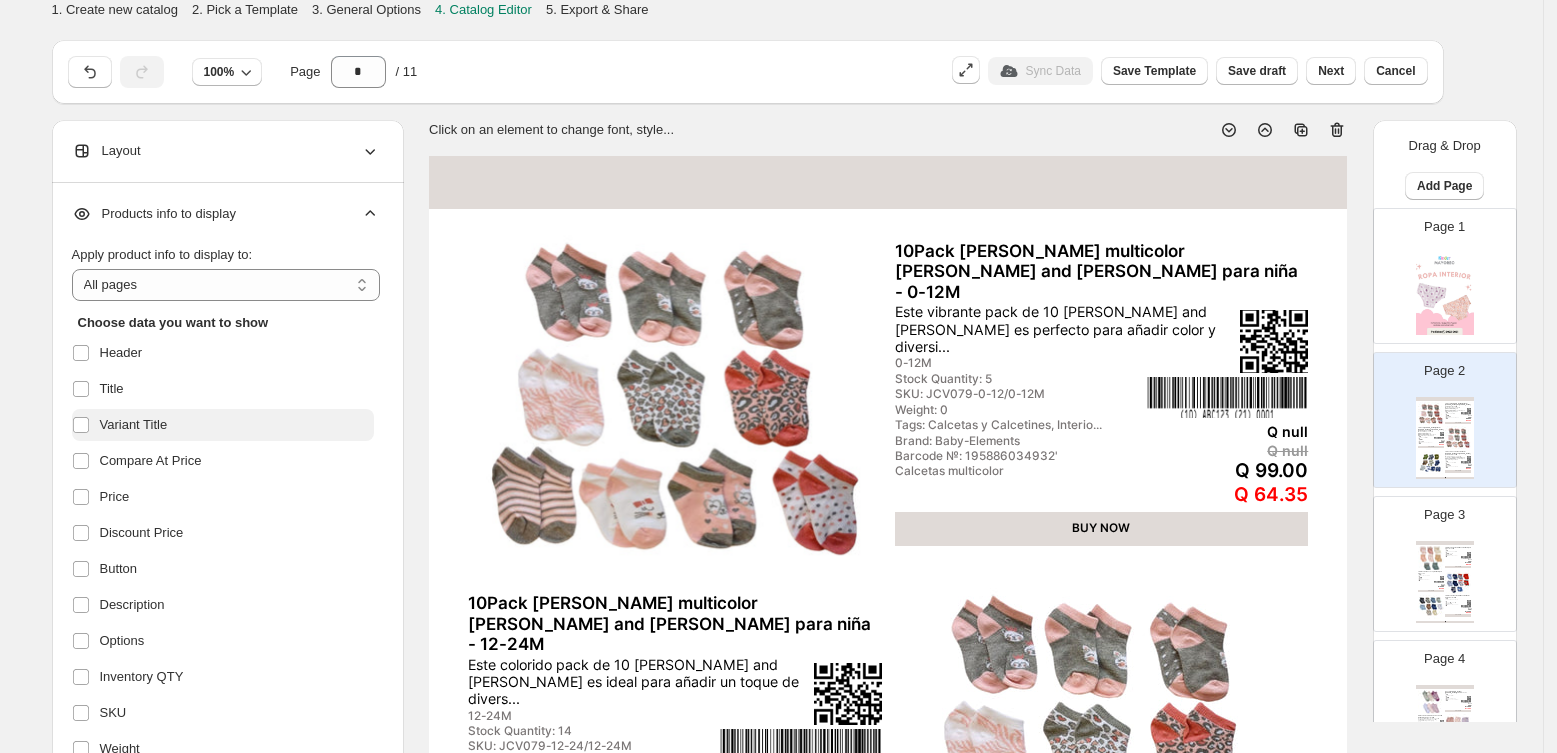 click on "Variant Title" at bounding box center (134, 425) 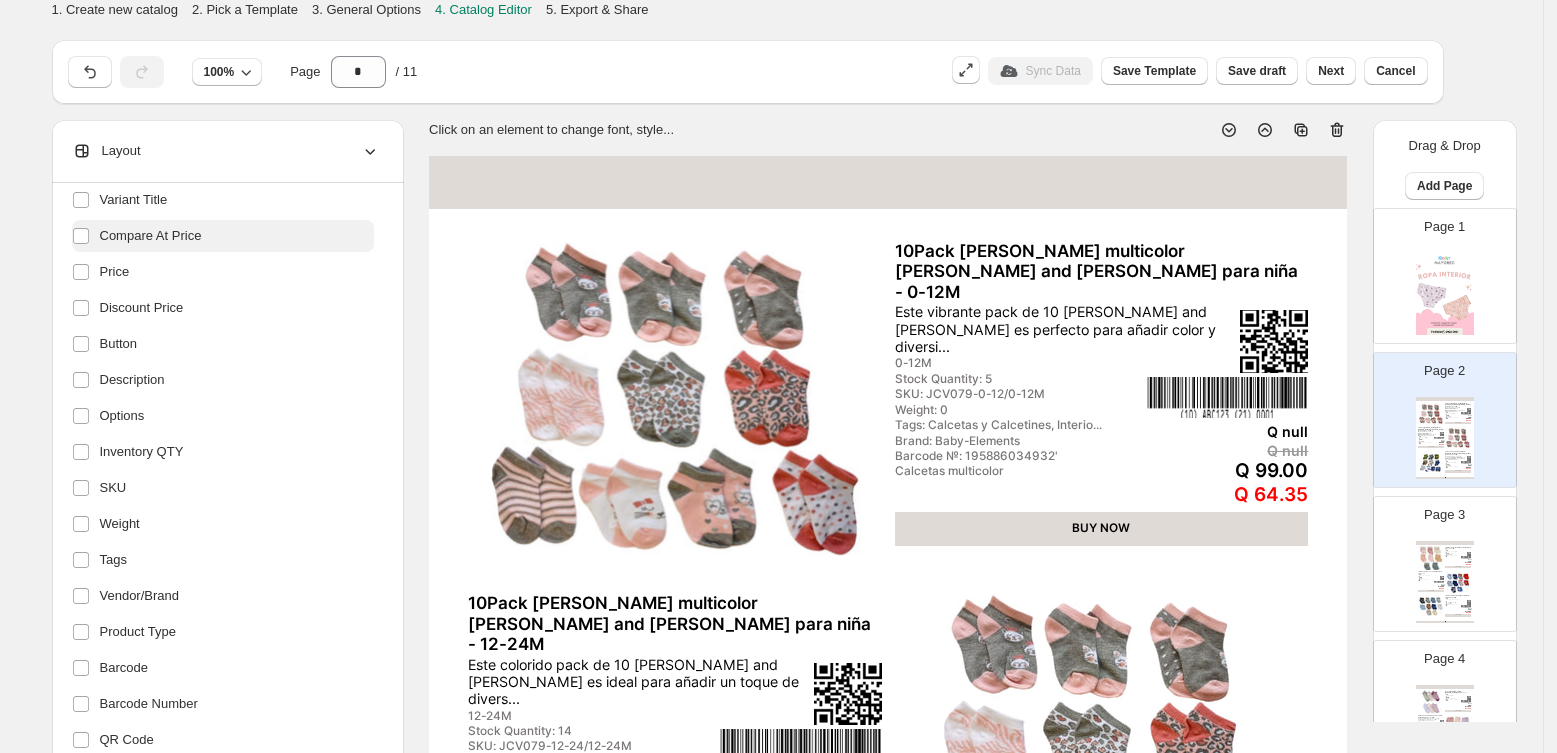 scroll, scrollTop: 266, scrollLeft: 0, axis: vertical 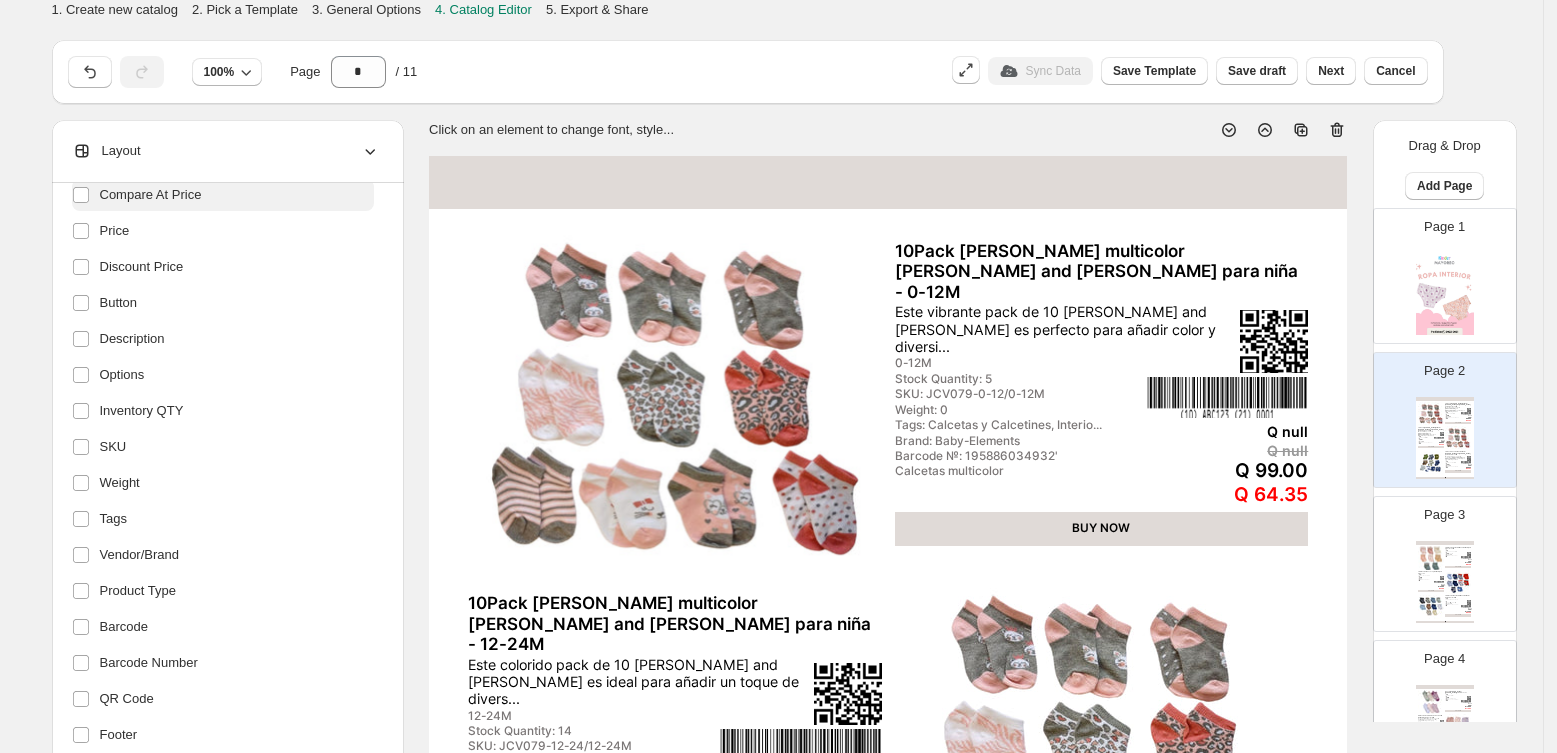 click on "Compare At Price" at bounding box center (151, 195) 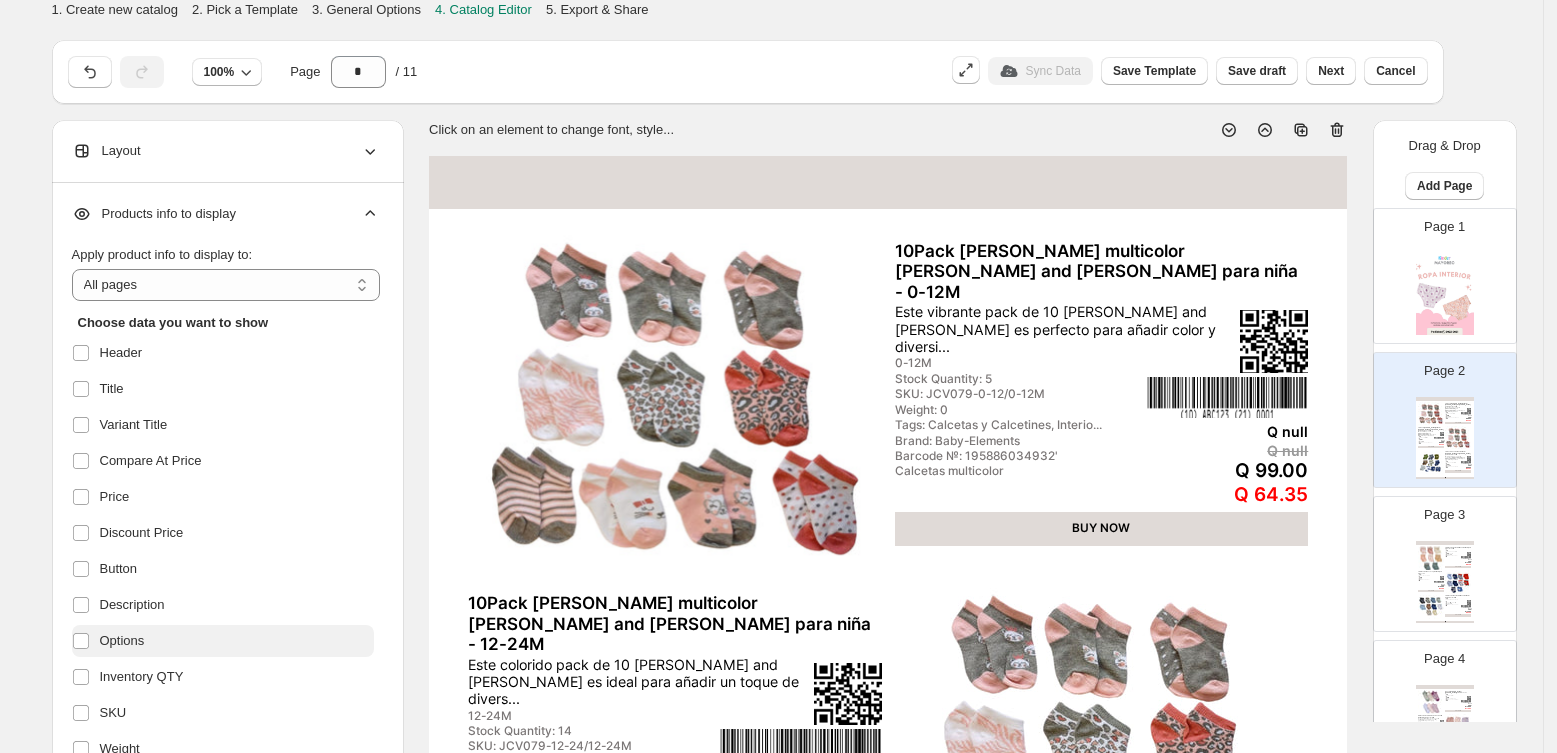 scroll, scrollTop: 133, scrollLeft: 0, axis: vertical 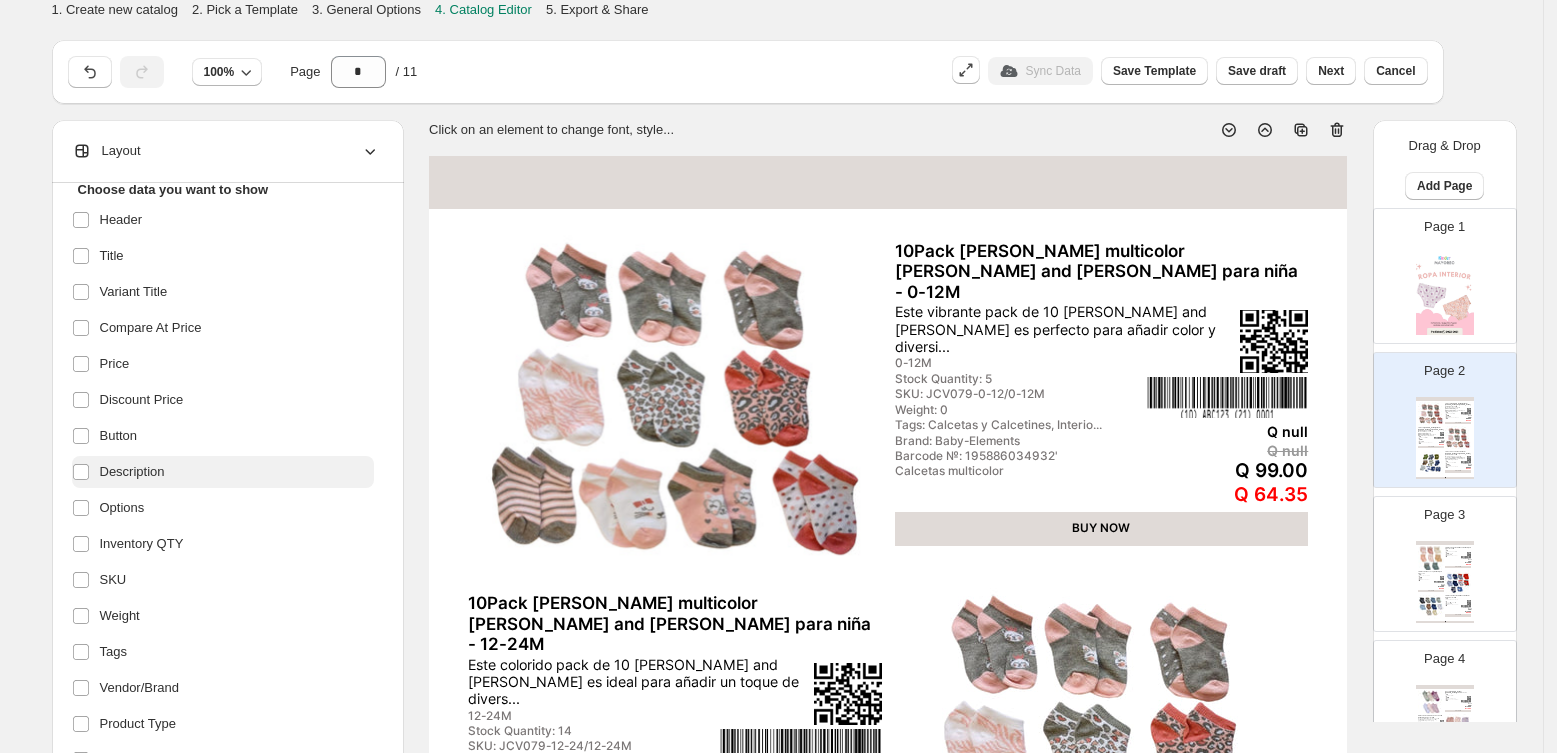 click on "Description" at bounding box center [223, 472] 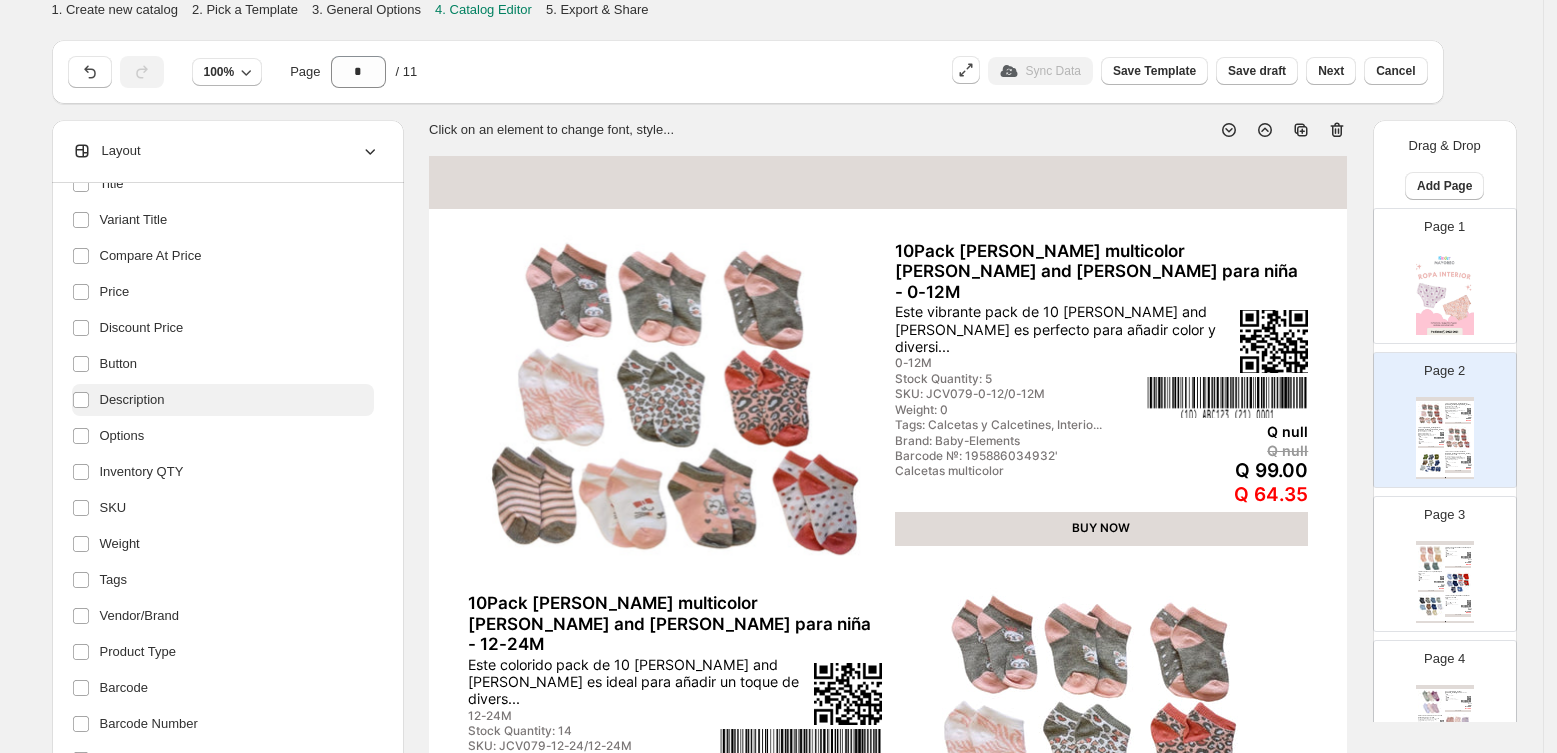 scroll, scrollTop: 266, scrollLeft: 0, axis: vertical 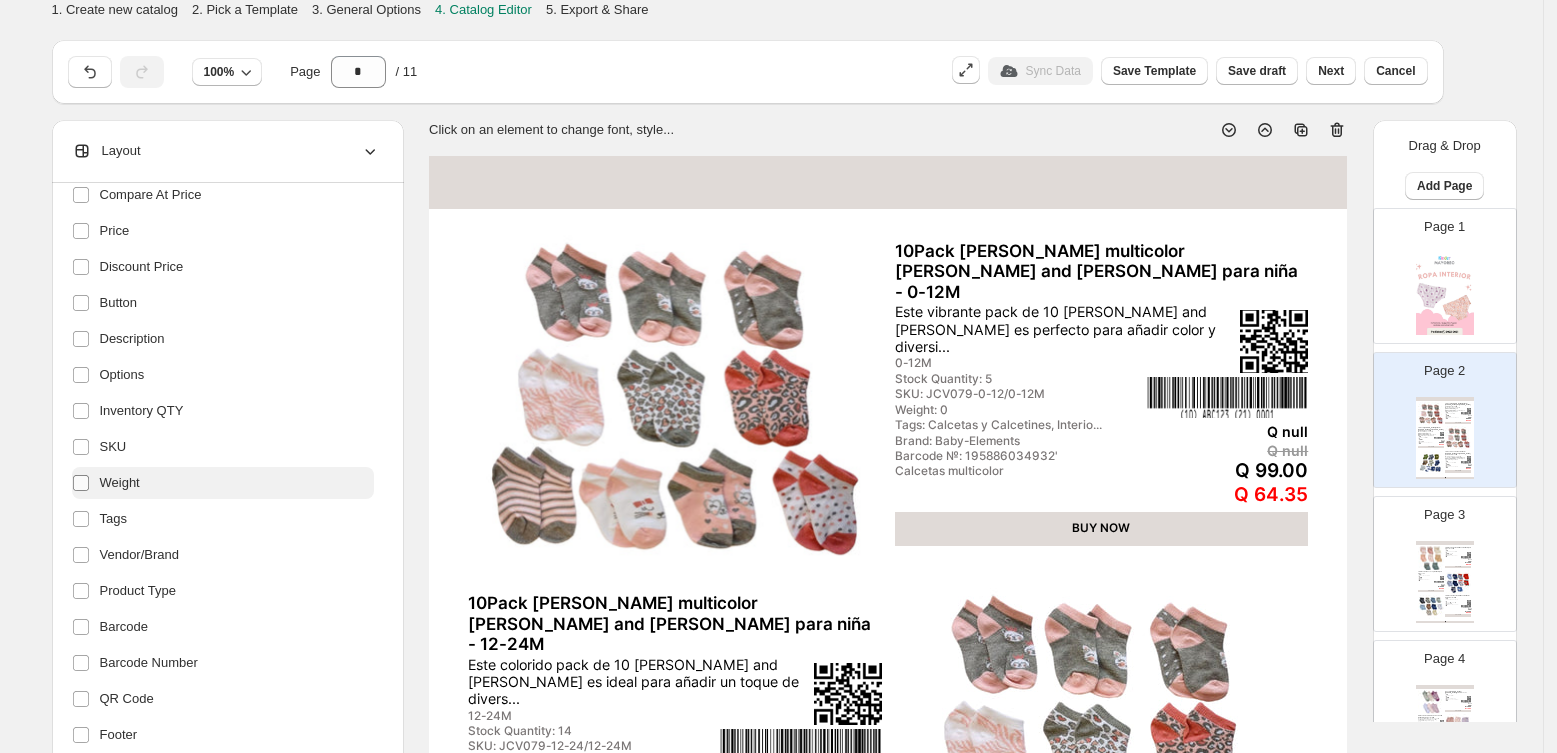 click at bounding box center (85, 483) 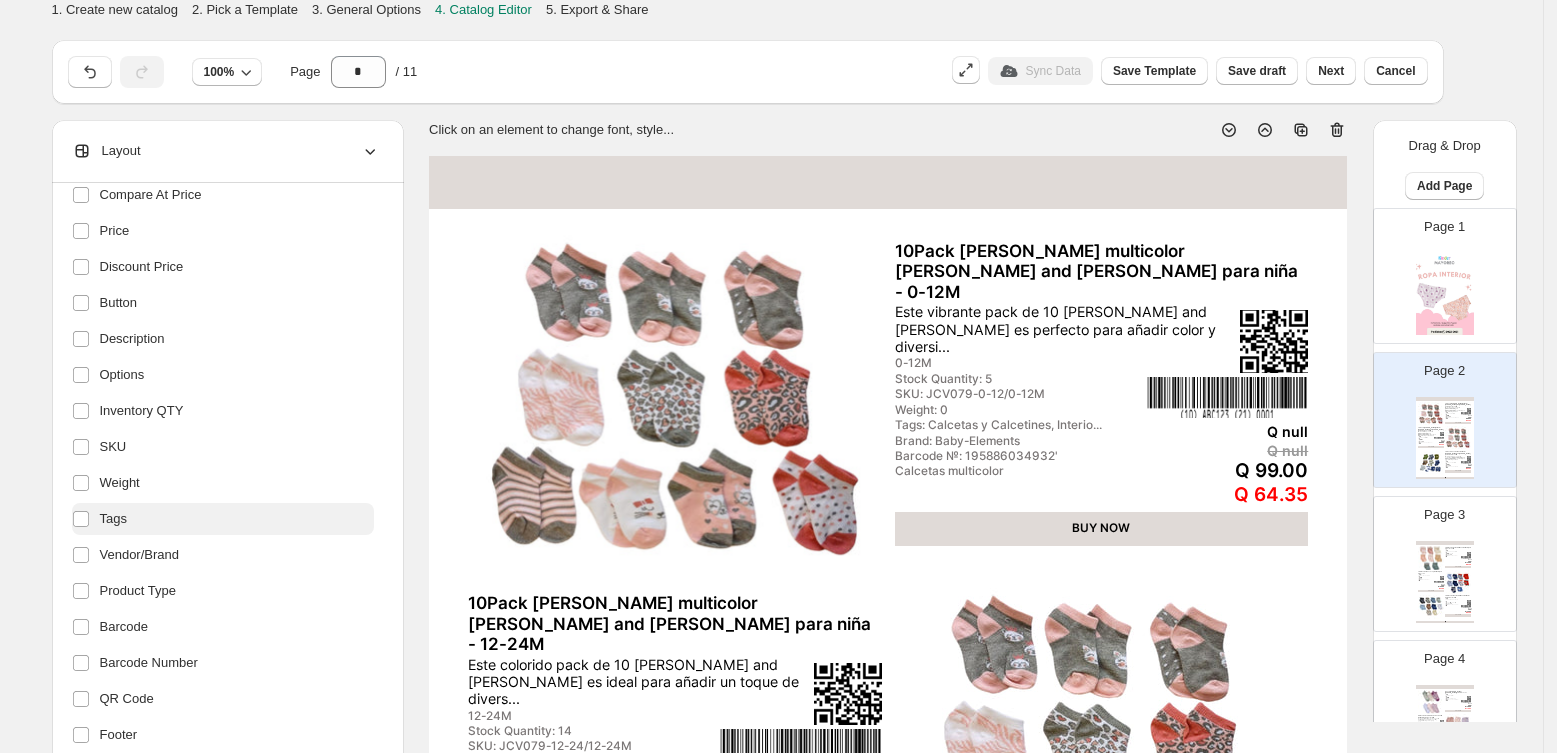 click on "Tags" at bounding box center [113, 519] 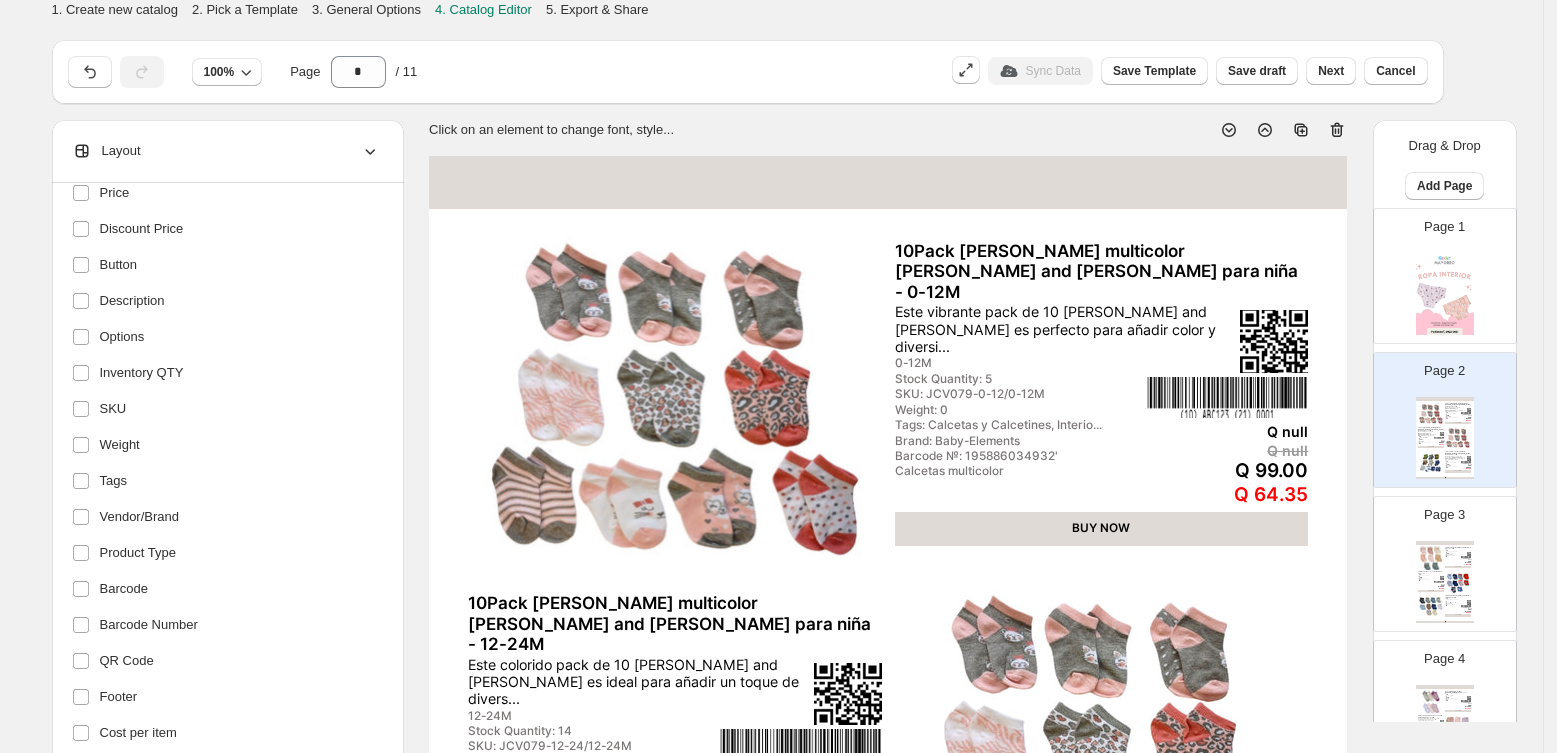 scroll, scrollTop: 322, scrollLeft: 0, axis: vertical 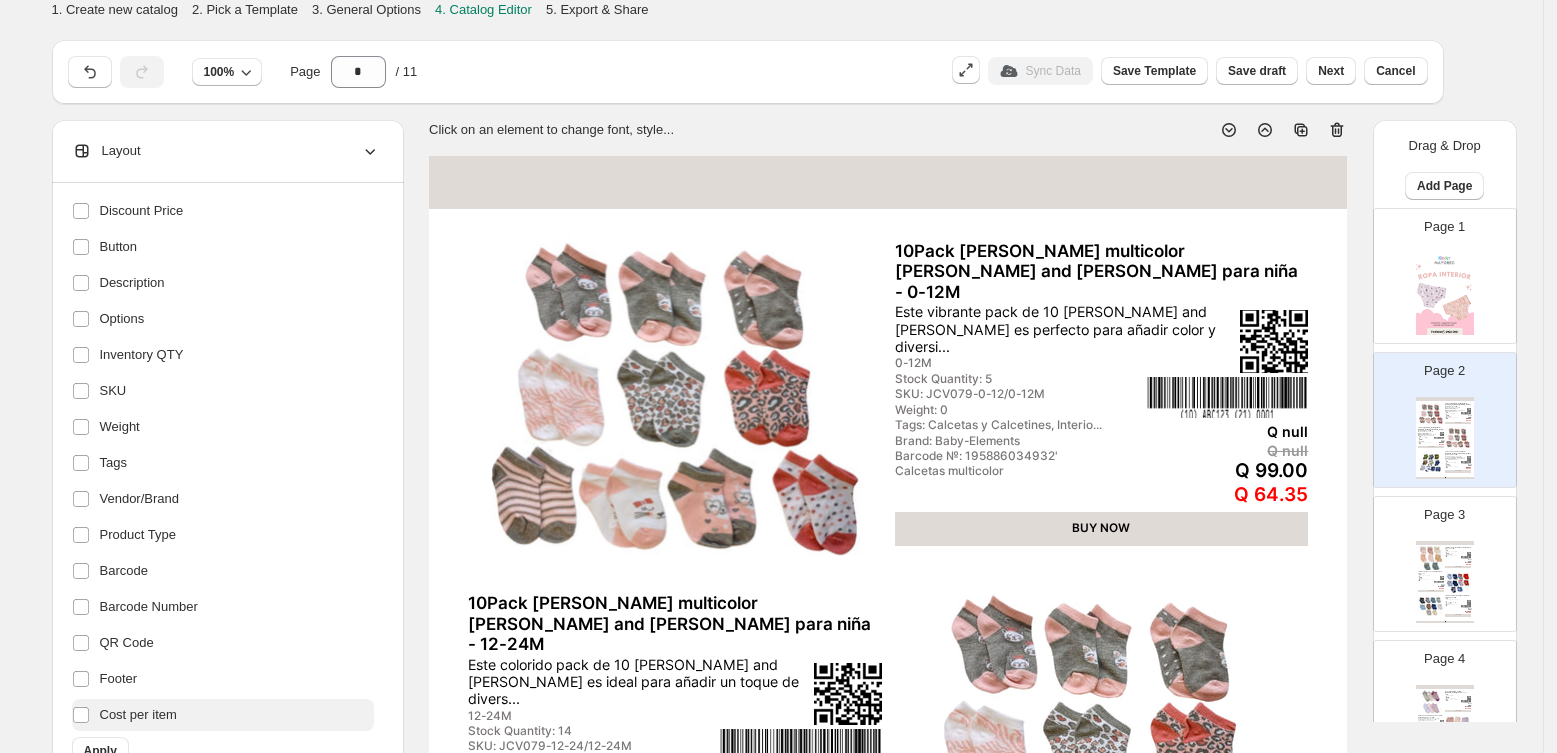 click on "Cost per item" at bounding box center [223, 715] 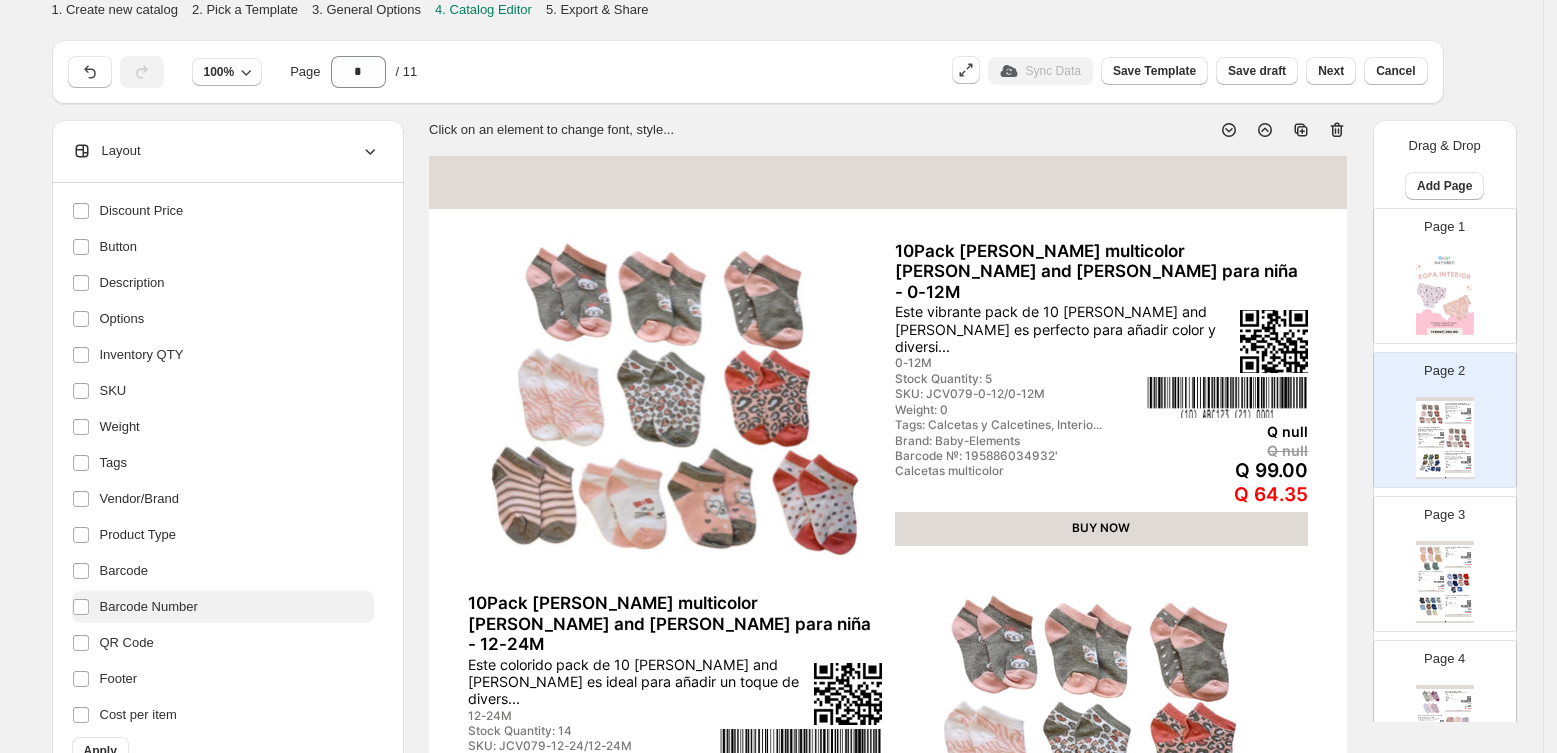 click on "Barcode Number" at bounding box center [223, 607] 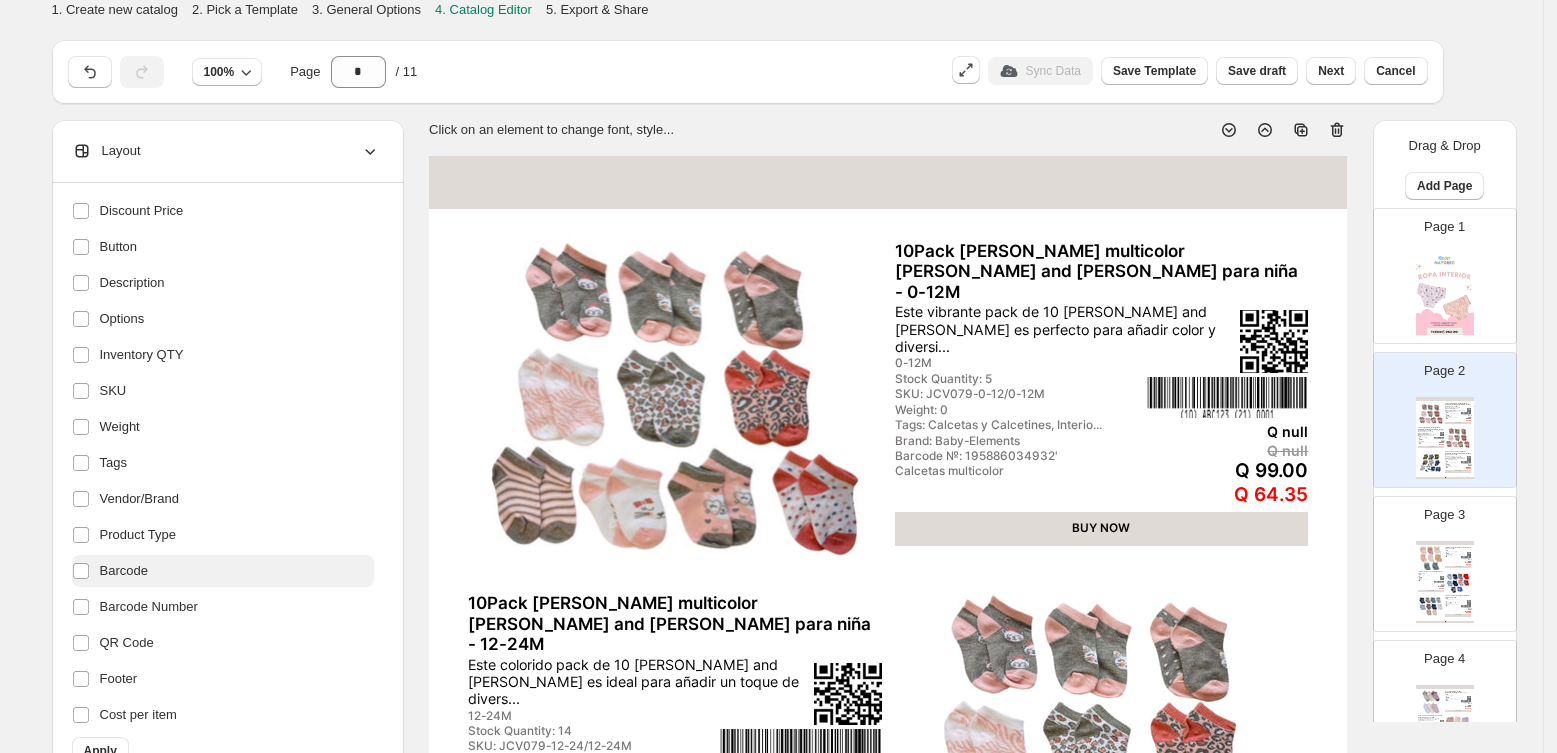 click on "Barcode" at bounding box center (223, 571) 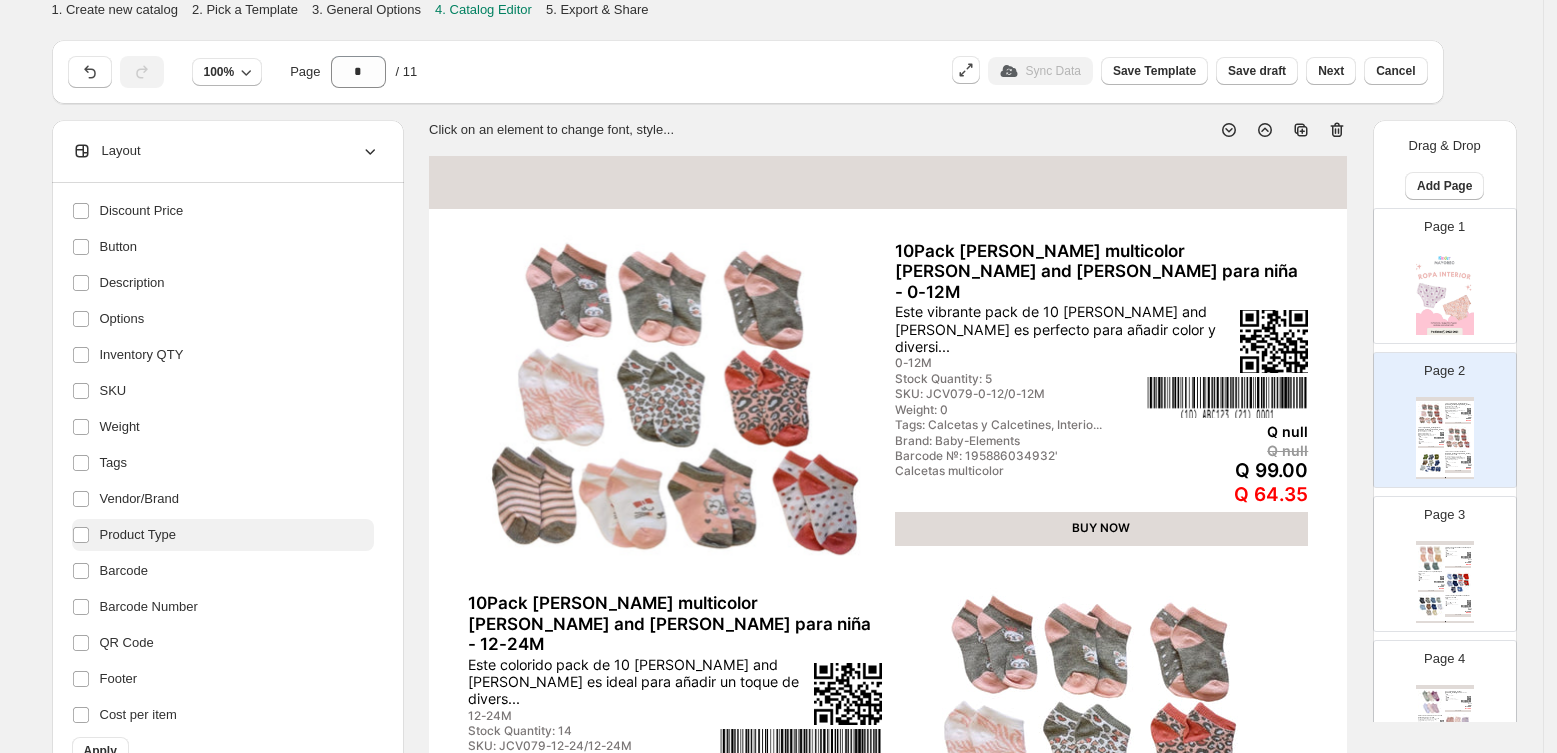 click on "Product Type" at bounding box center (223, 535) 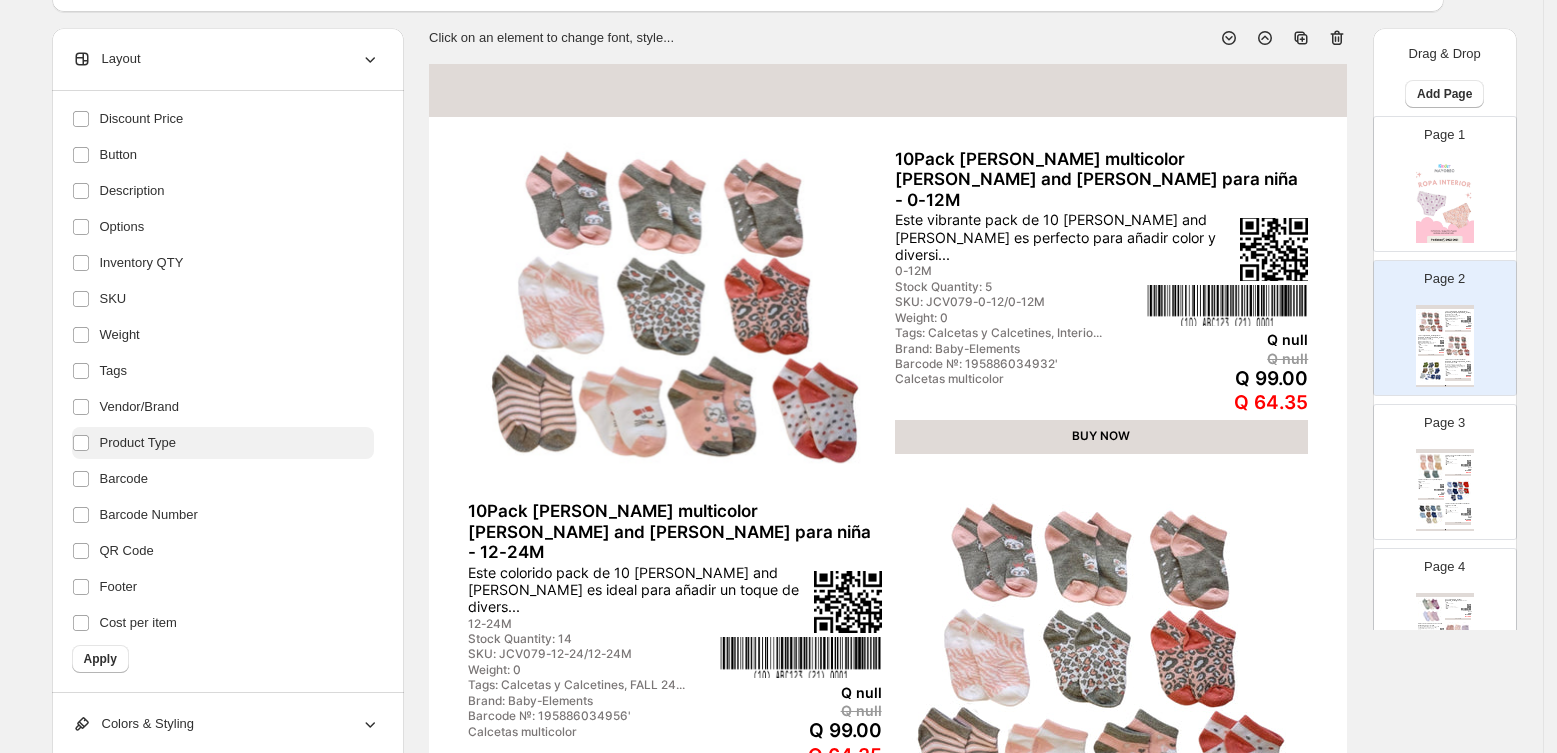 scroll, scrollTop: 133, scrollLeft: 0, axis: vertical 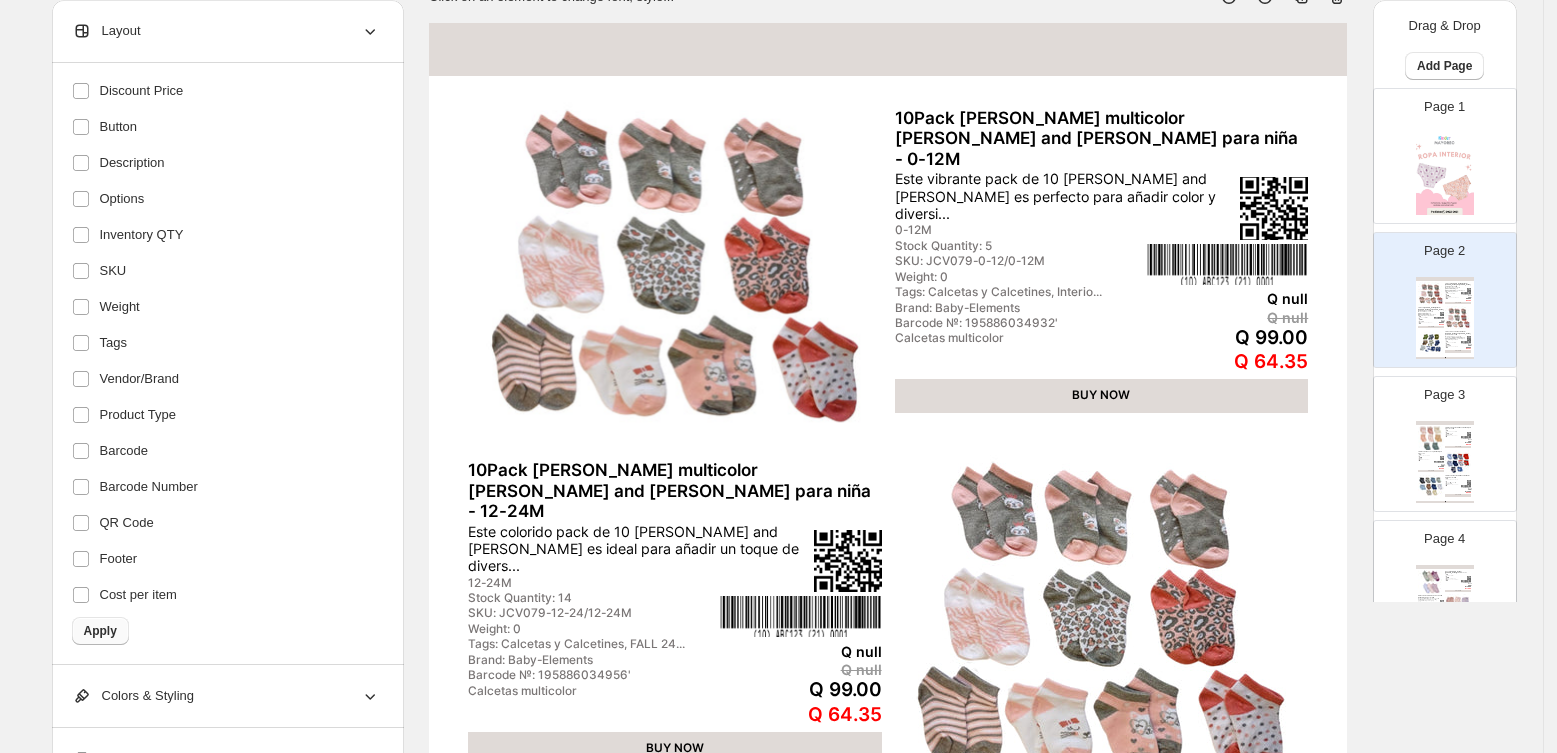 click on "Apply" at bounding box center (100, 631) 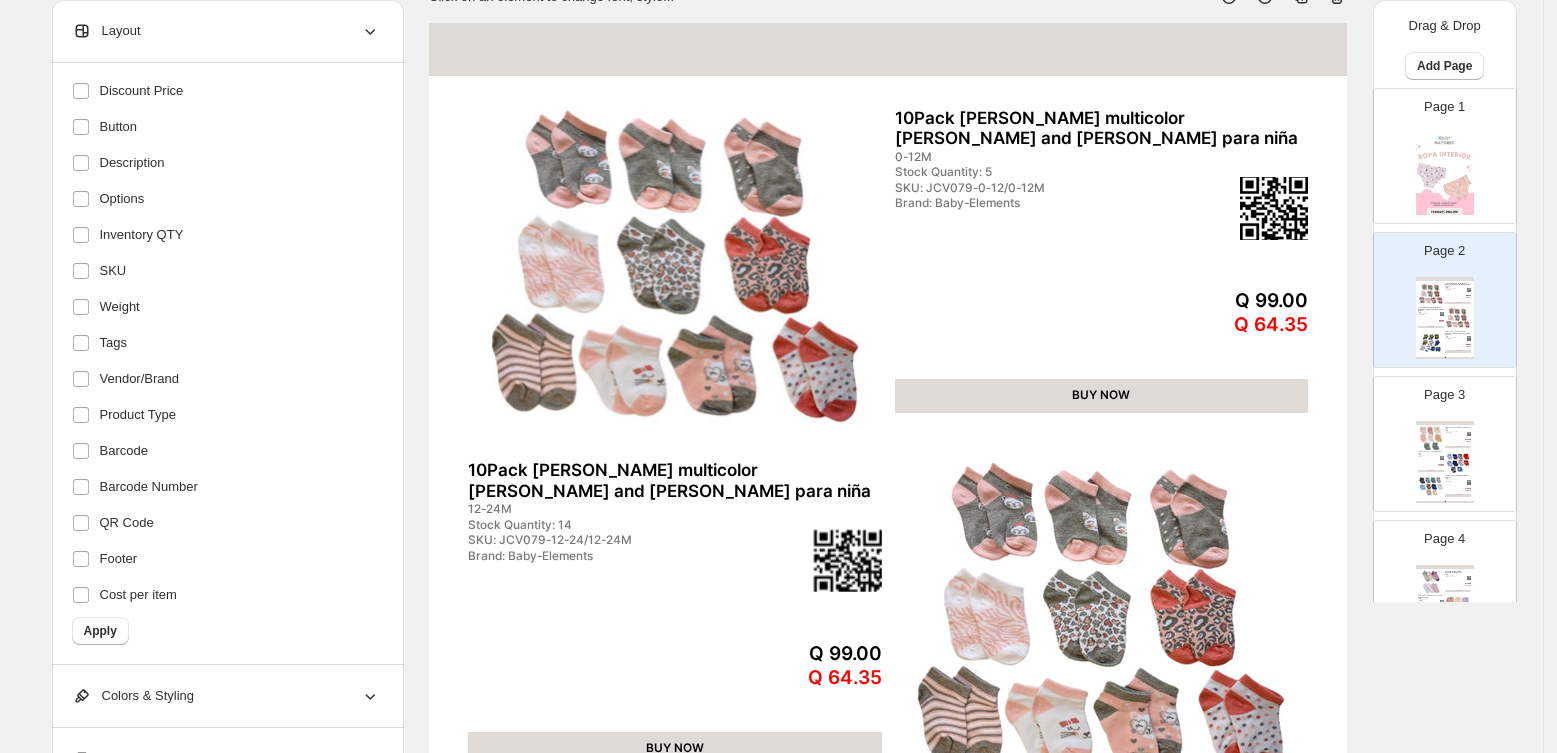 click on "Q 99.00" at bounding box center (1228, 301) 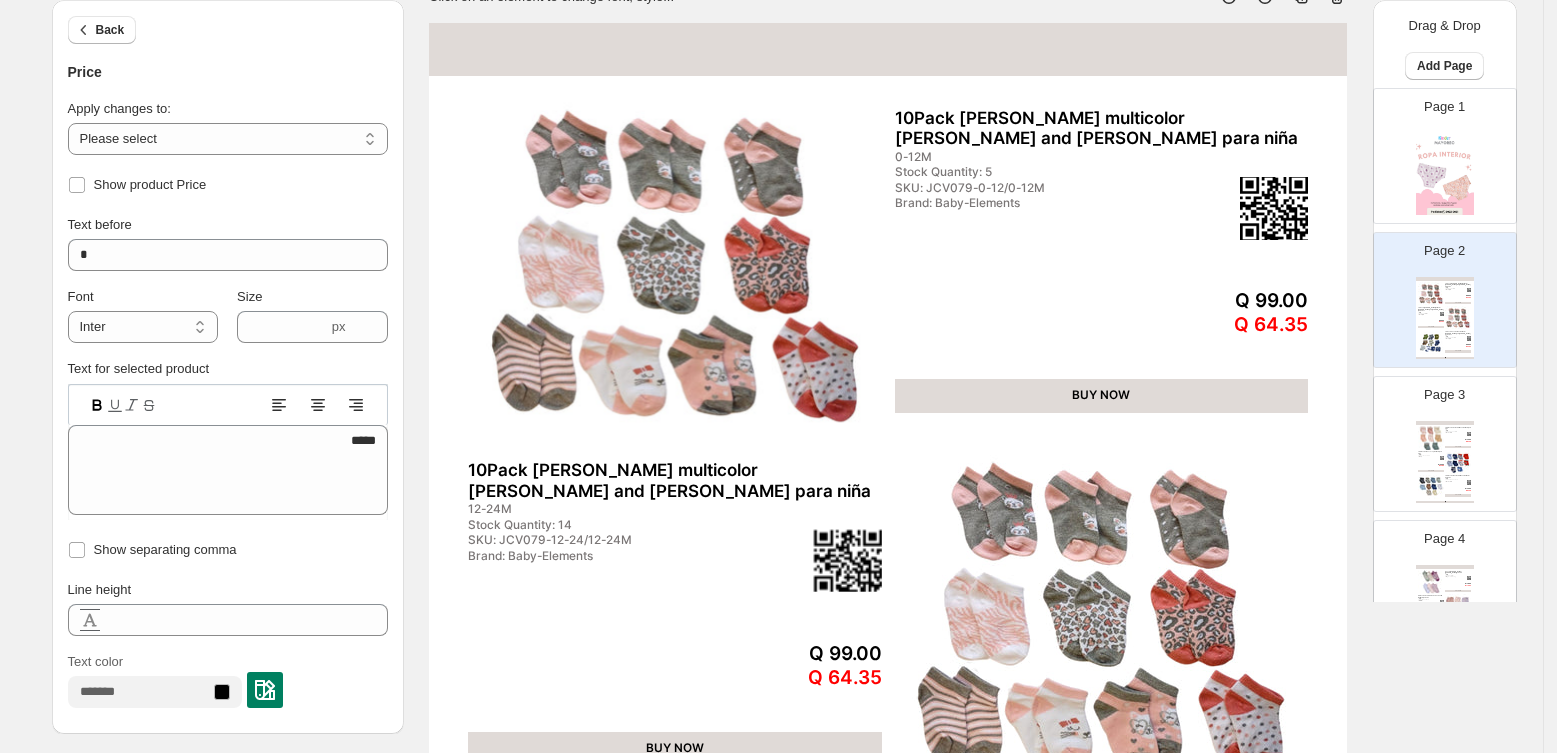 drag, startPoint x: 176, startPoint y: 141, endPoint x: 172, endPoint y: 156, distance: 15.524175 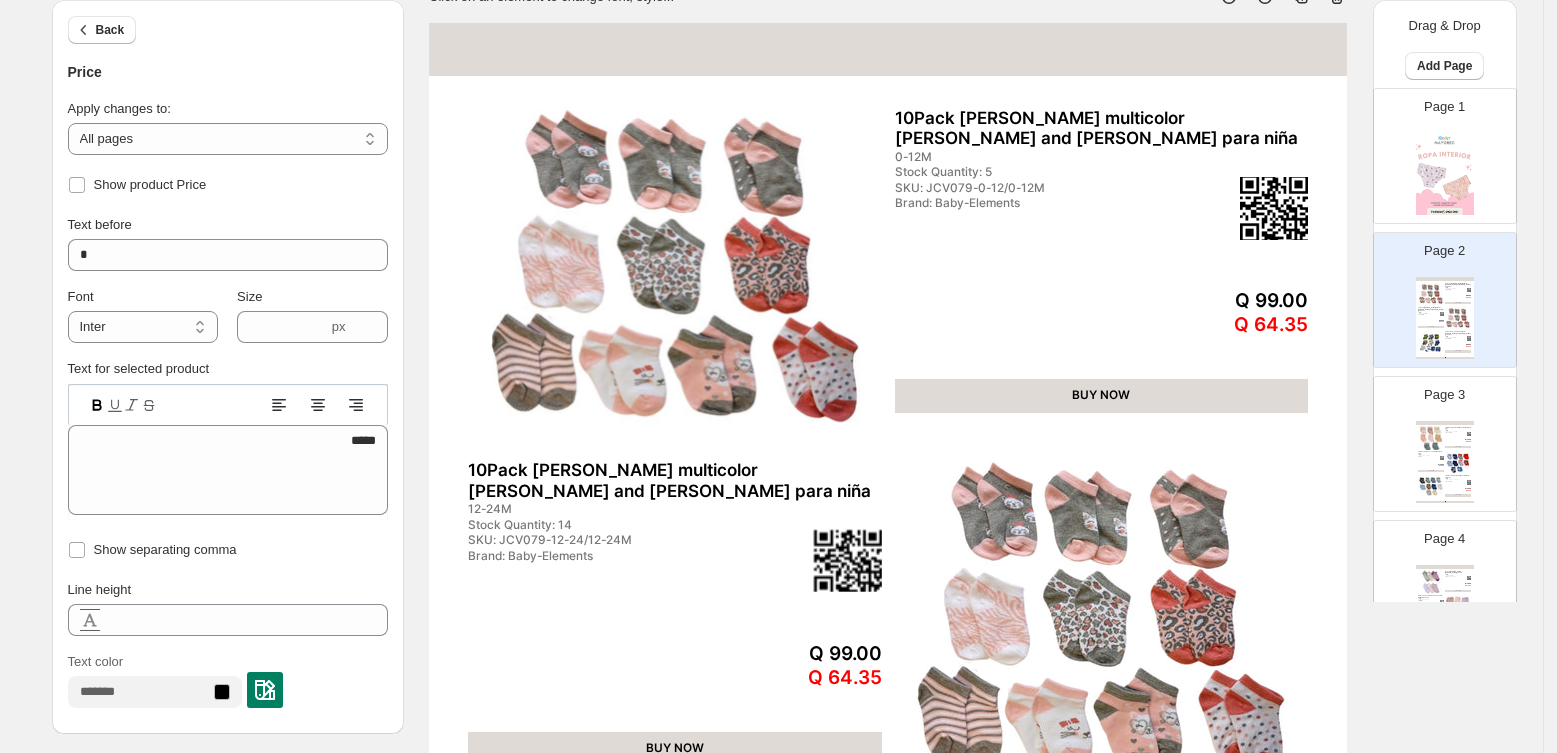 click 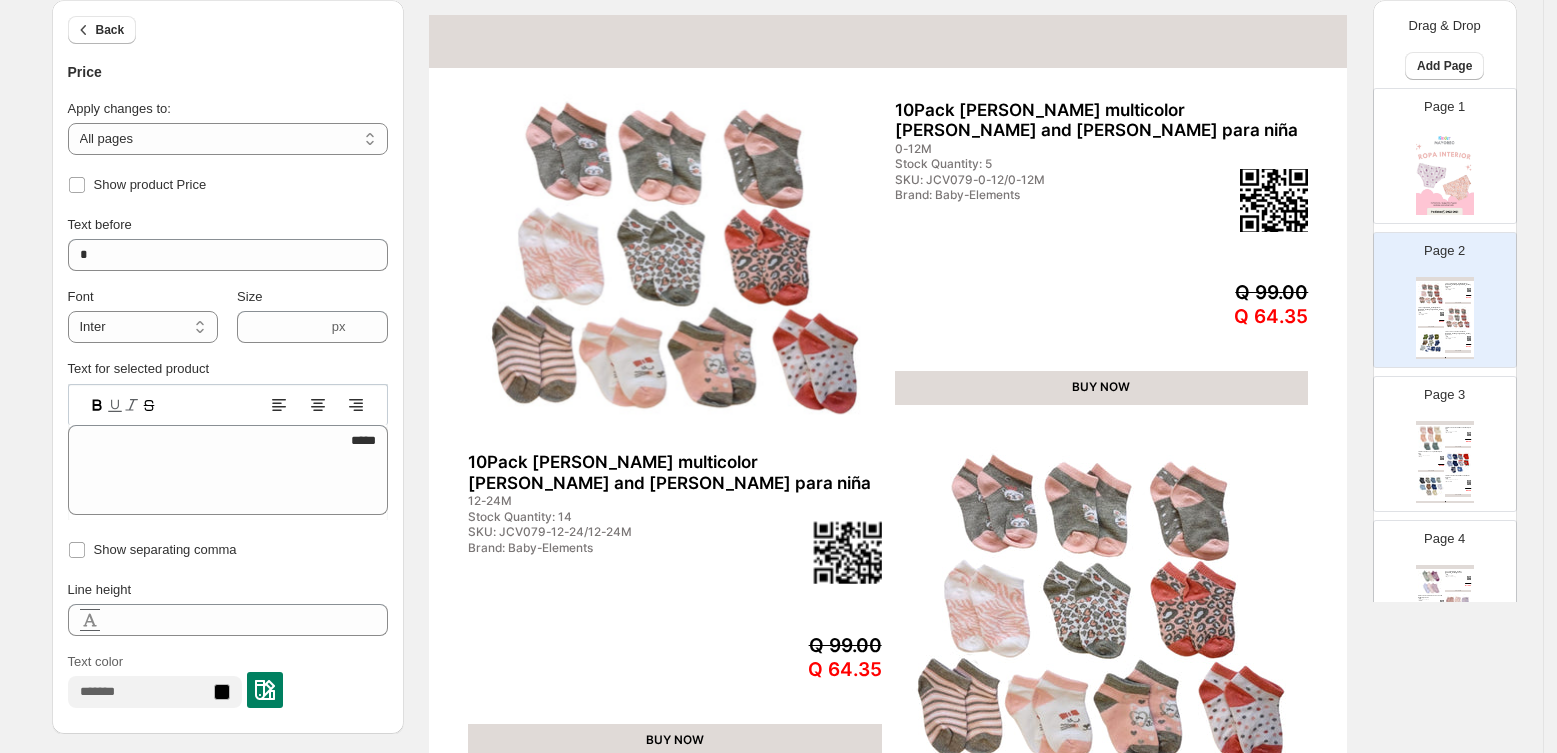 scroll, scrollTop: 0, scrollLeft: 0, axis: both 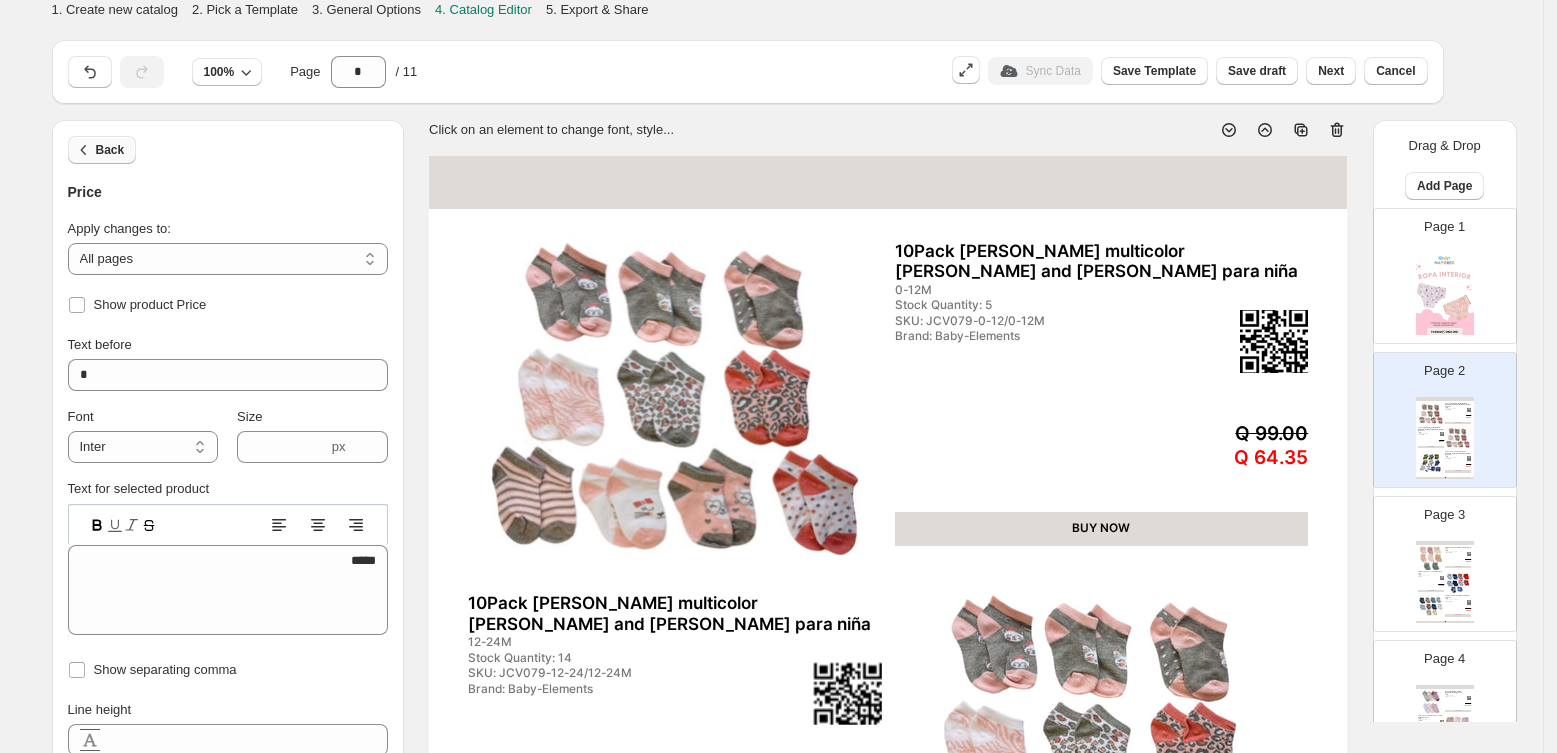click on "Back" at bounding box center [110, 150] 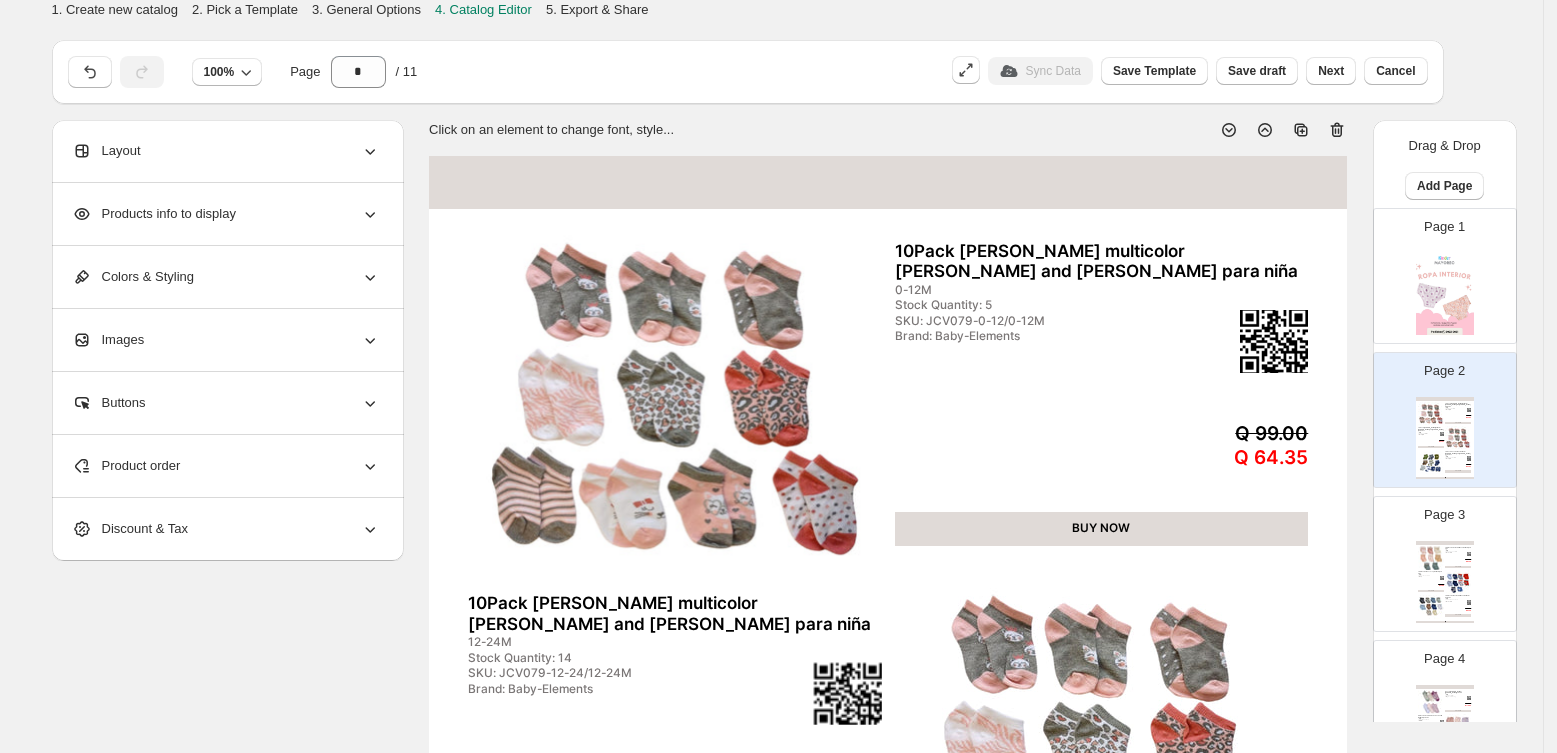 click on "Colors & Styling" at bounding box center (226, 277) 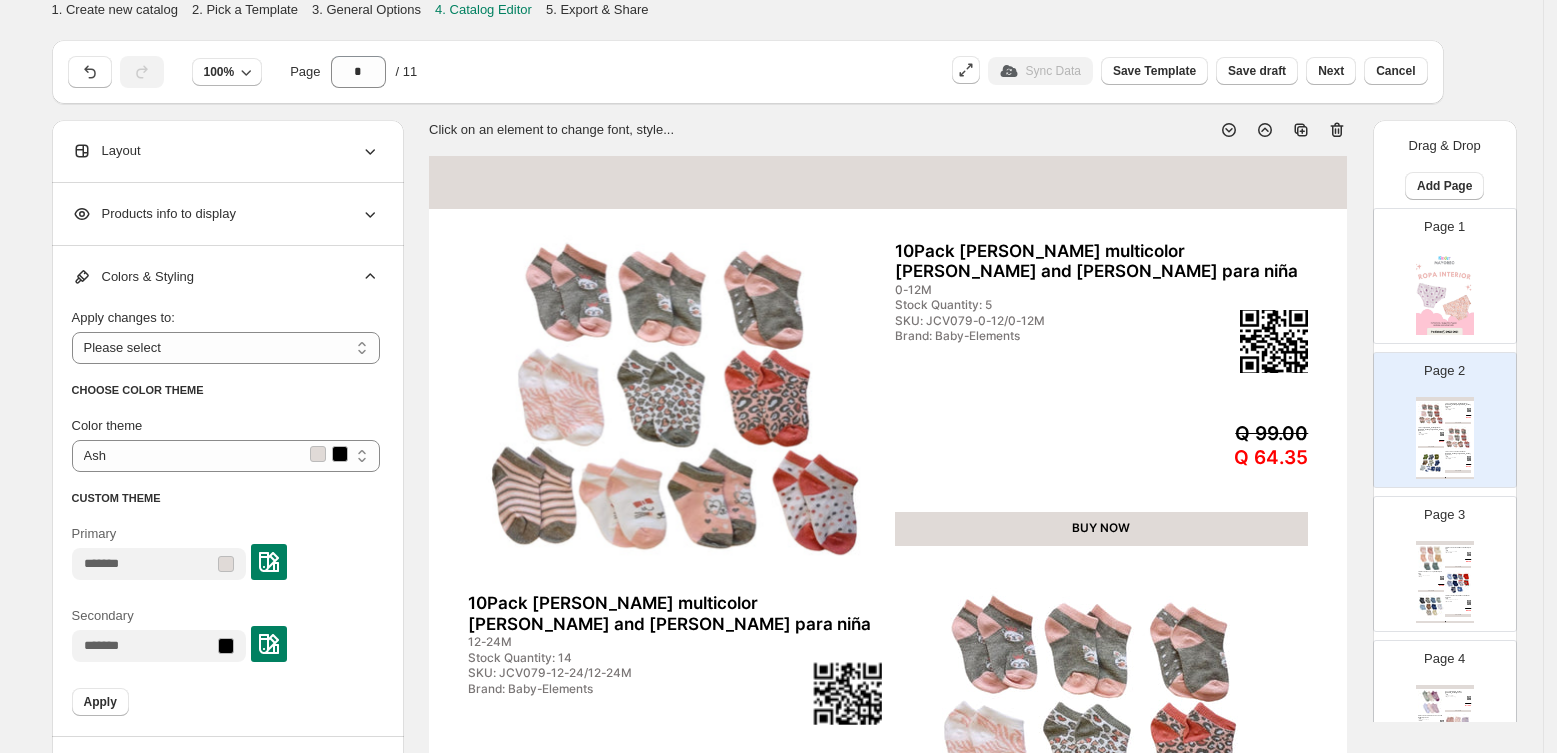click at bounding box center (269, 562) 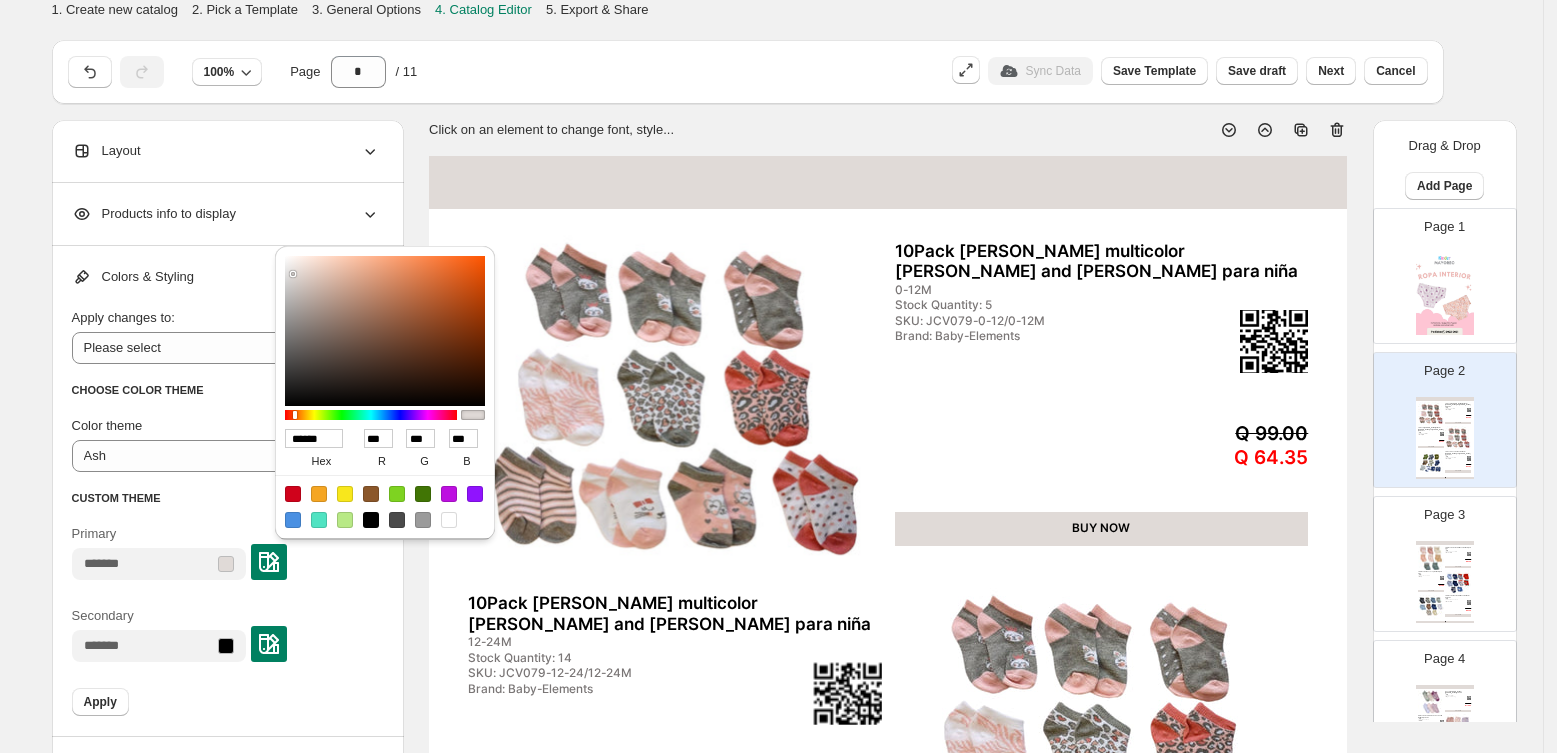 type on "******" 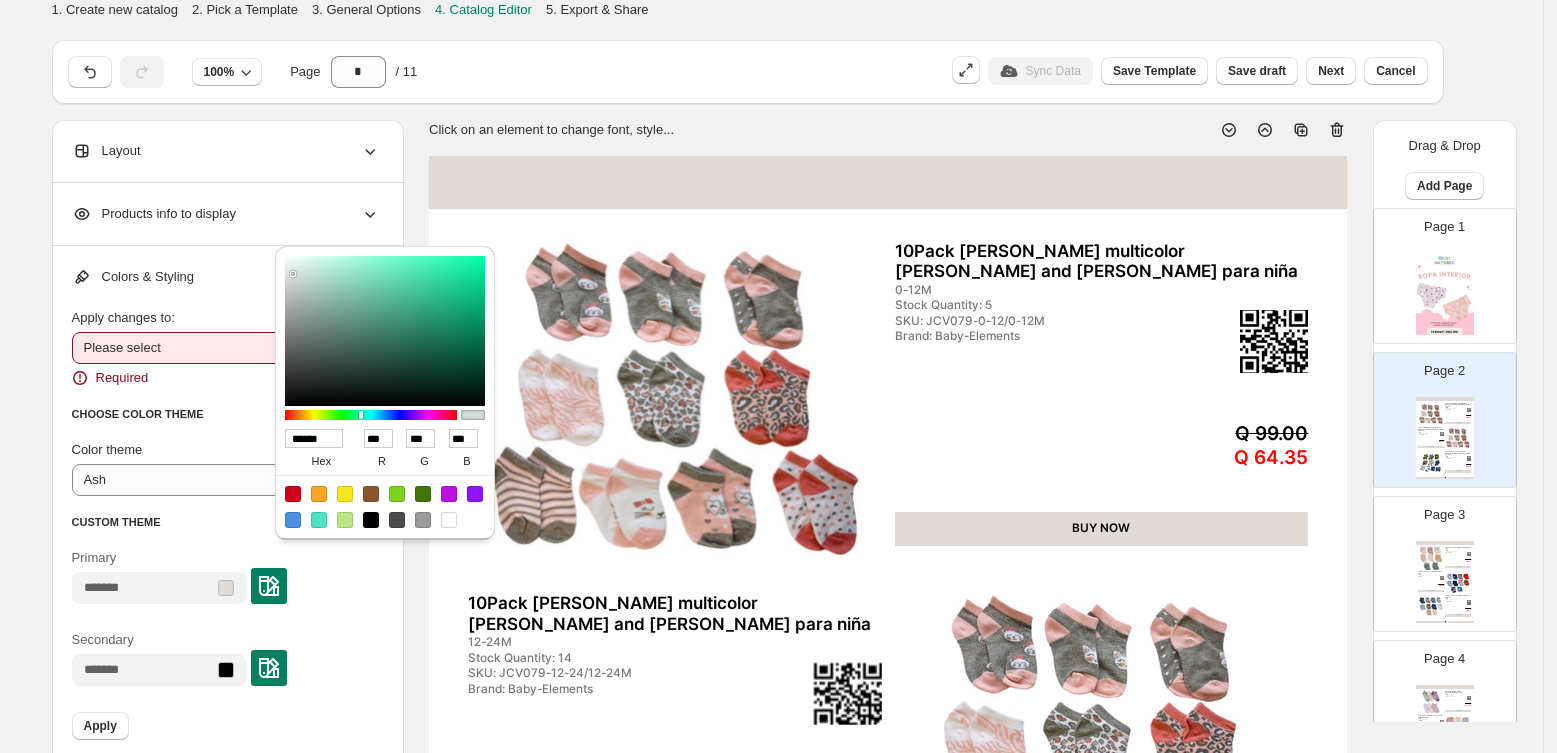 click on "**********" at bounding box center (226, 348) 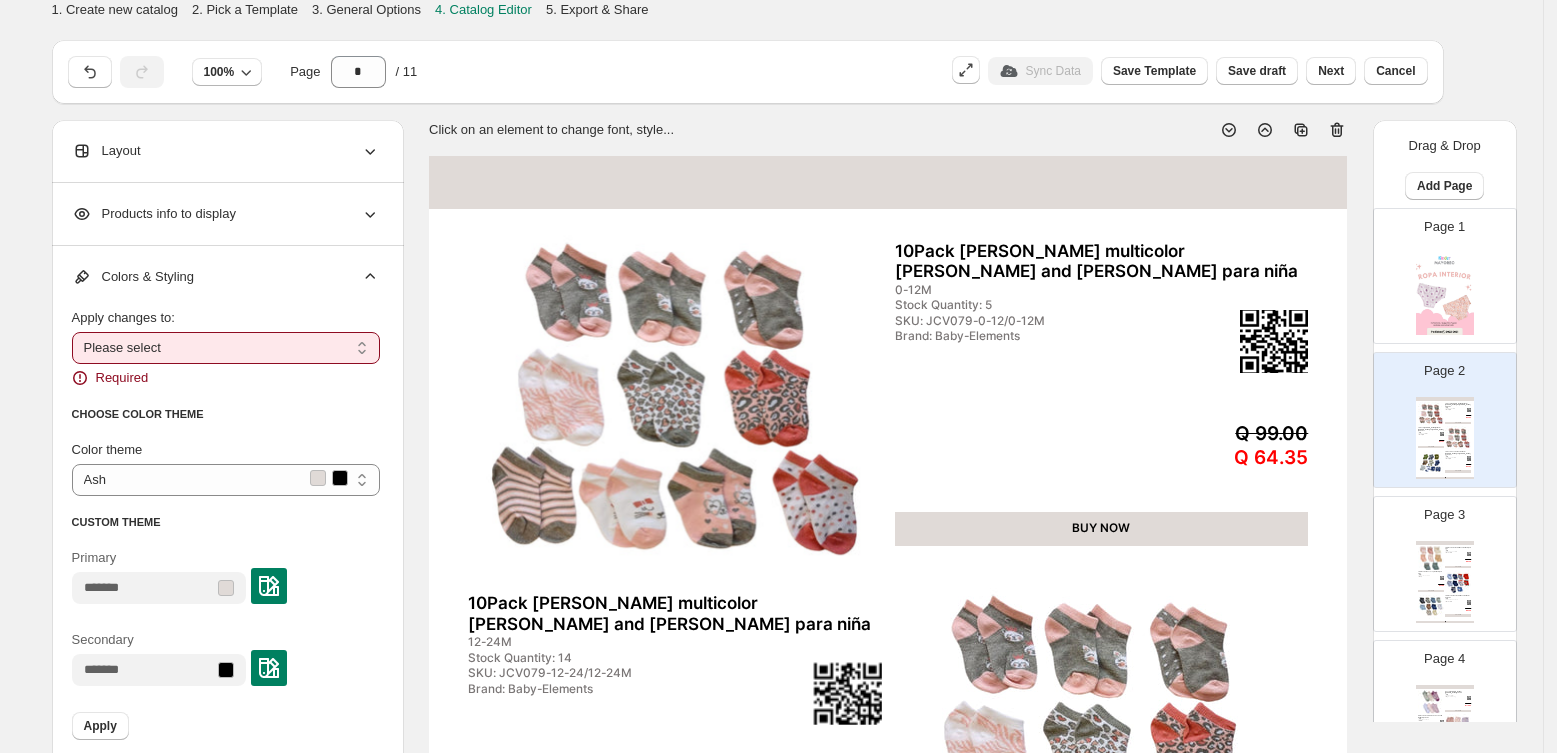 select on "**********" 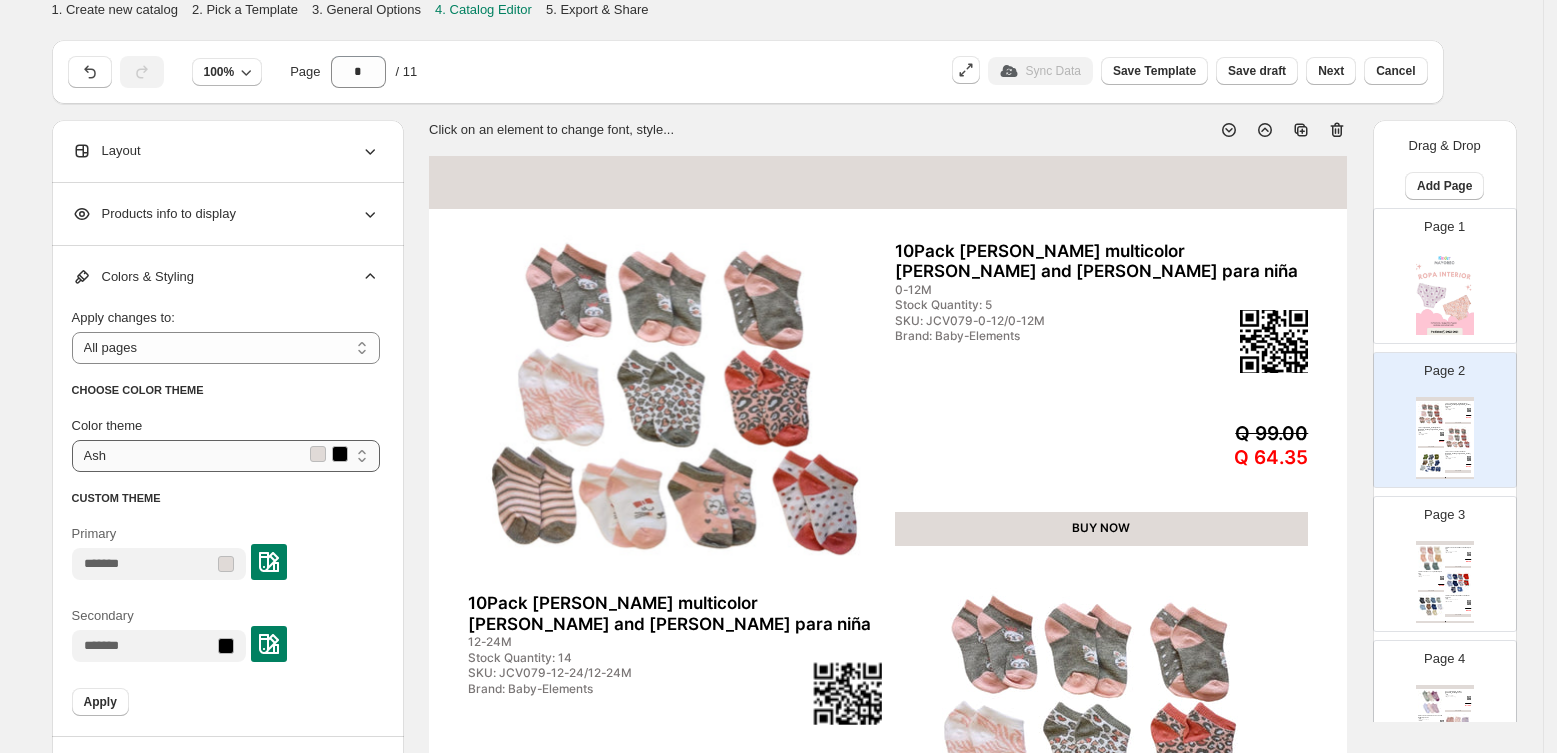 click on "**********" at bounding box center (226, 456) 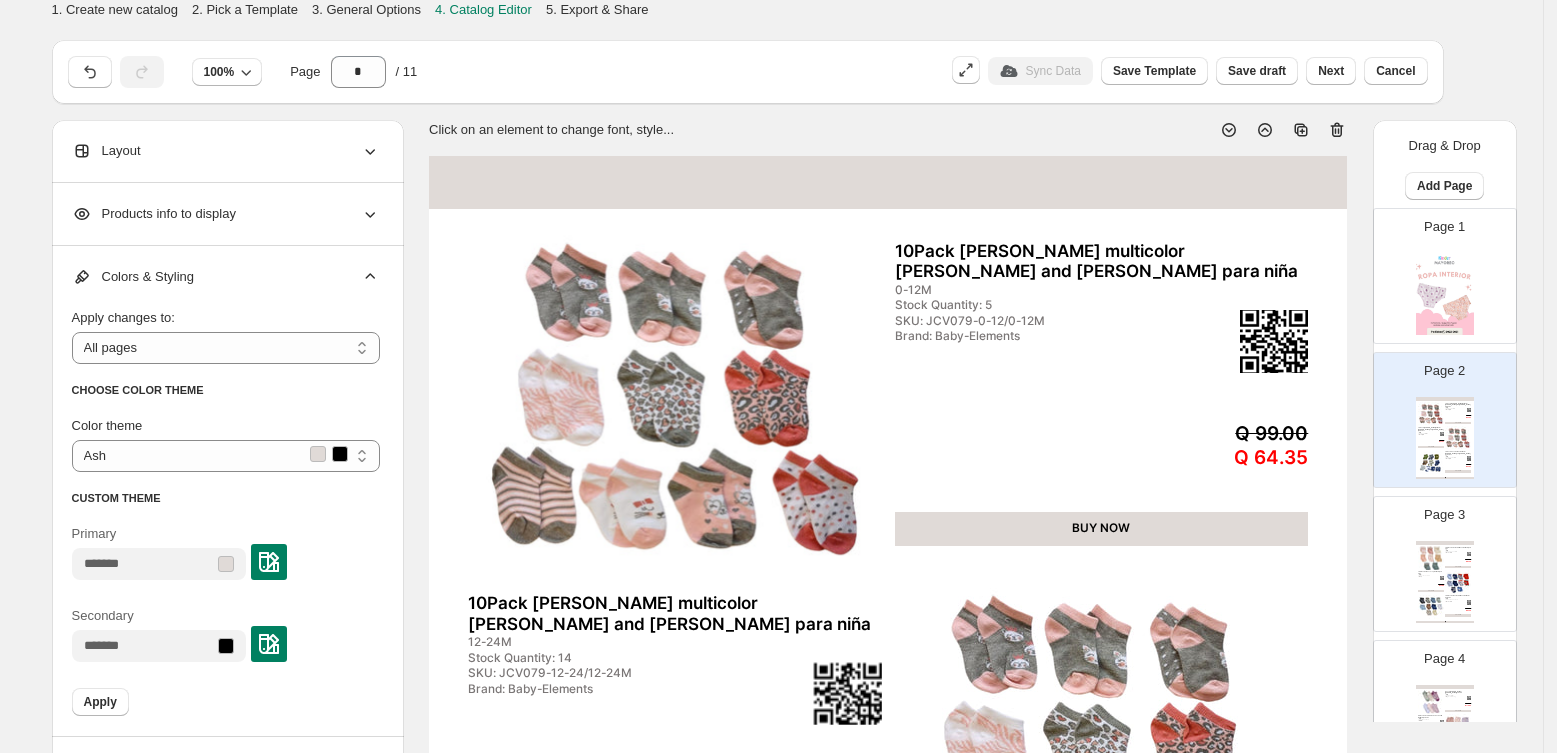 click on "**********" at bounding box center (226, 540) 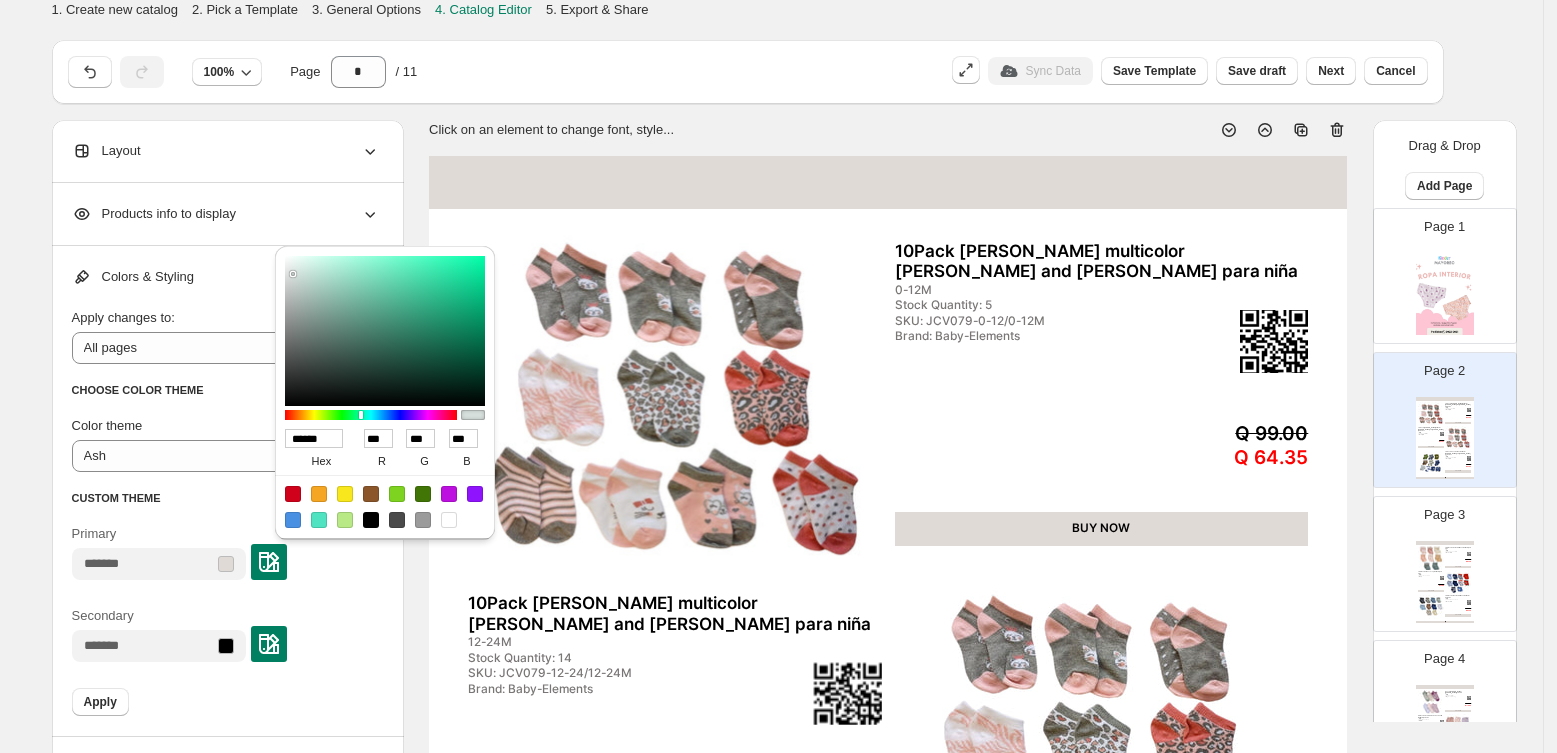 click at bounding box center [319, 520] 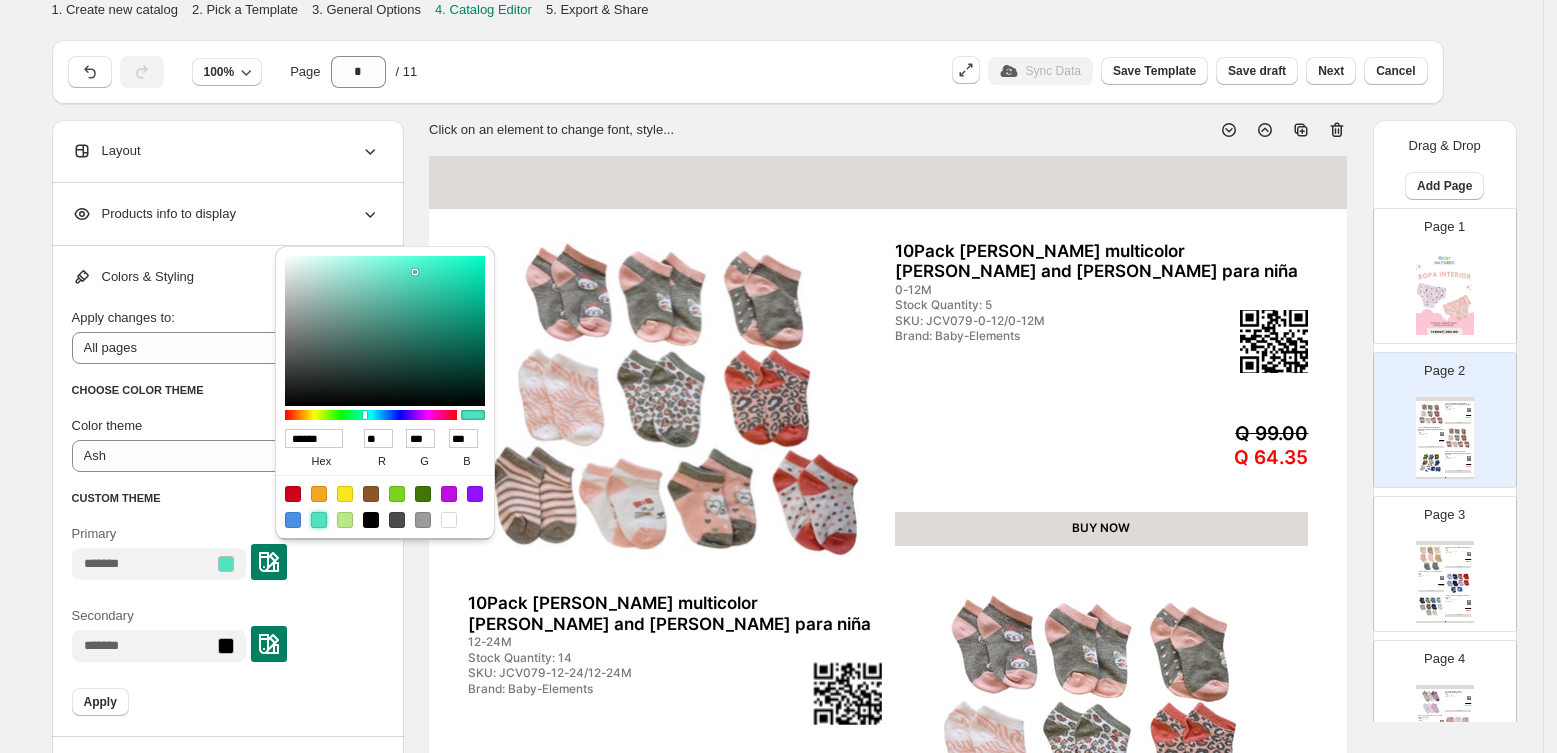 type on "******" 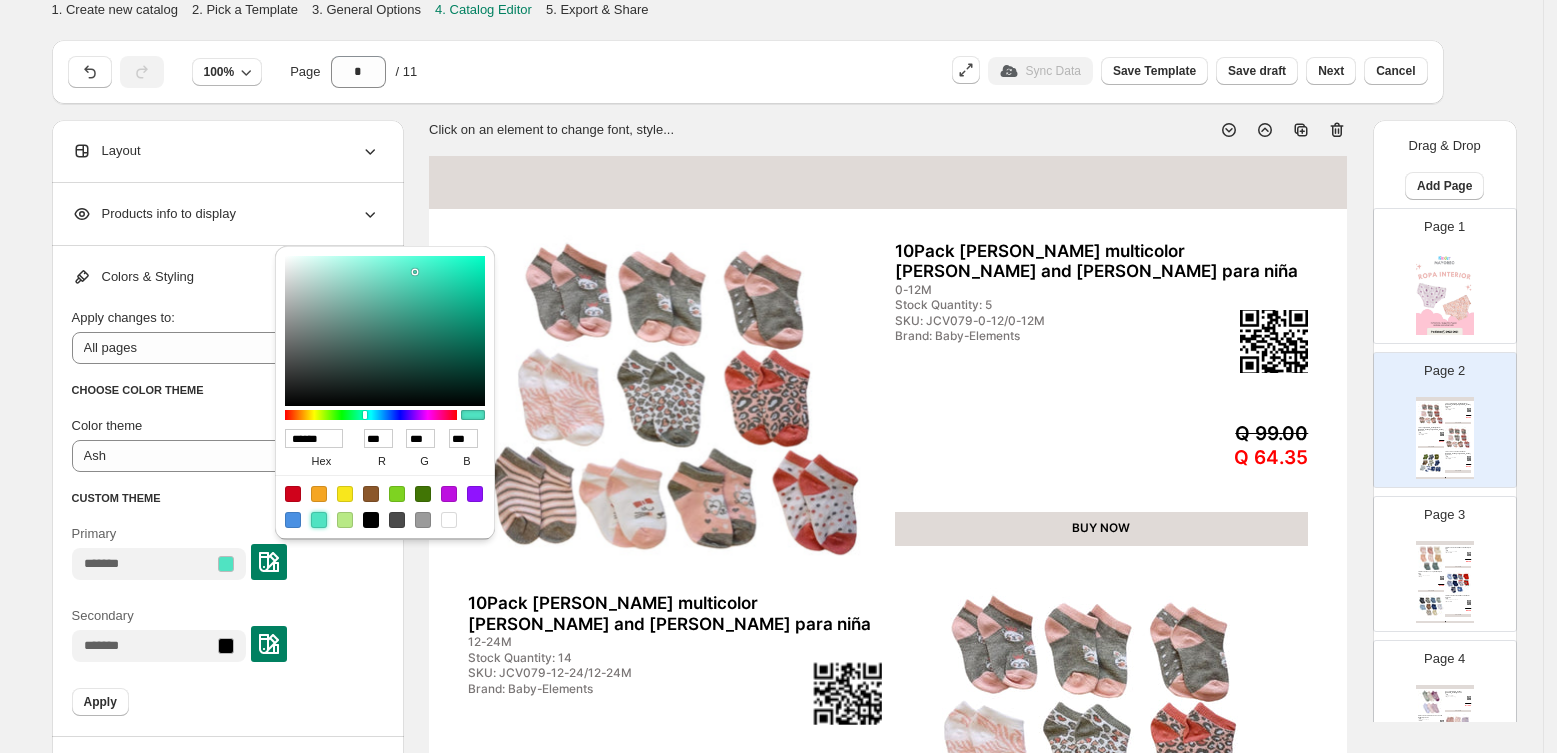 click at bounding box center [385, 331] 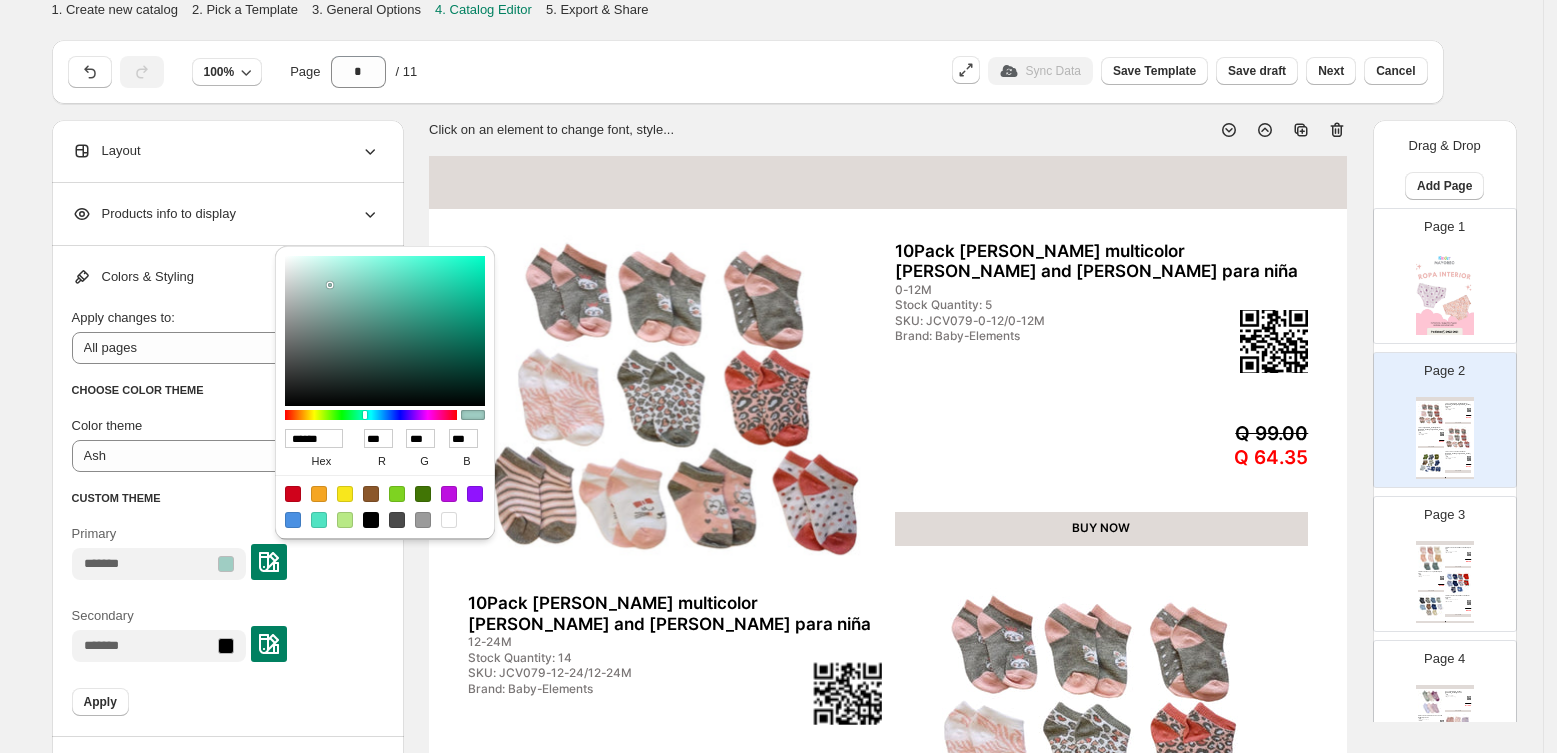 type on "******" 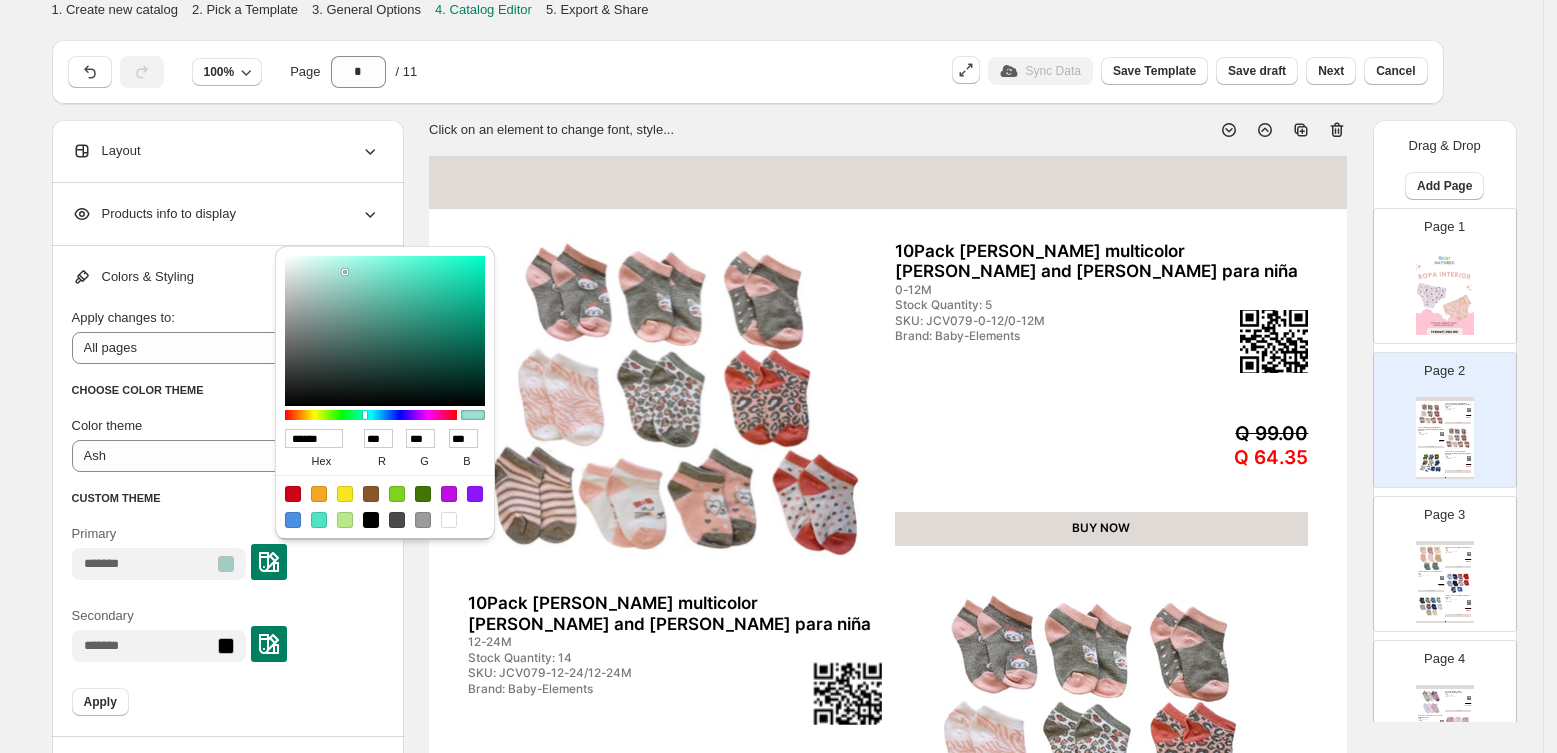 click at bounding box center [385, 331] 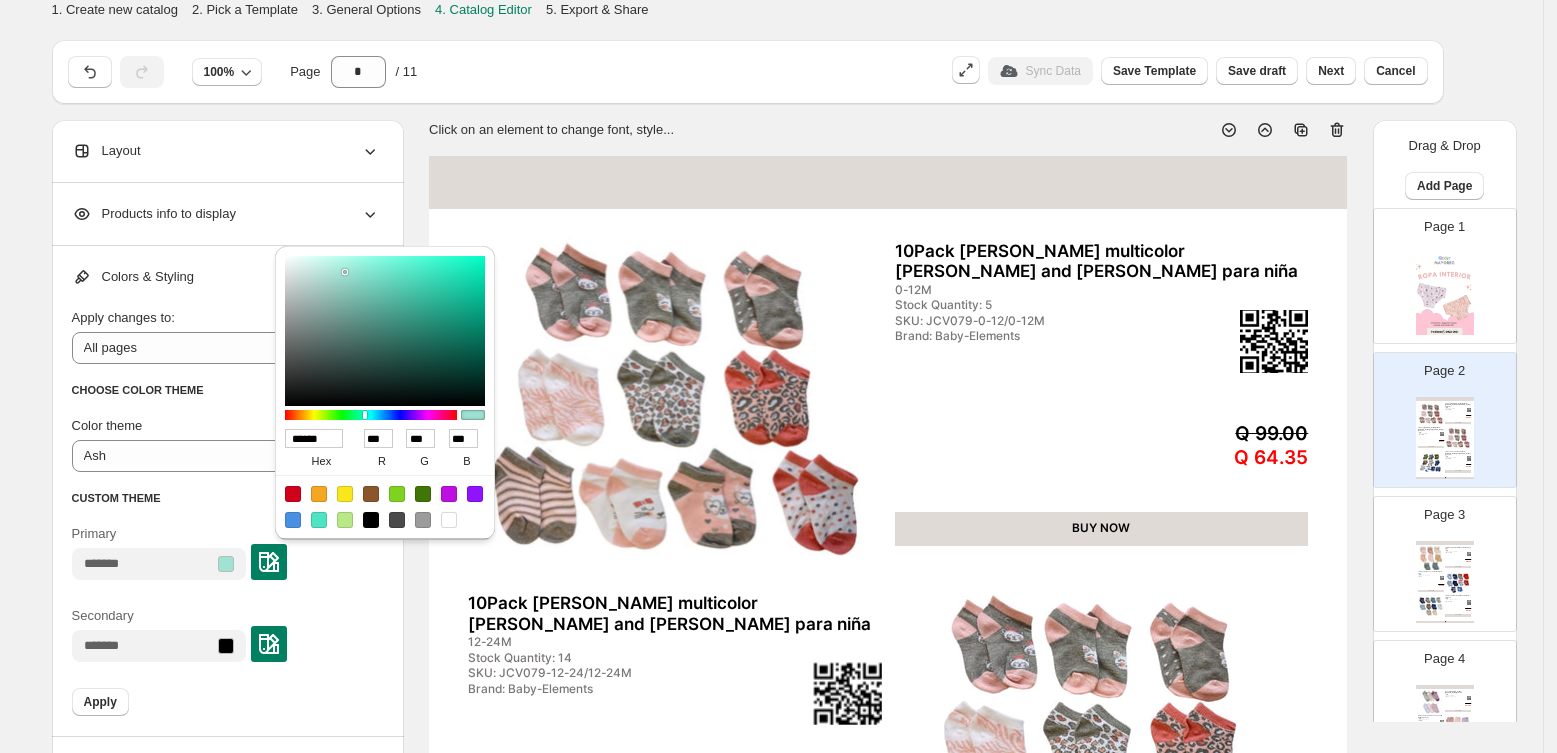 type on "******" 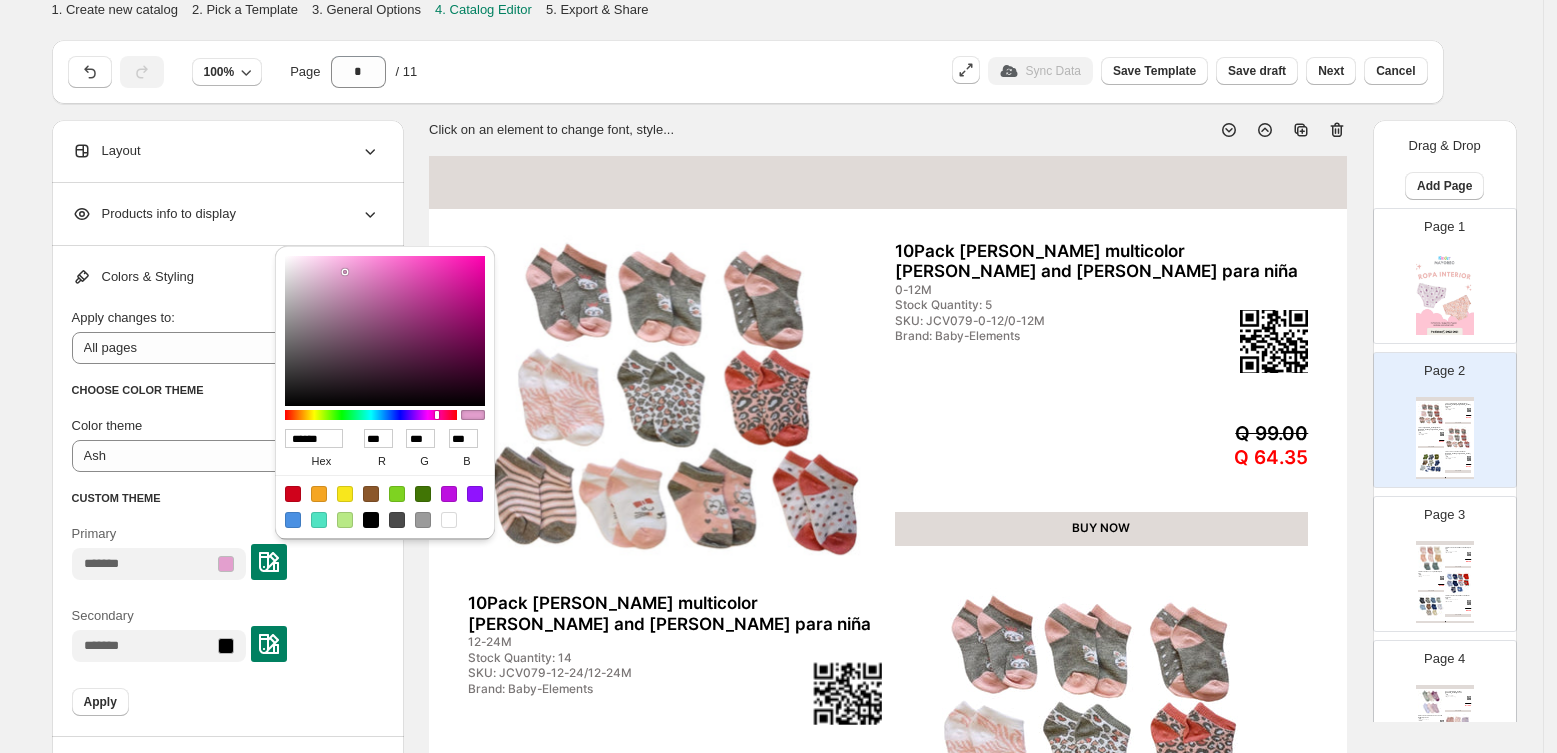 type on "******" 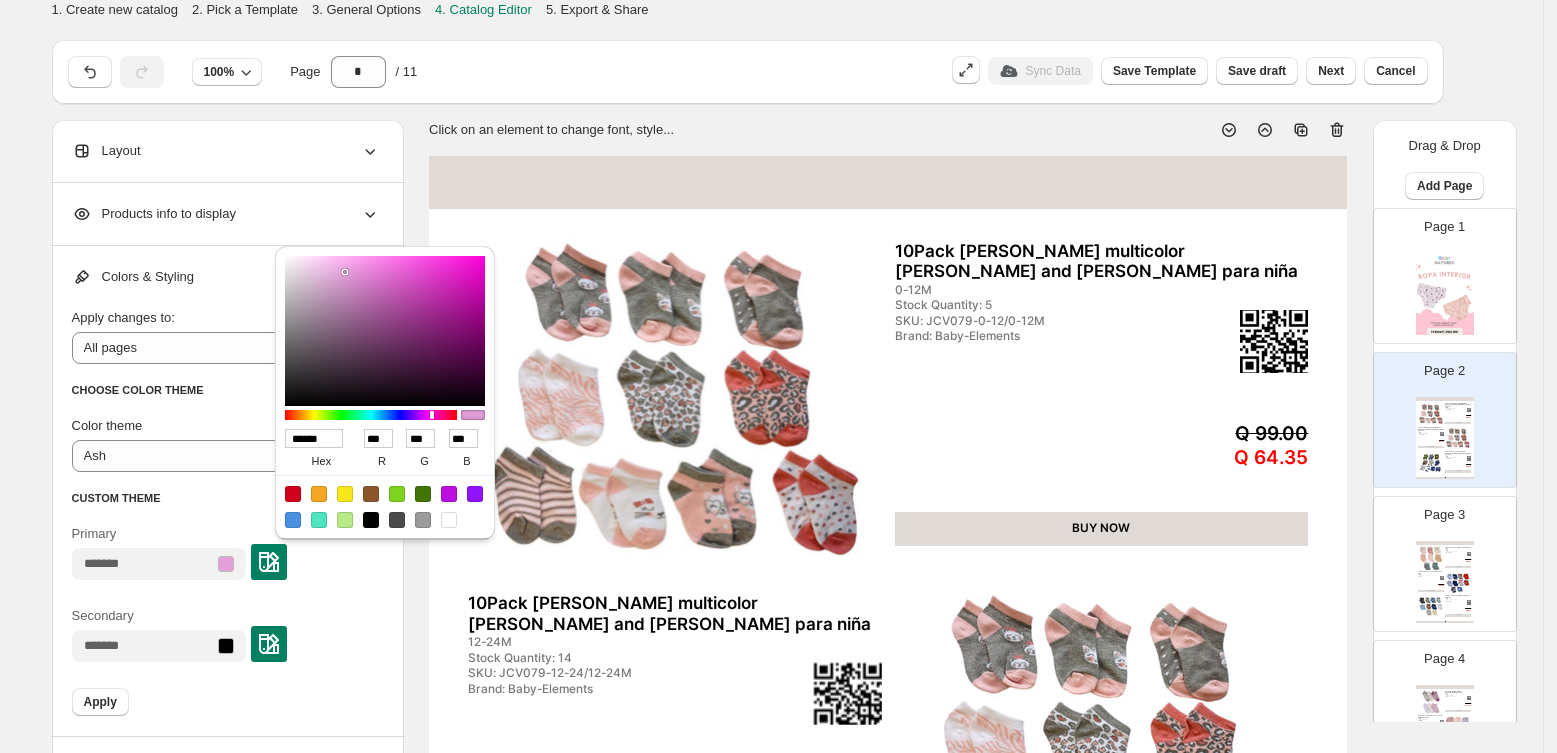 type on "******" 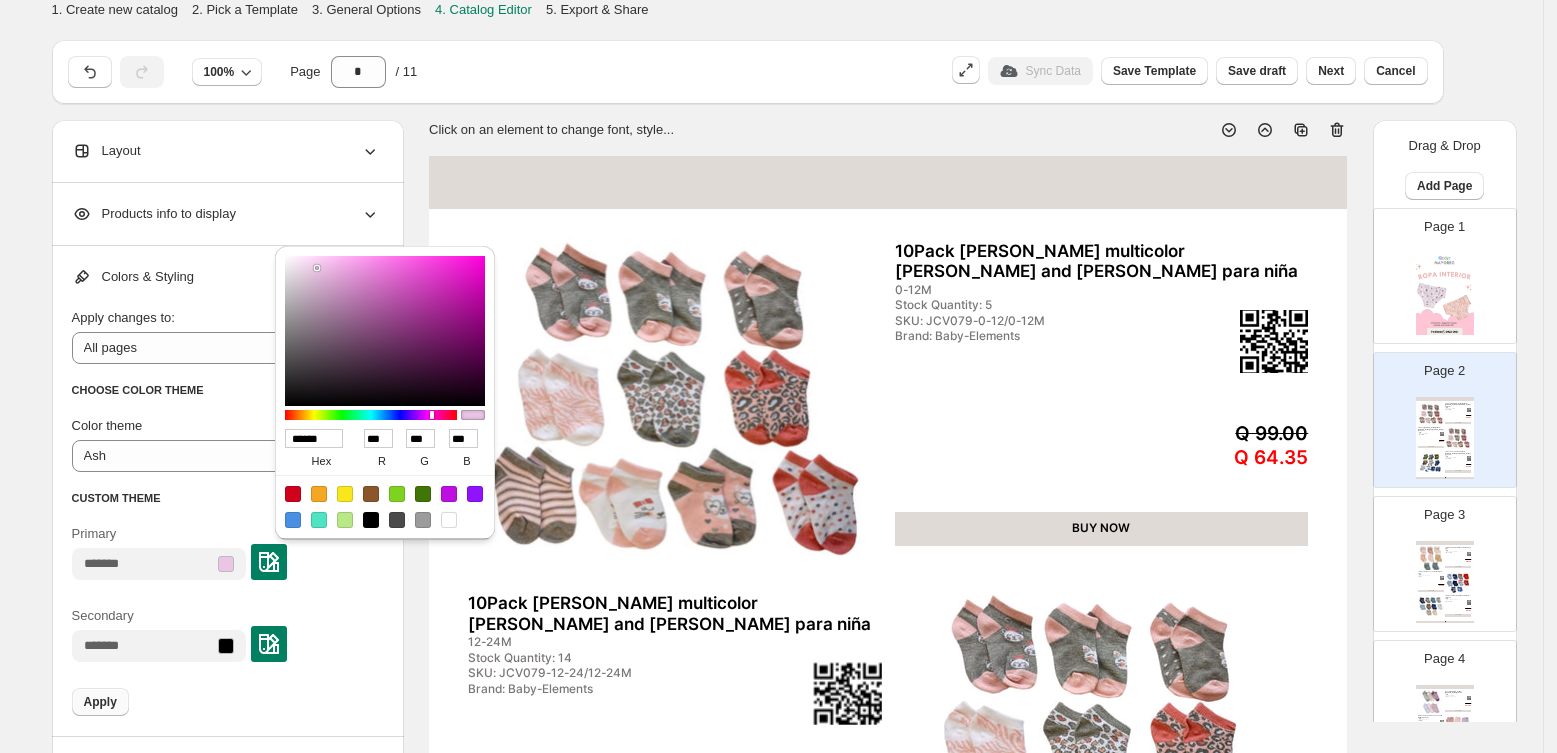 click on "Apply" at bounding box center (100, 702) 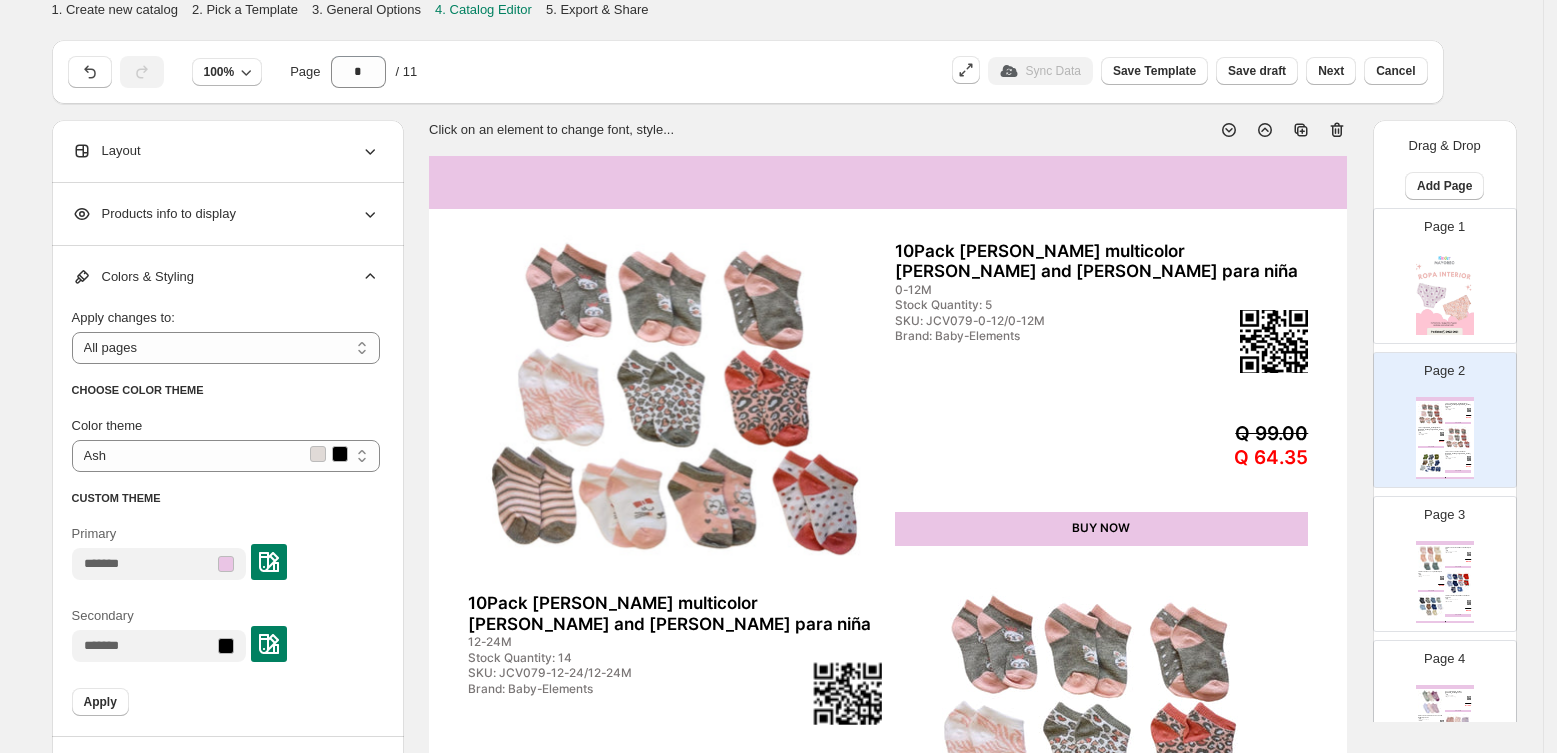 click at bounding box center (269, 562) 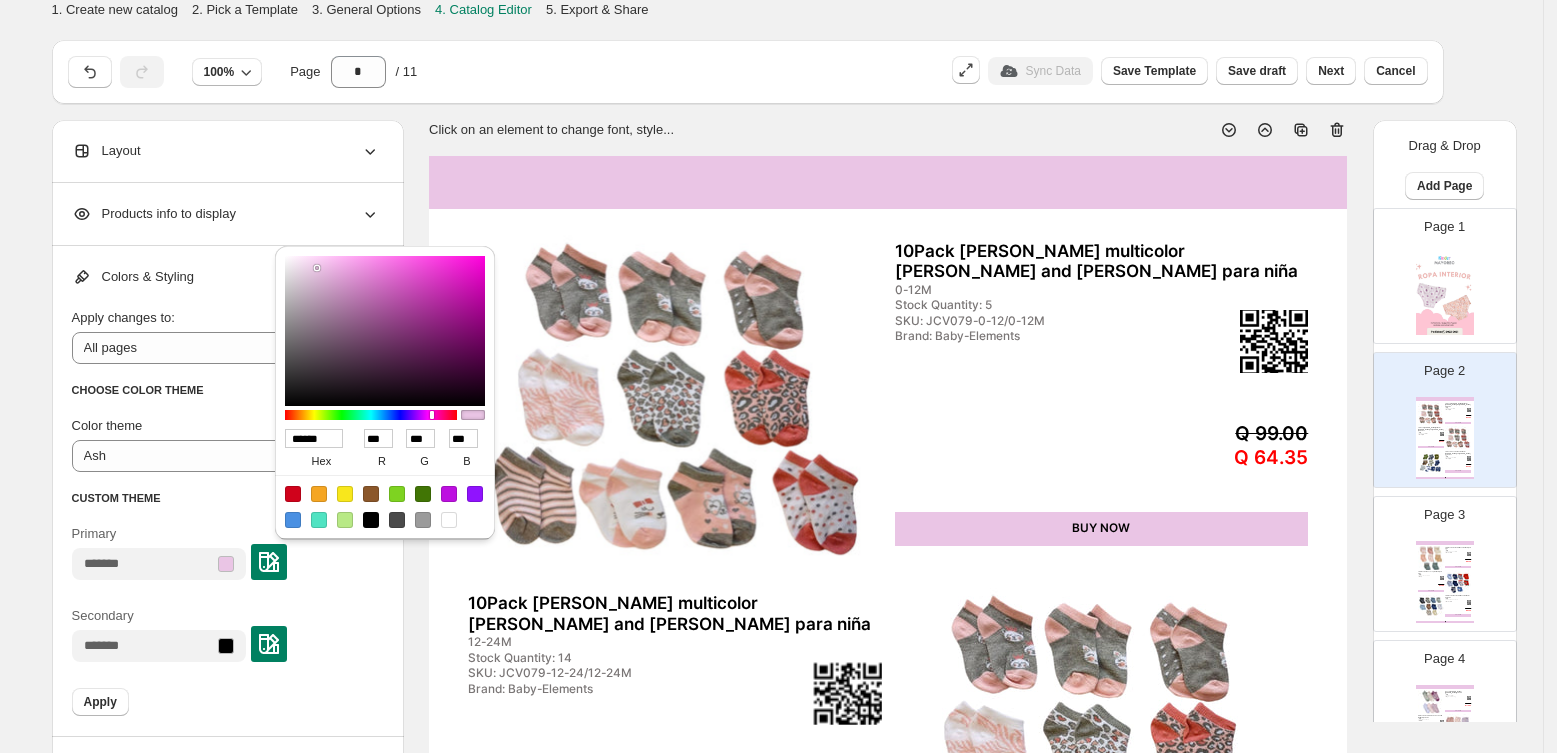 type on "******" 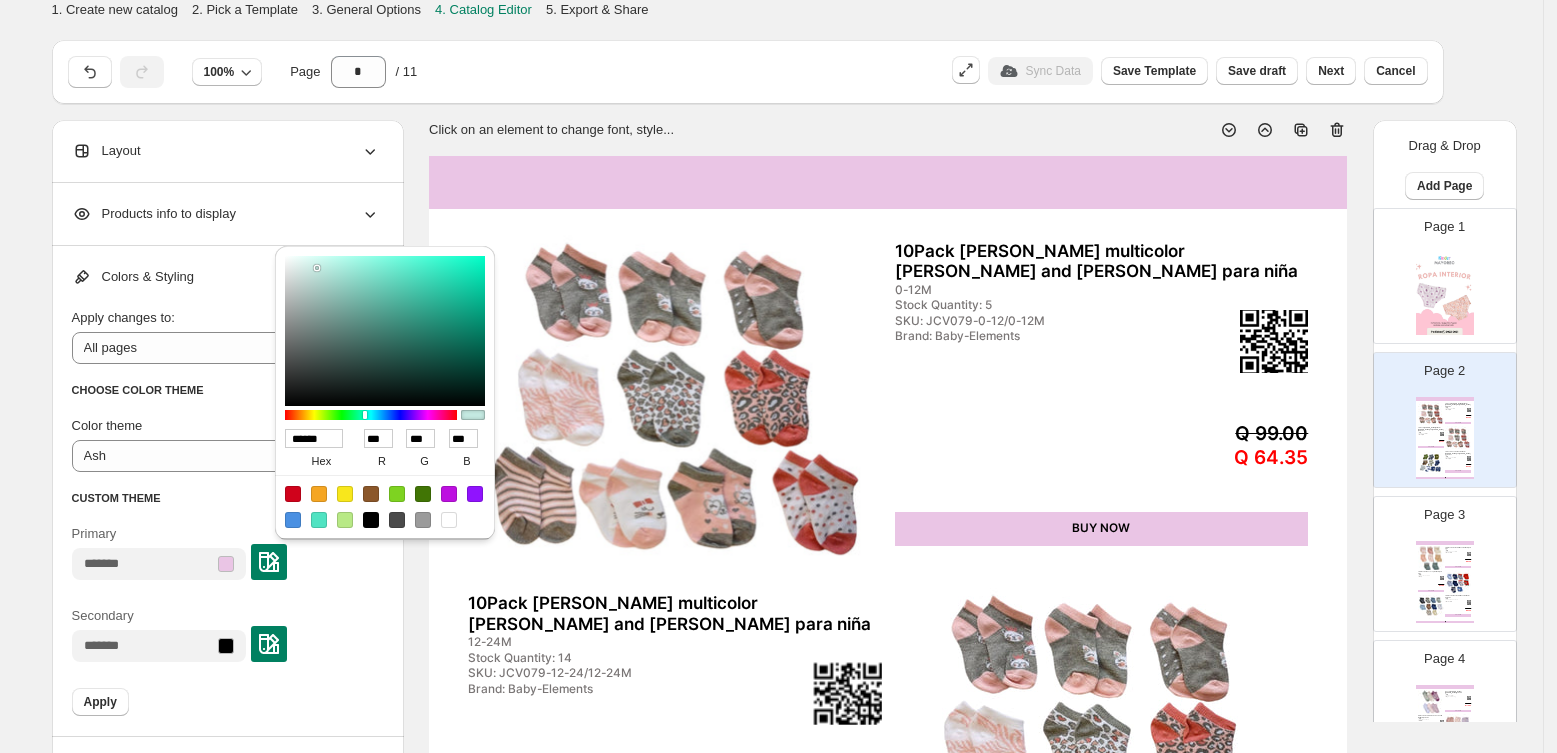click at bounding box center (371, 415) 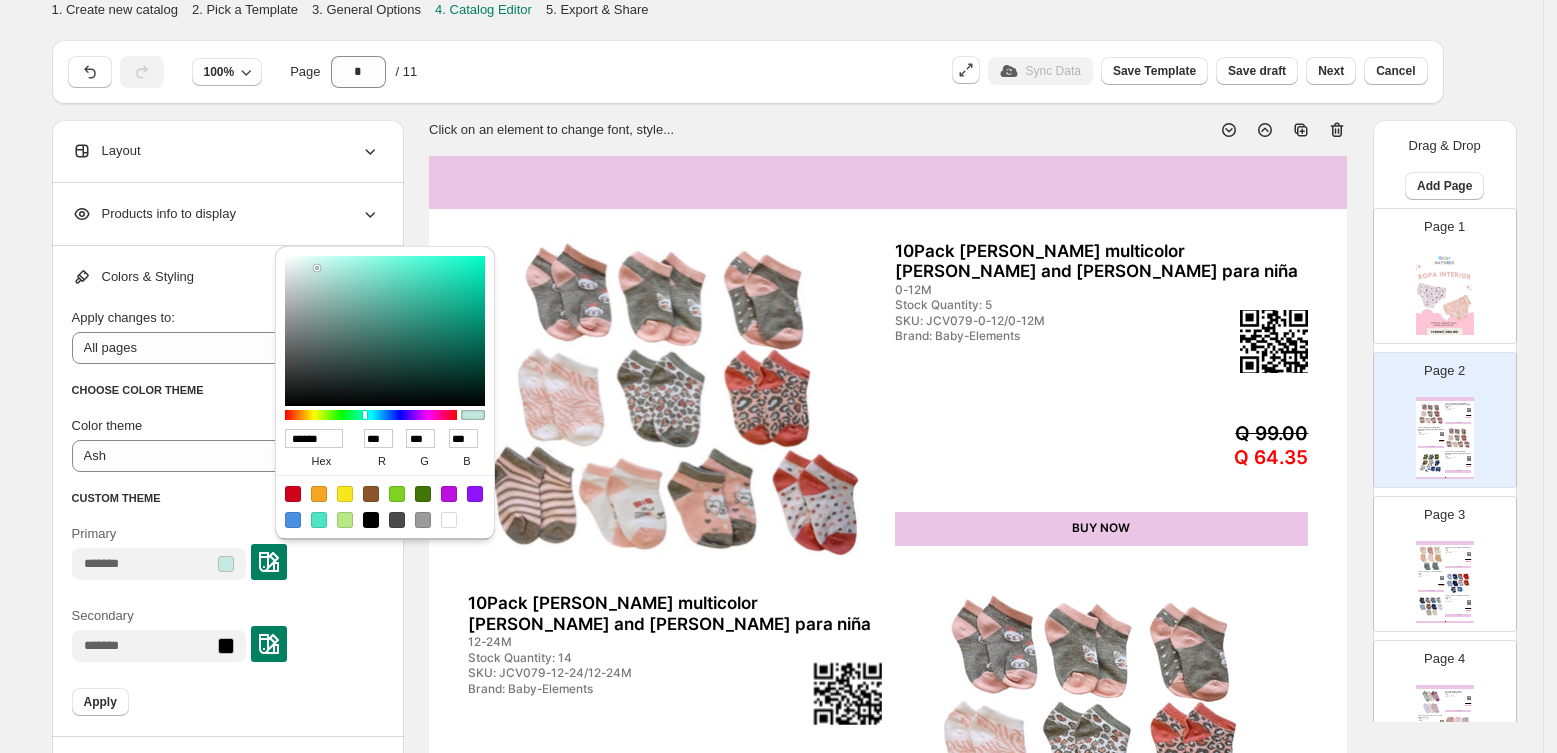 type on "******" 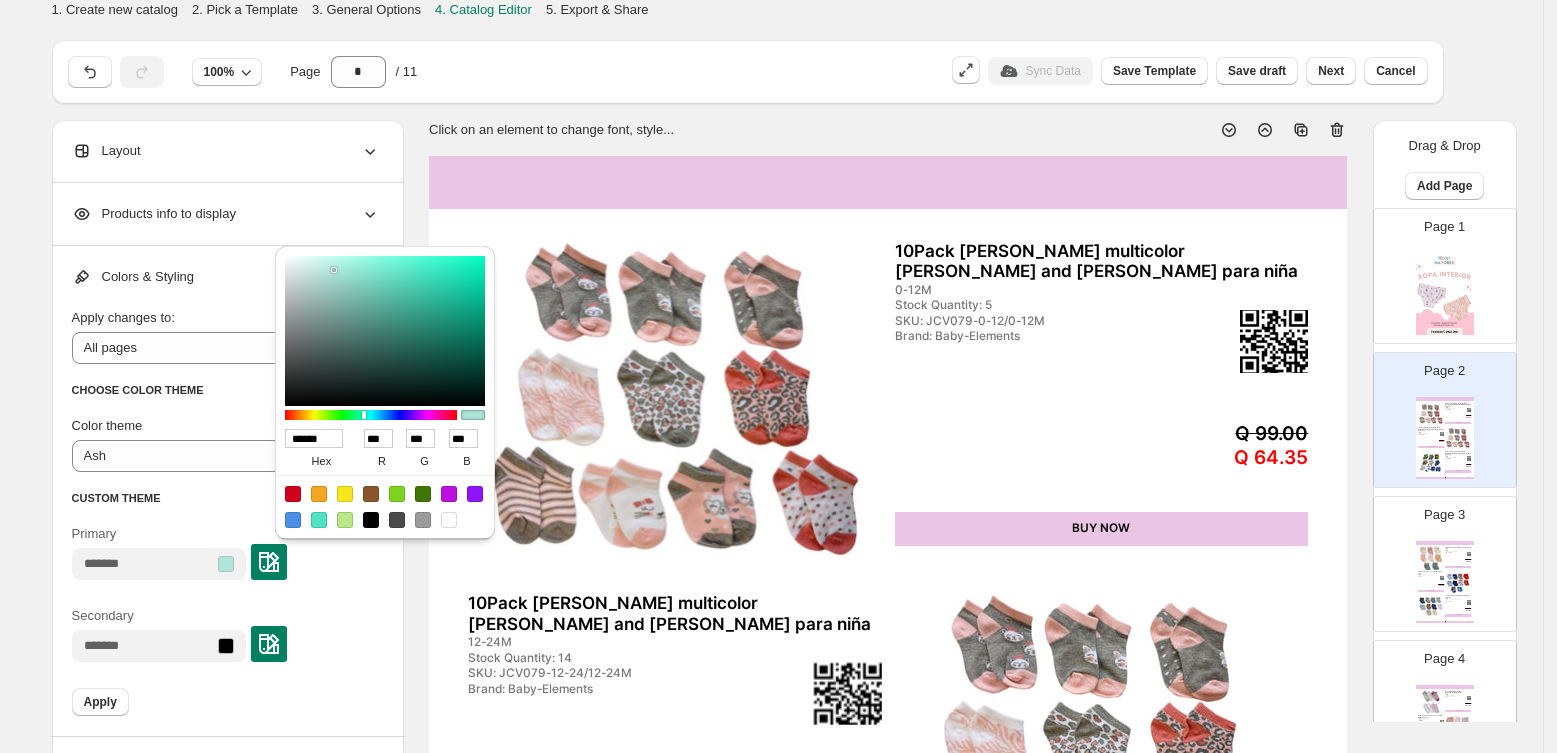 type on "******" 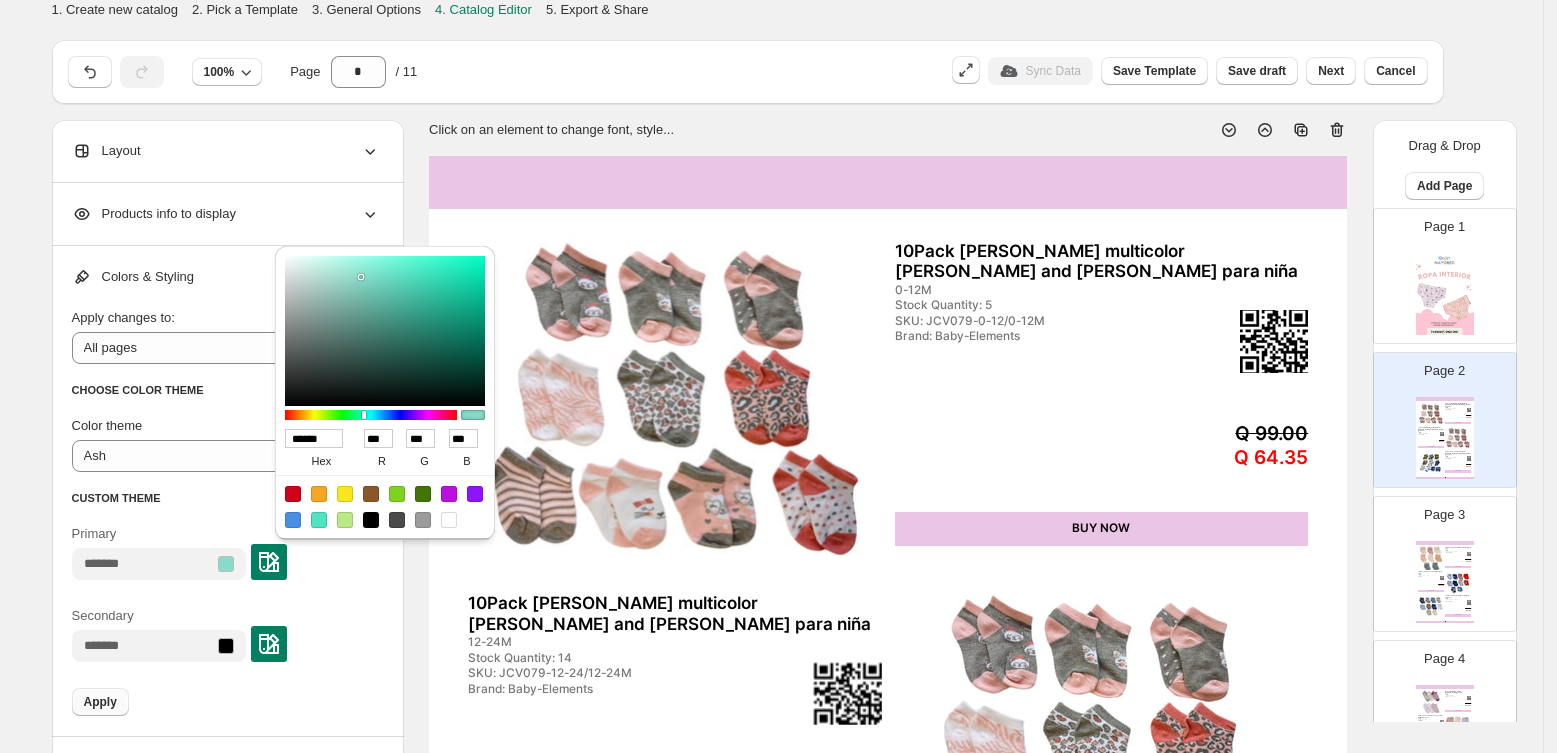 click on "Apply" at bounding box center (100, 702) 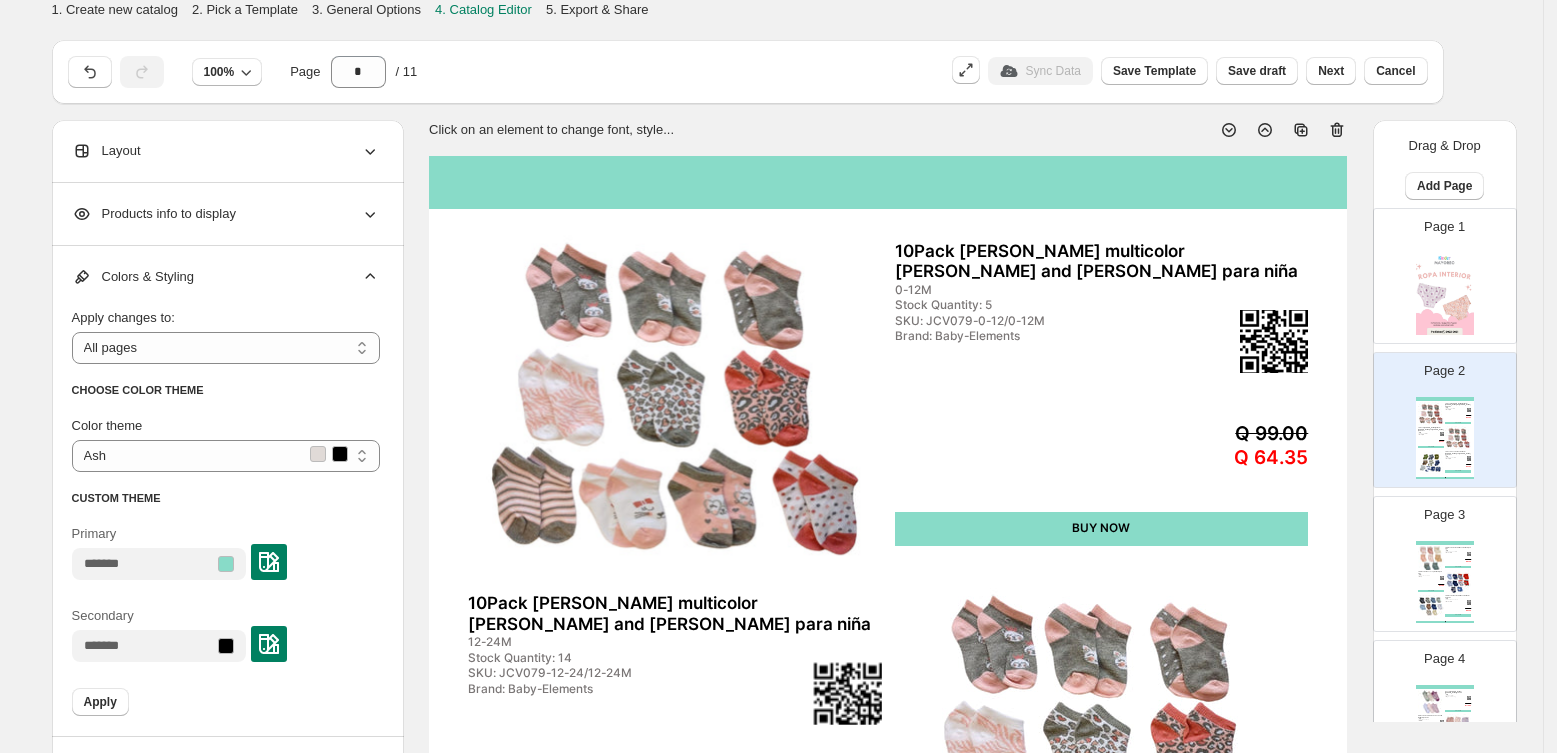 click at bounding box center [269, 562] 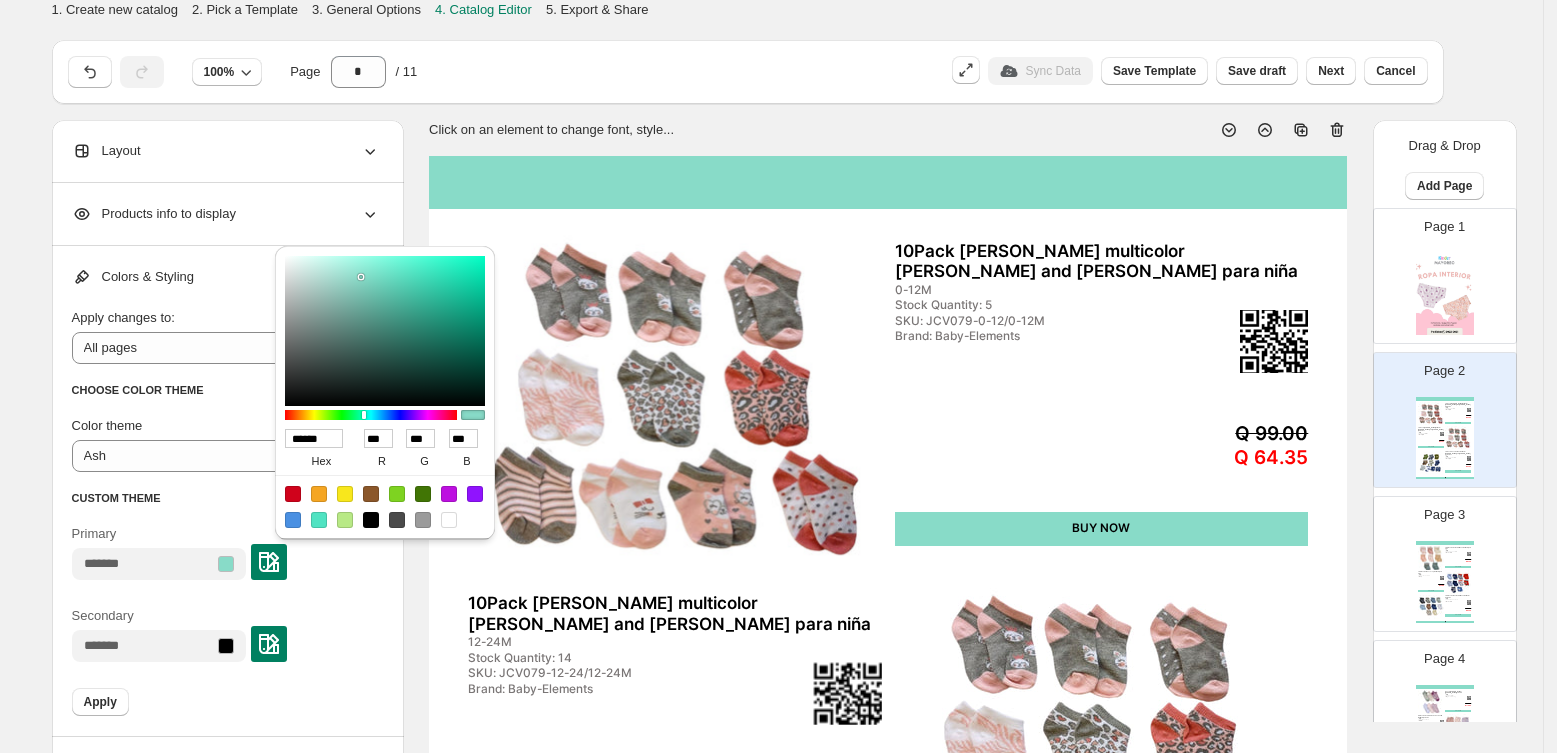 type on "******" 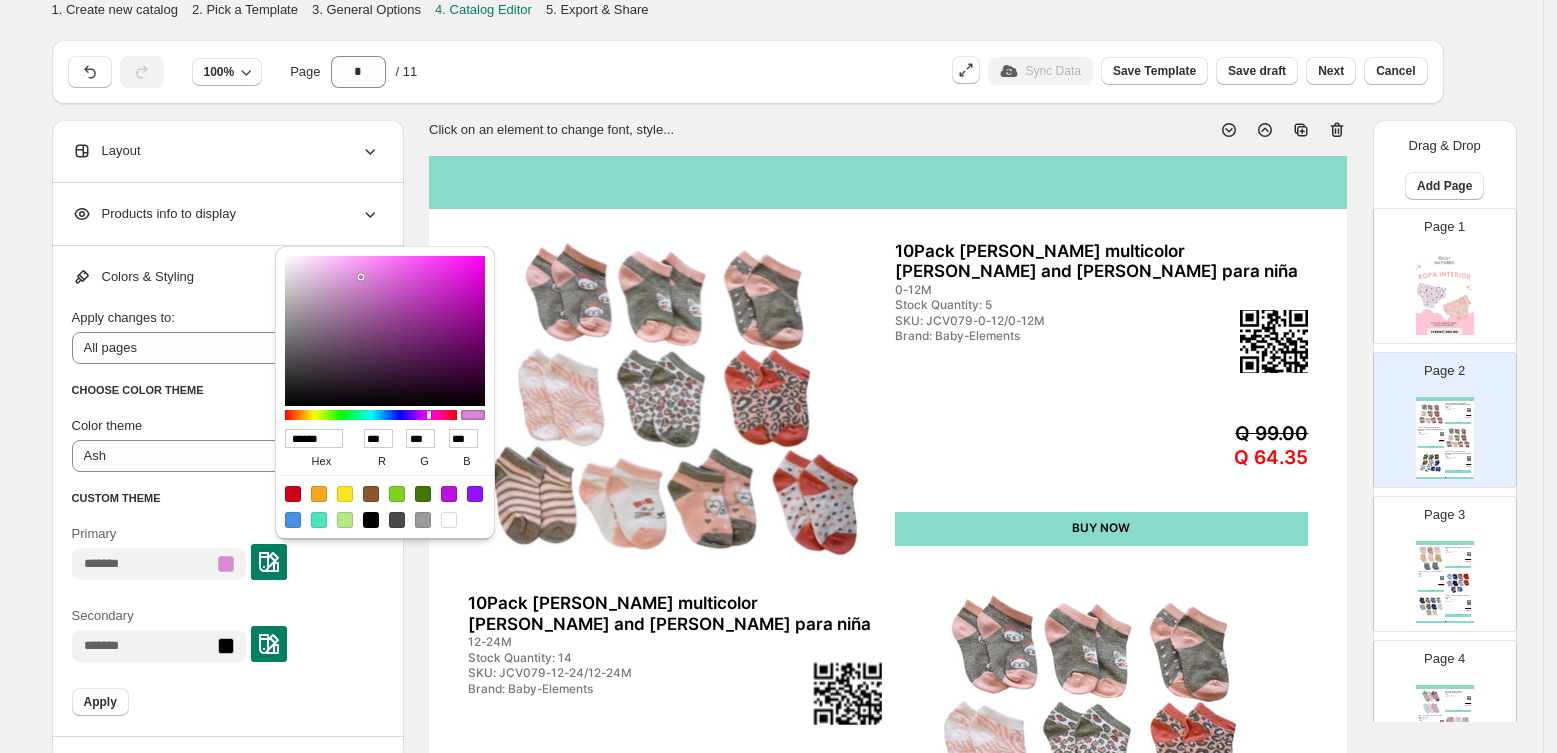type on "******" 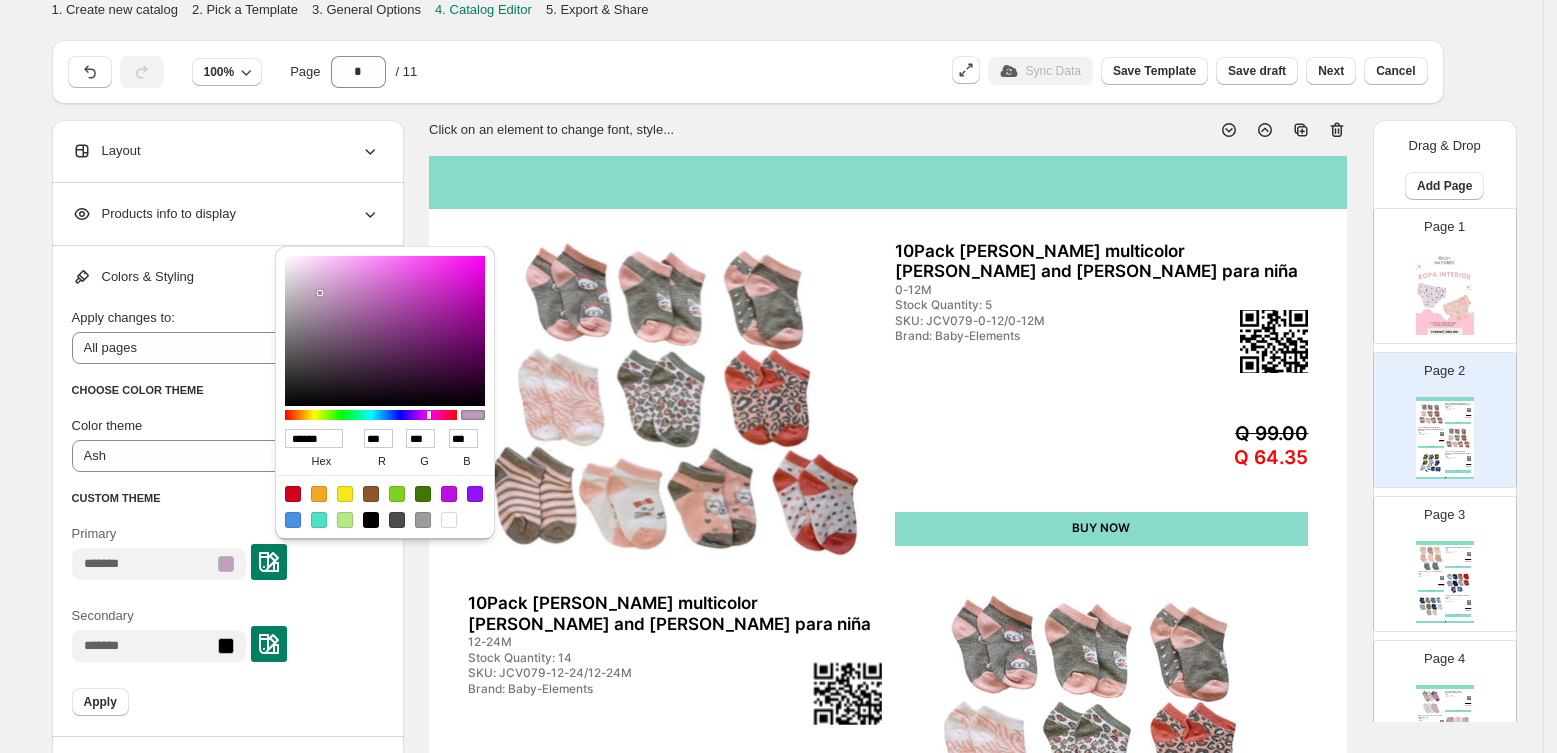 click at bounding box center (385, 331) 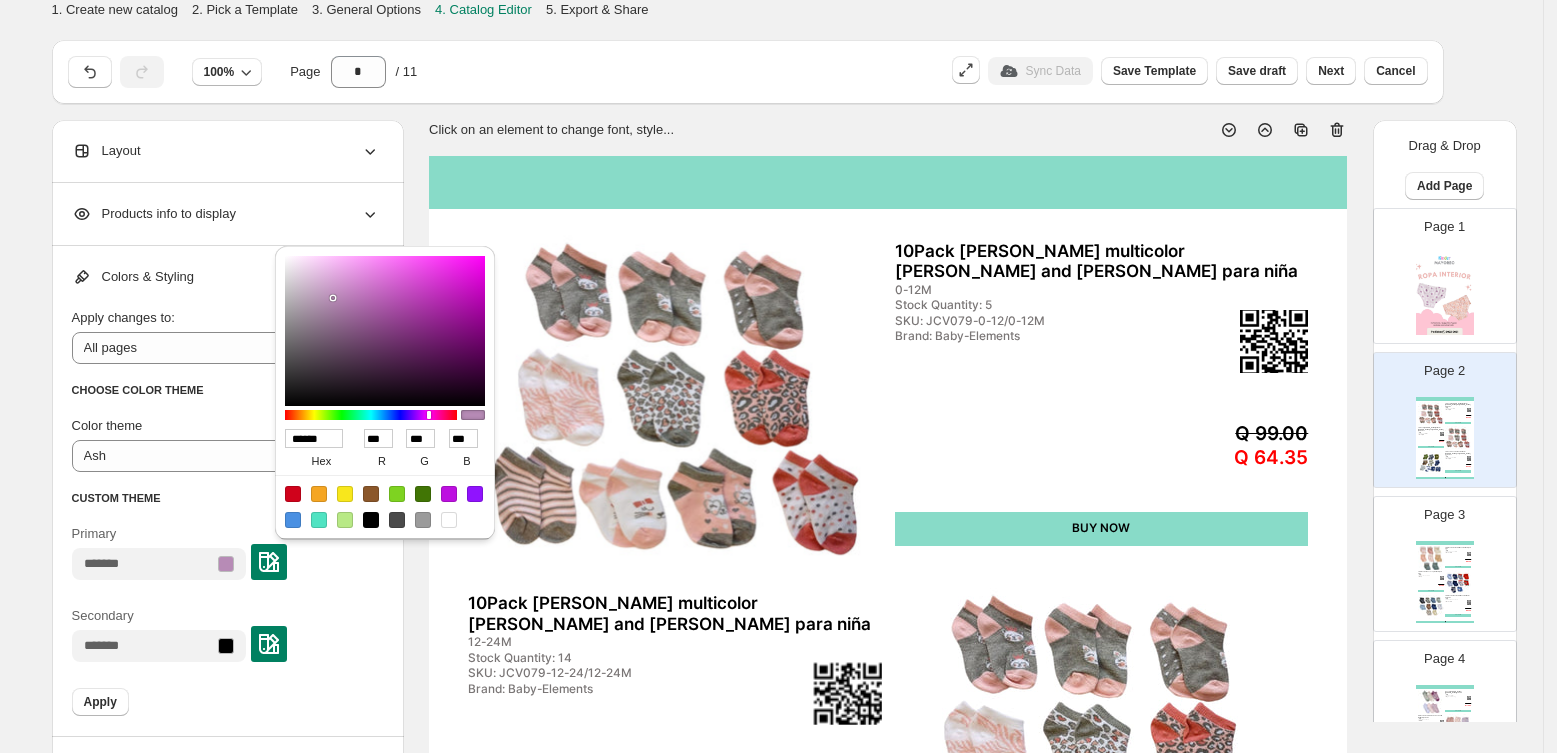 click at bounding box center (385, 331) 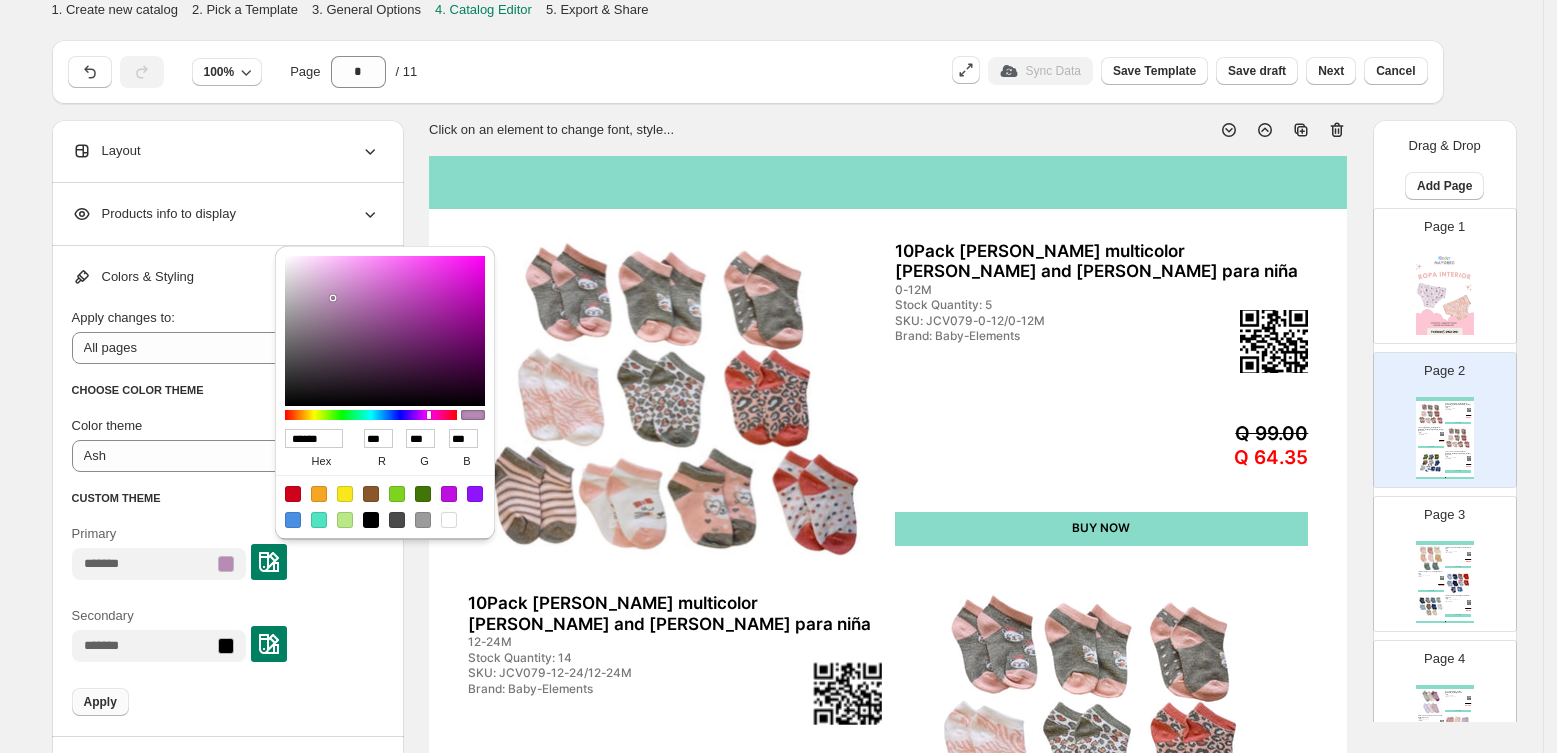 click on "Apply" at bounding box center [100, 702] 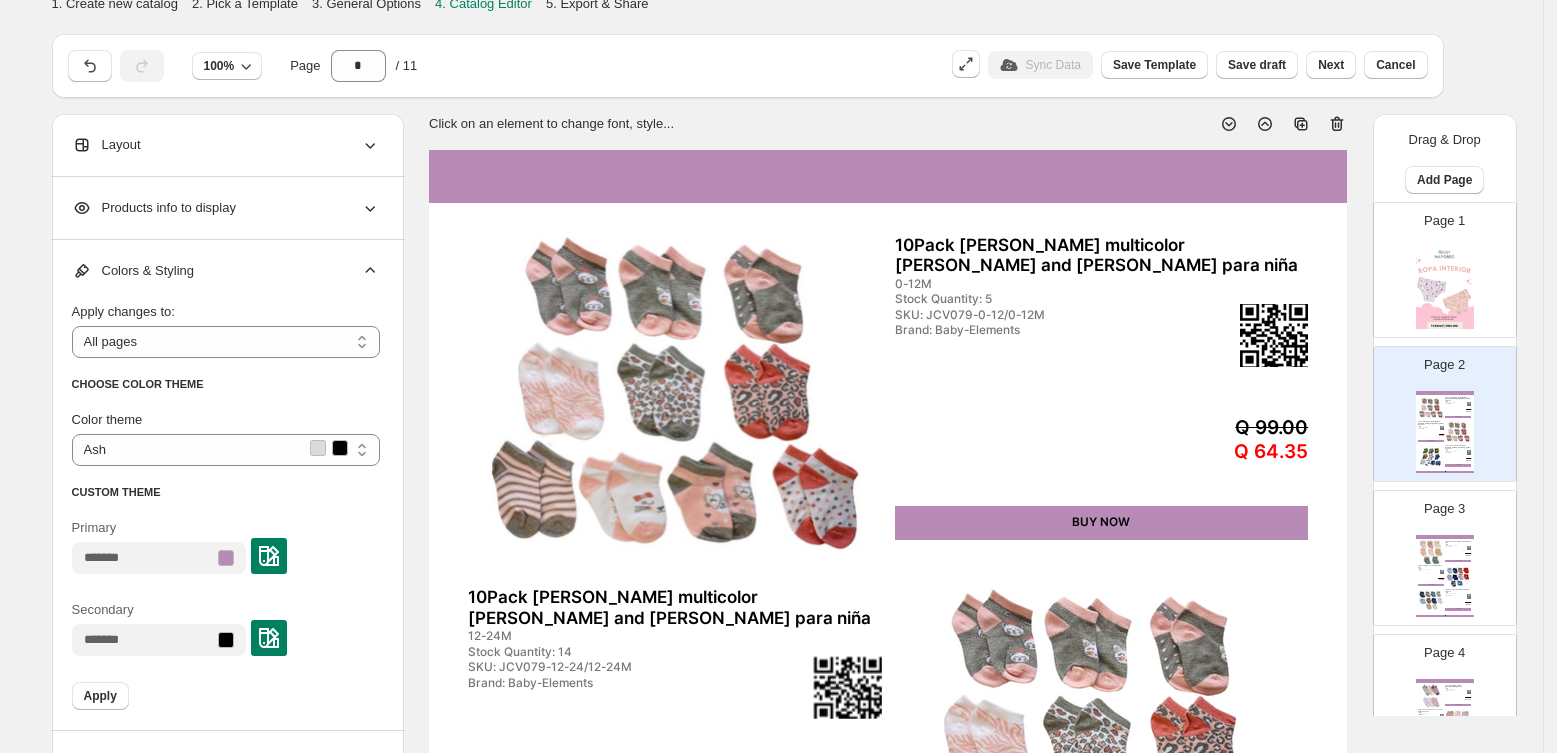 scroll, scrollTop: 0, scrollLeft: 0, axis: both 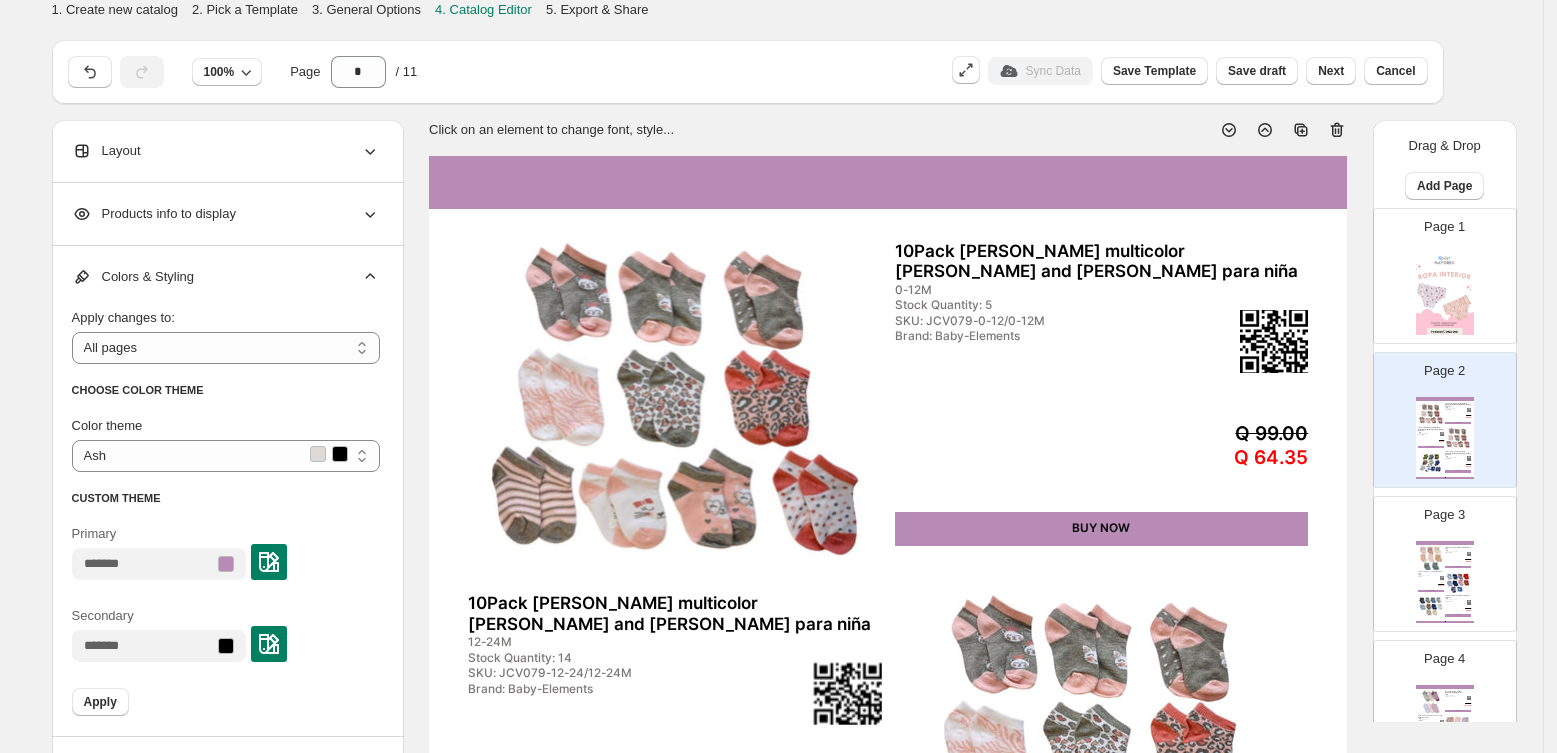 click on "BUY NOW" at bounding box center [1102, 528] 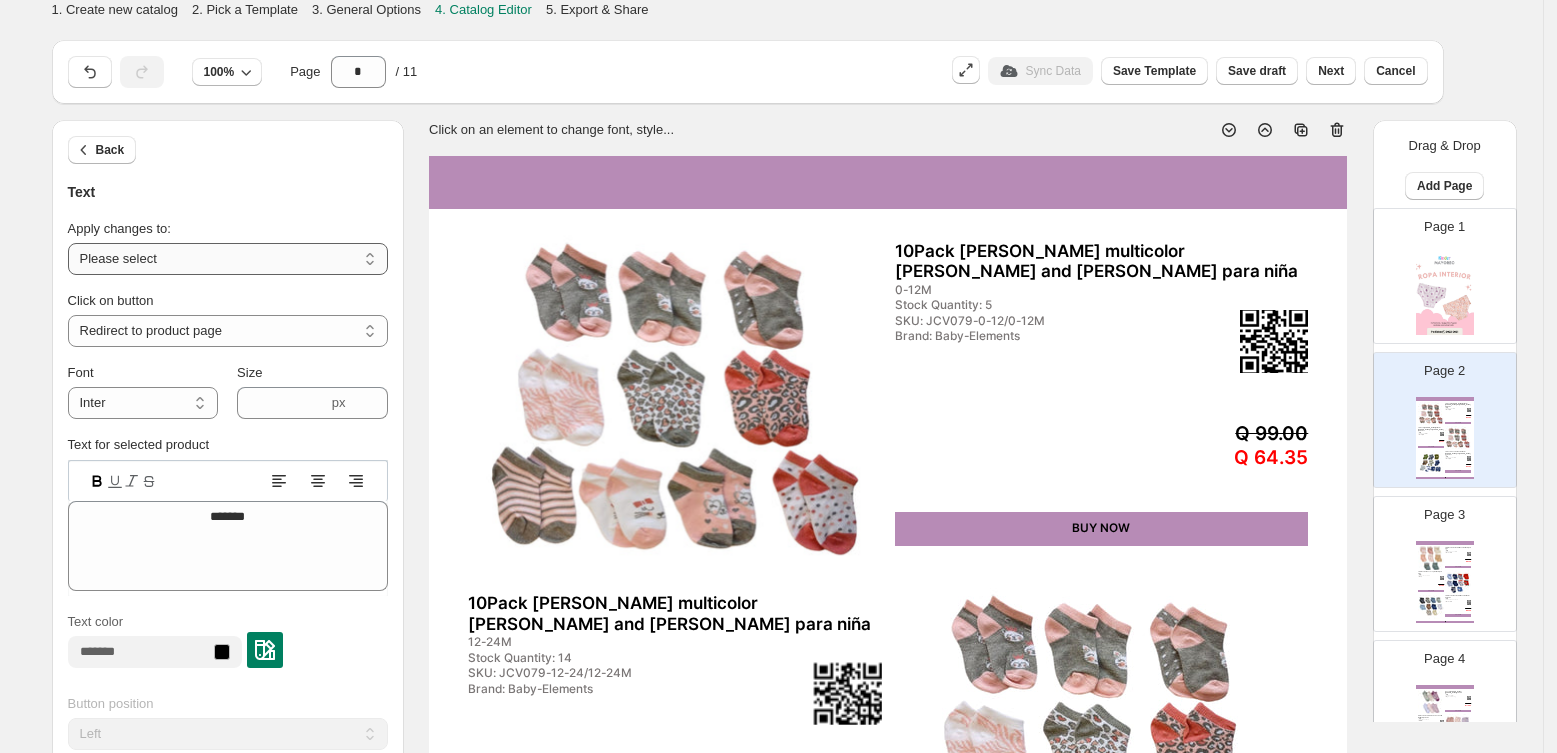 click on "**********" at bounding box center [228, 259] 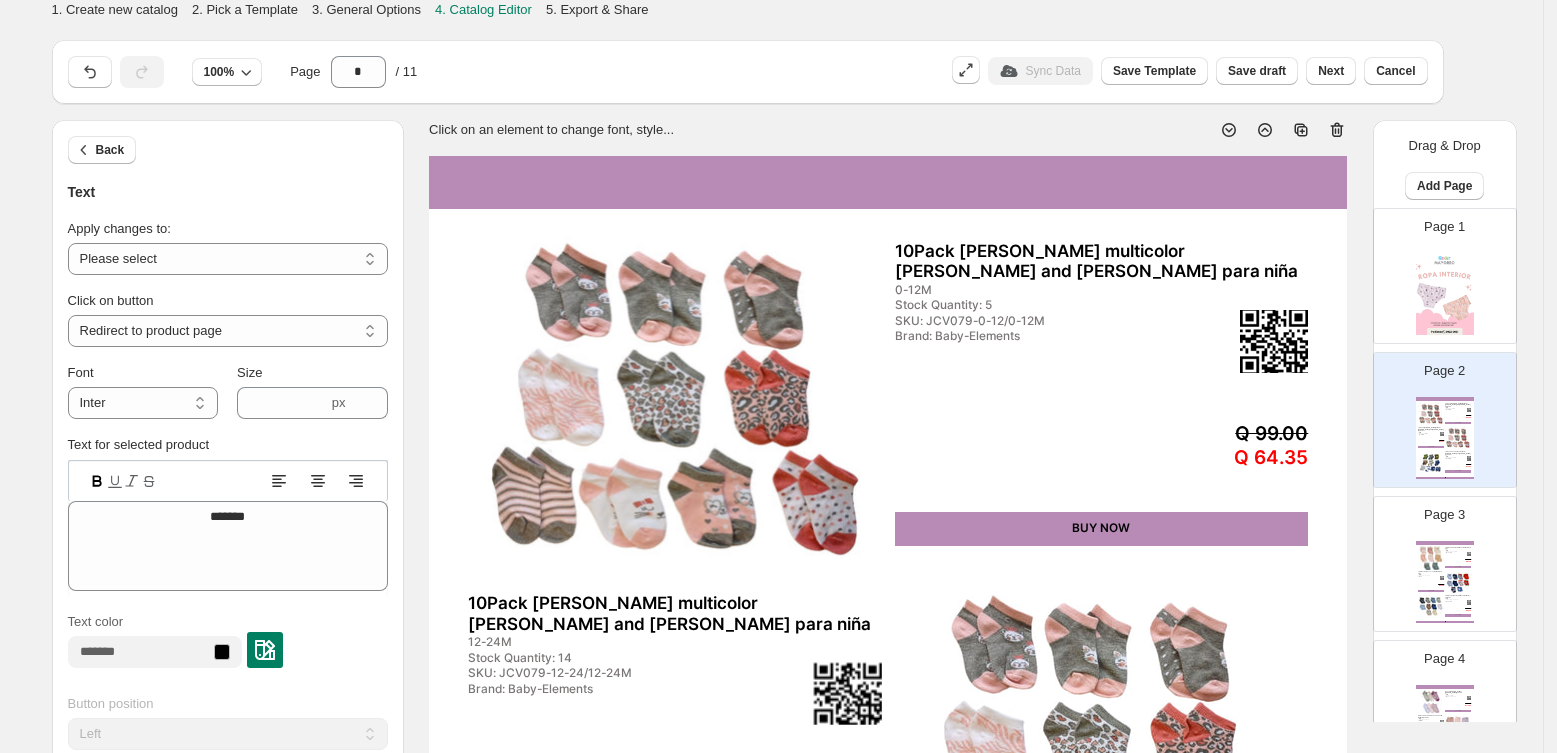 select on "**********" 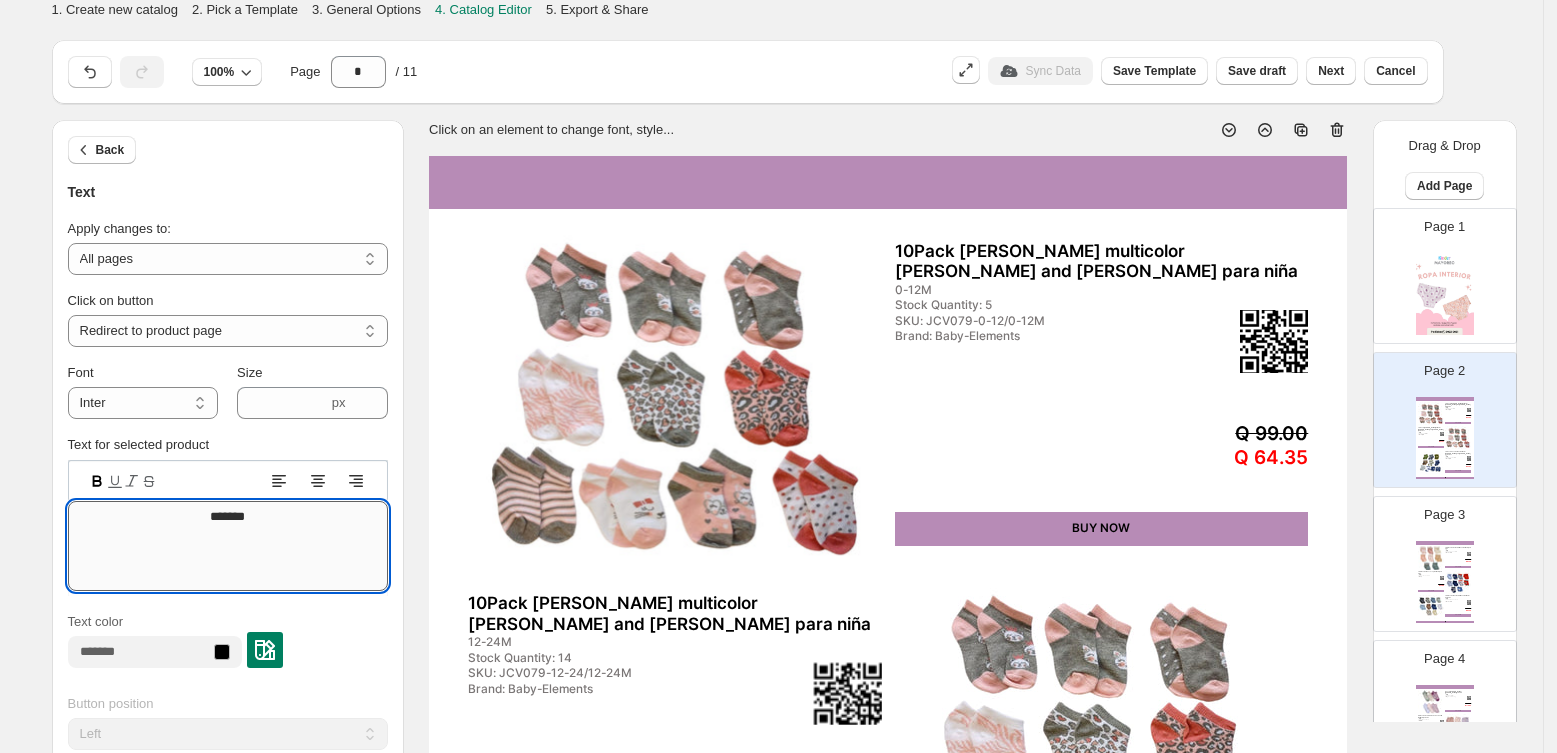 drag, startPoint x: 292, startPoint y: 517, endPoint x: 140, endPoint y: 517, distance: 152 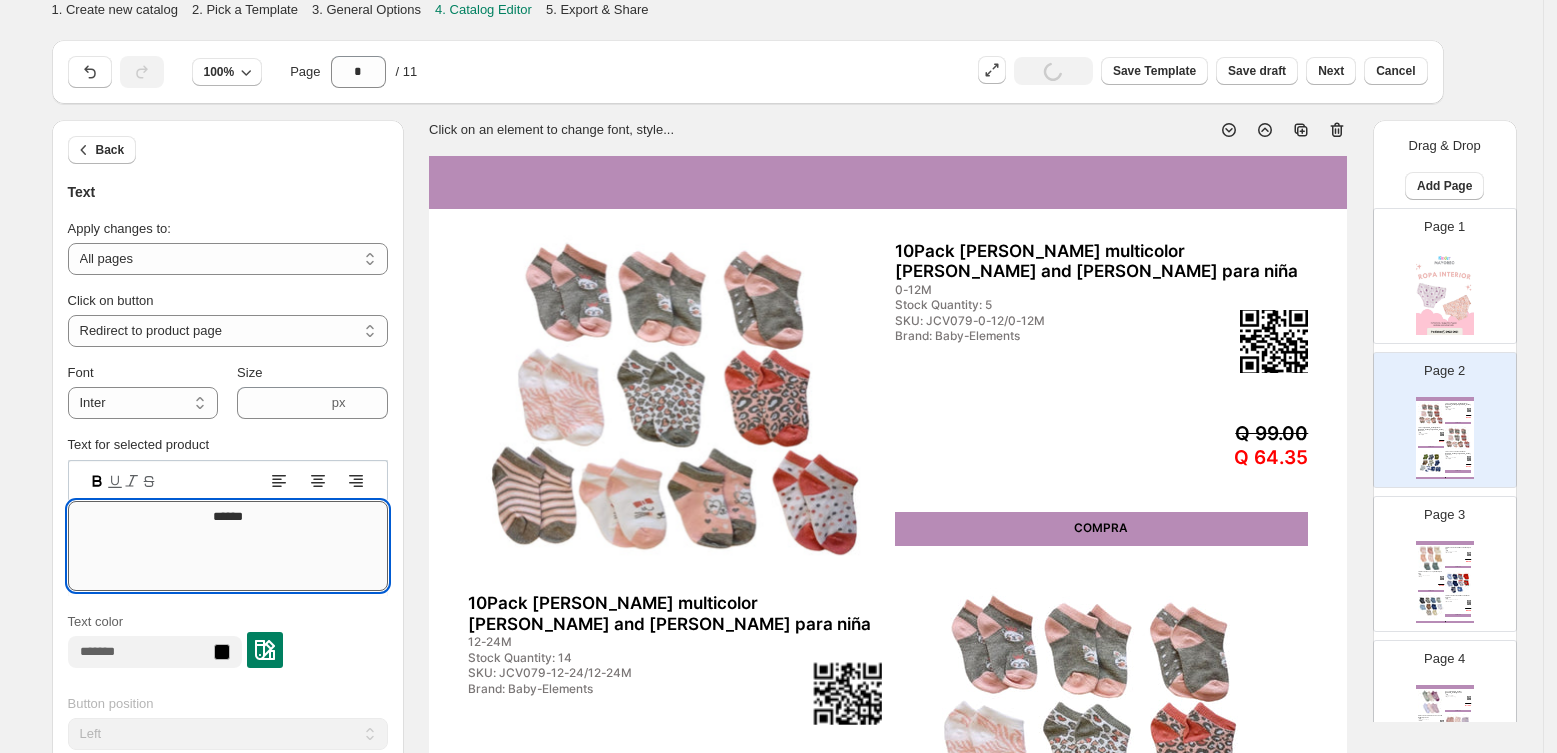 type on "*******" 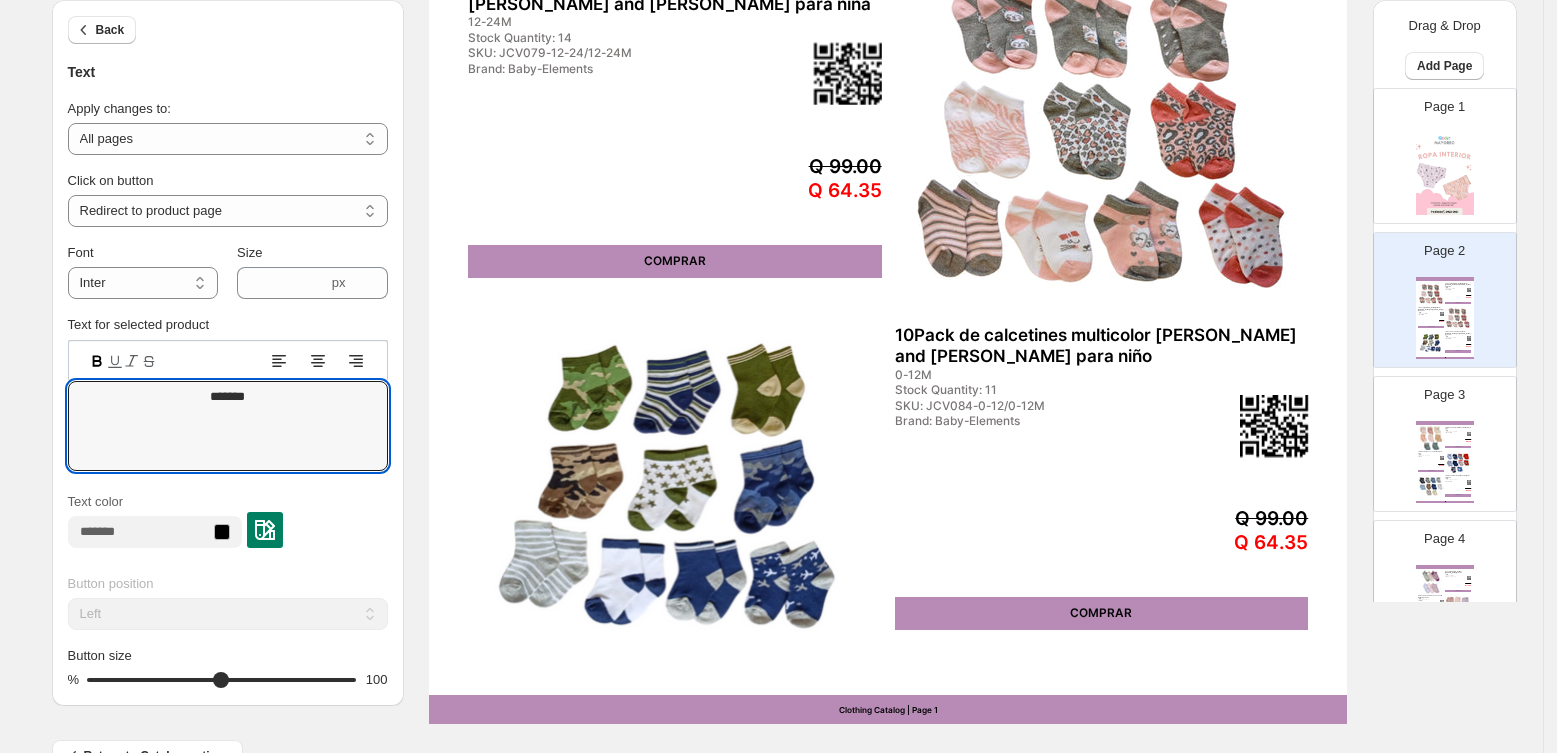 scroll, scrollTop: 666, scrollLeft: 0, axis: vertical 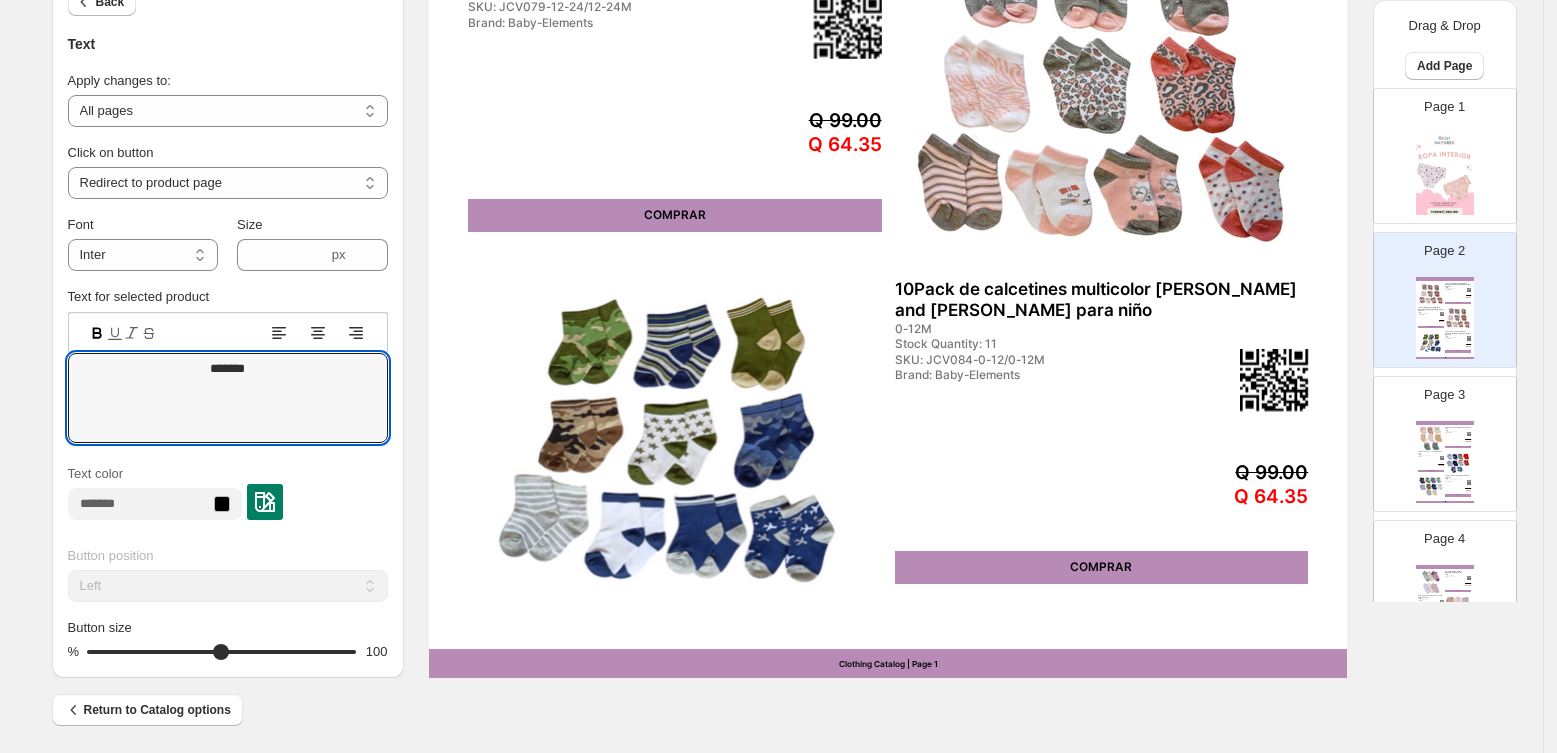 click at bounding box center [1431, 438] 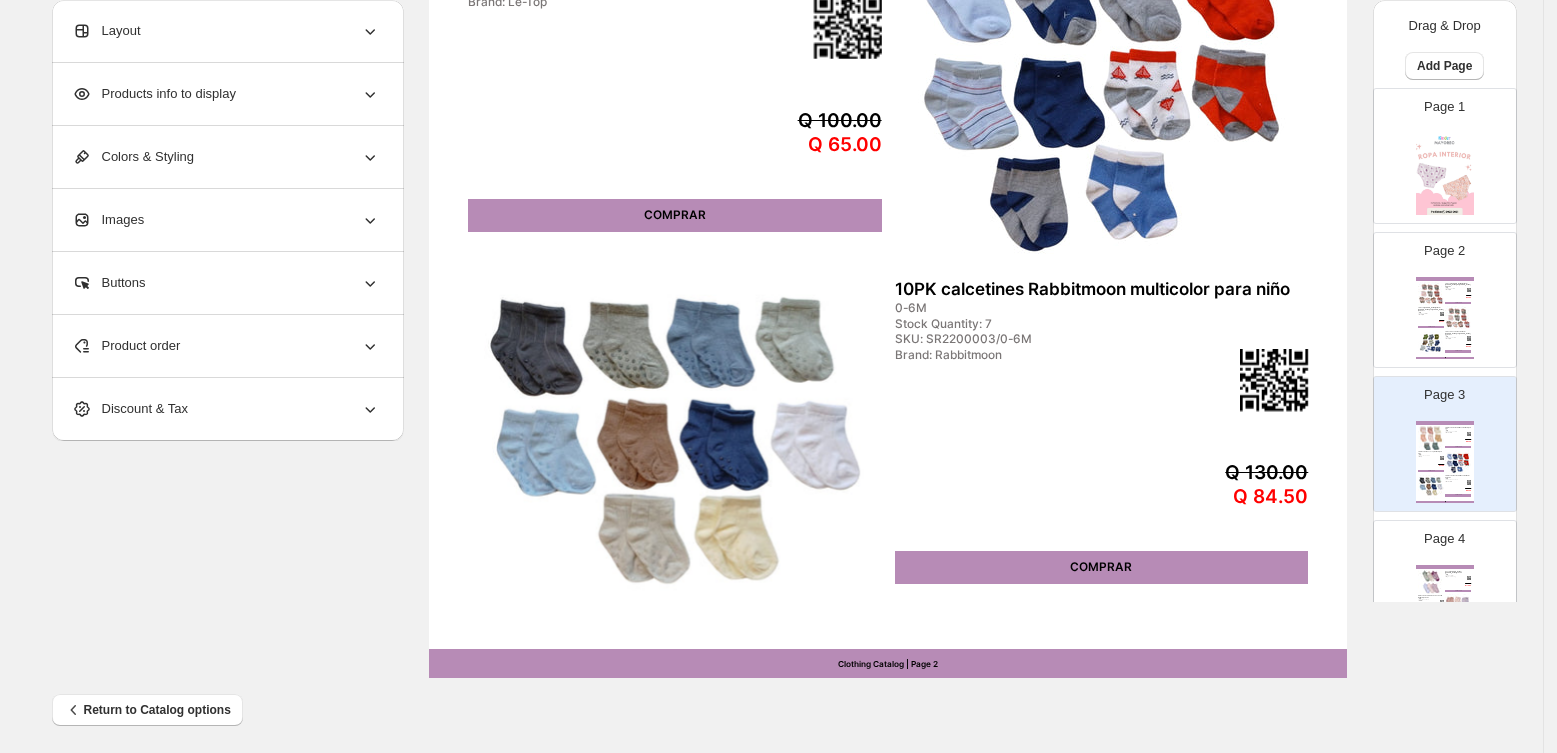 click on "Page 4" at bounding box center [1444, 539] 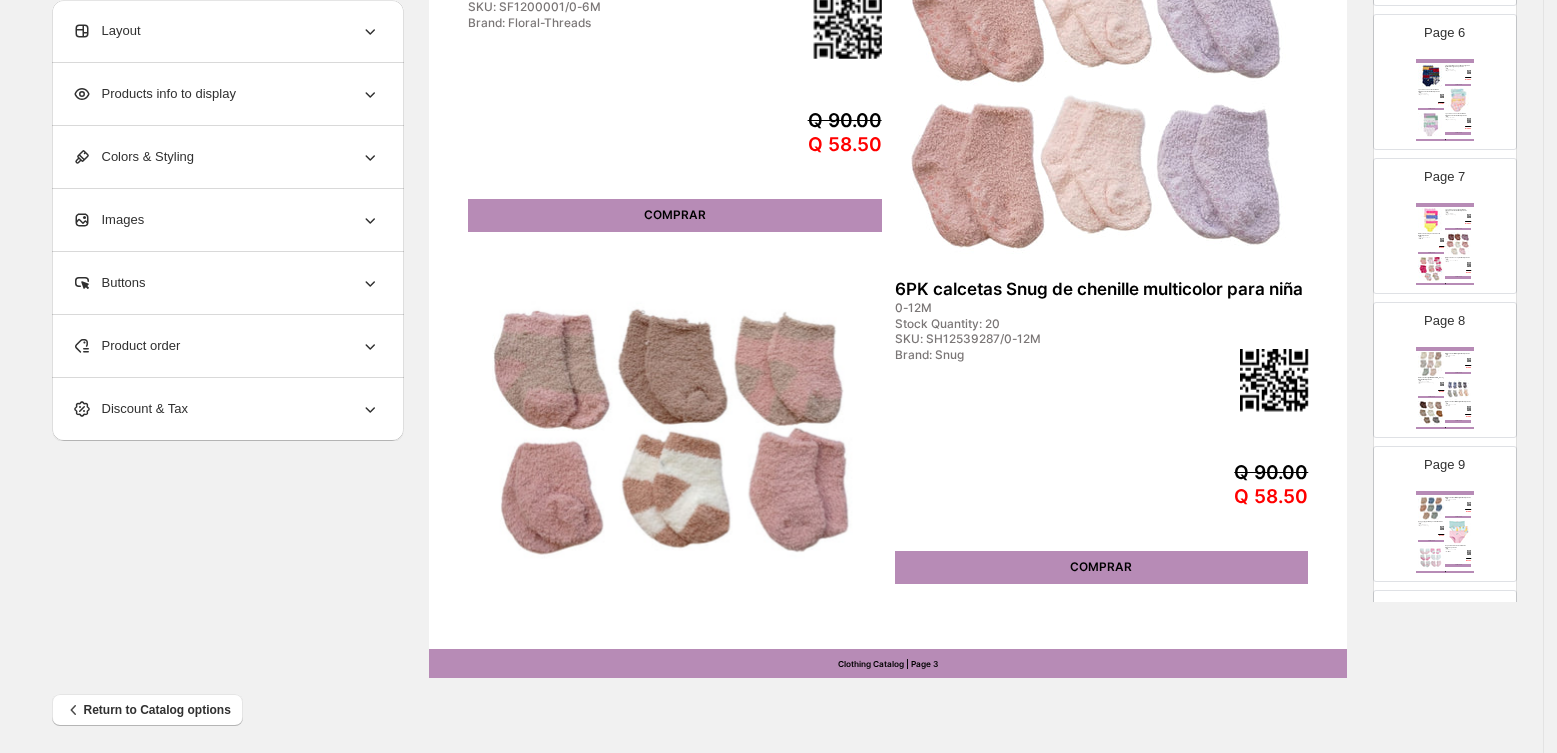 scroll, scrollTop: 1121, scrollLeft: 0, axis: vertical 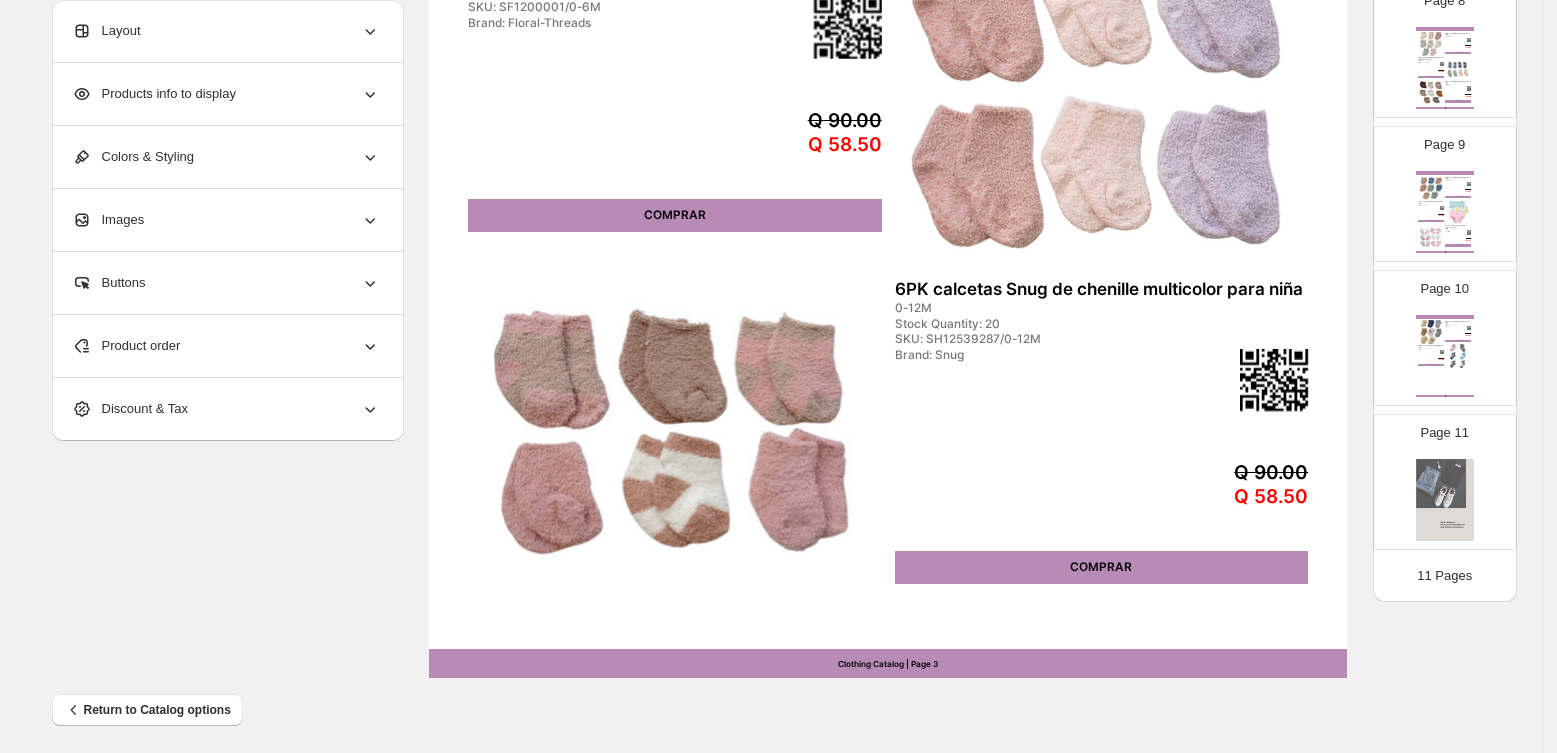 click at bounding box center (1445, 500) 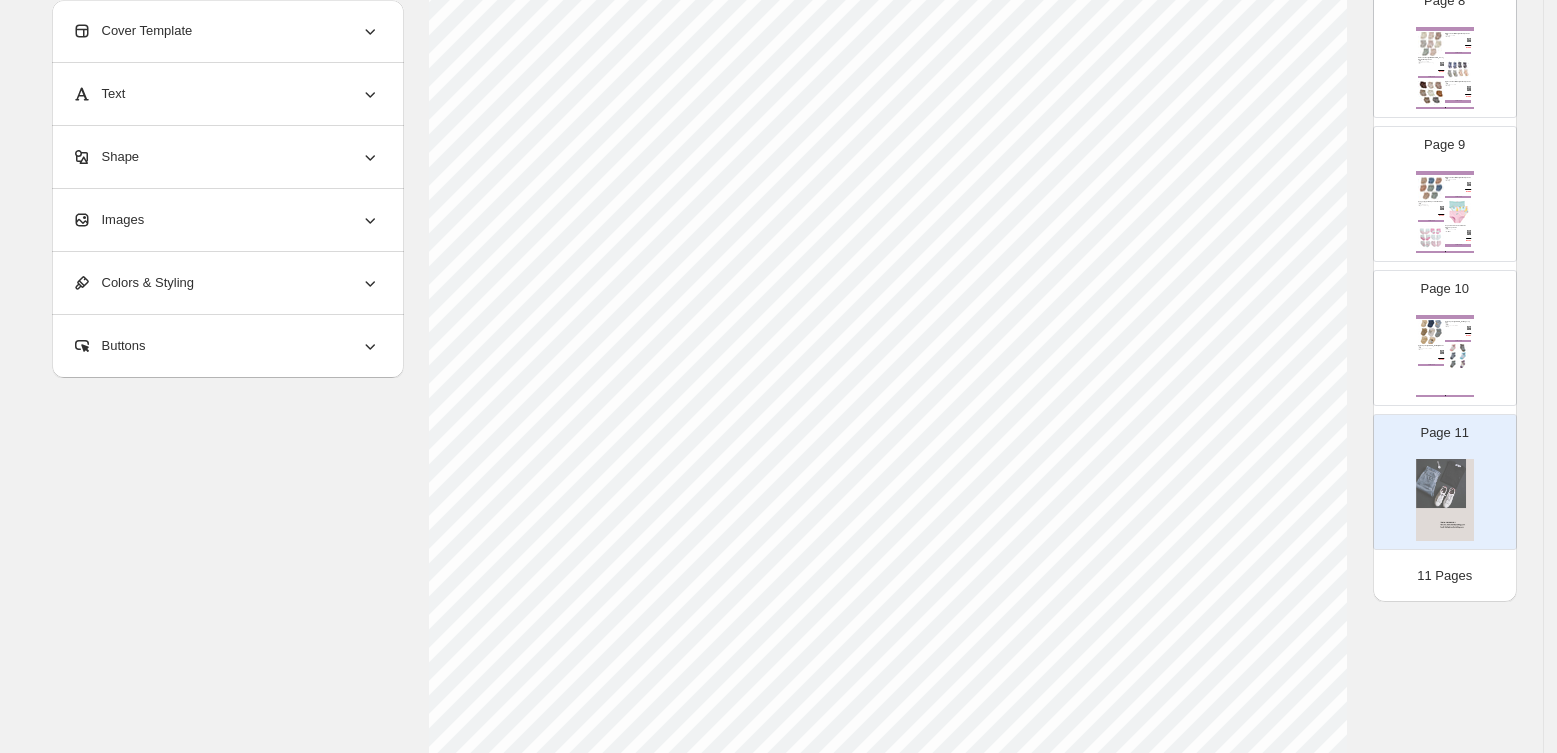 scroll, scrollTop: 0, scrollLeft: 0, axis: both 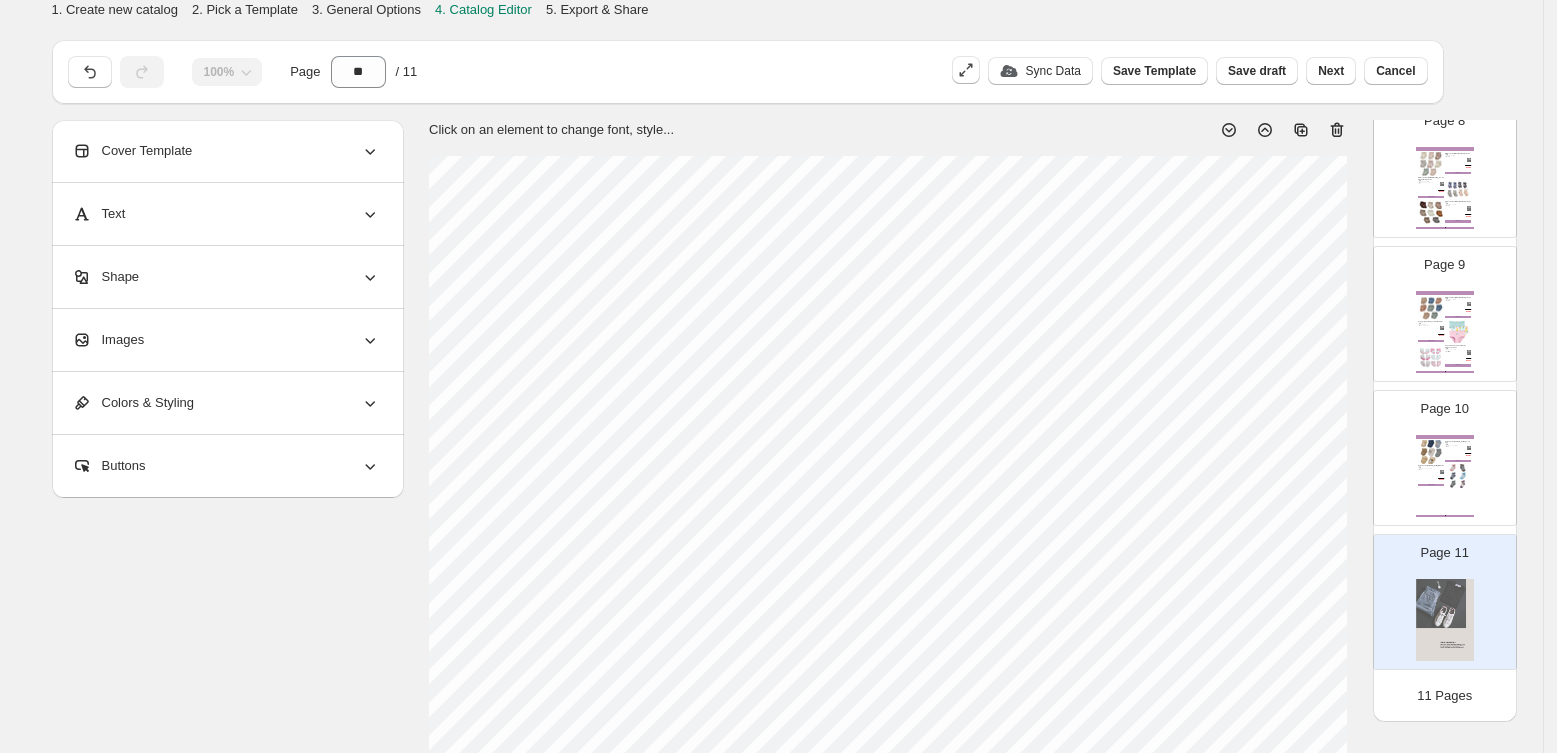 click 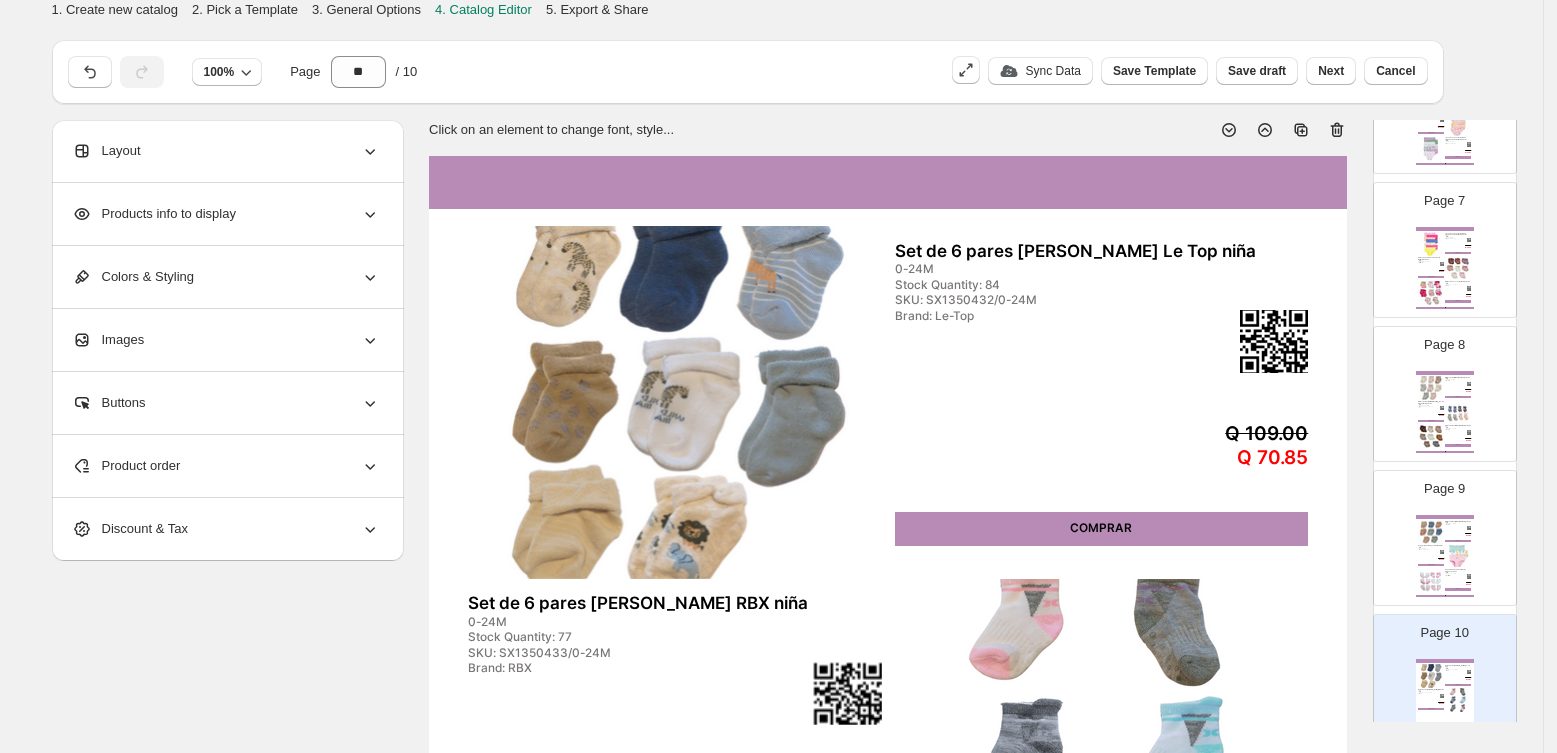 scroll, scrollTop: 976, scrollLeft: 0, axis: vertical 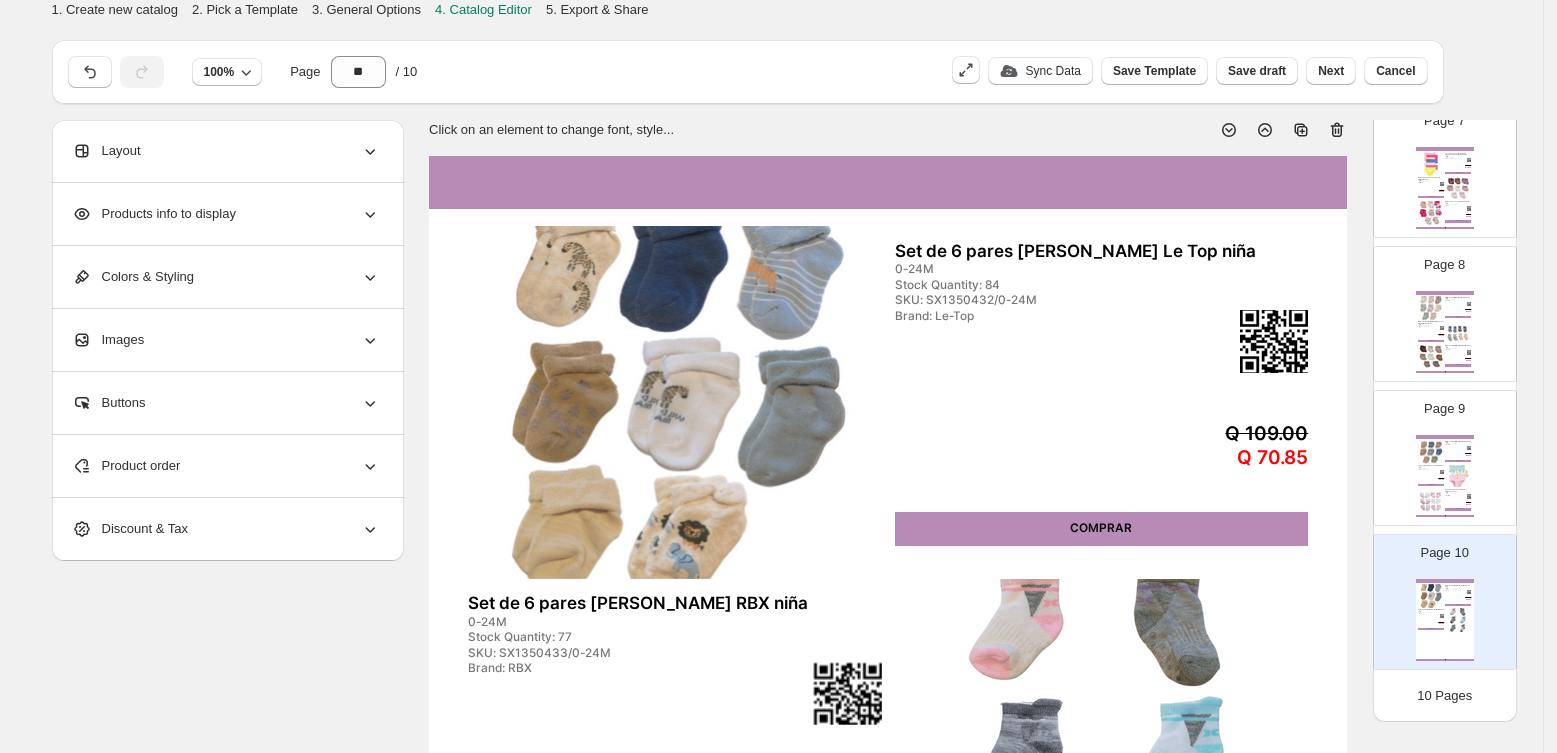 click on "8PK calcetines Milkberry multicolor para niño 0-12M Stock Quantity:  21 SKU:  SJ2100004/0-12M Brand:  Milkberry Q 120.00 Q 78.00 COMPRAR Calzoncitos Carters 3 pack multicolor niña 6-6X, 4-5T, 8-9T Stock Quantity:  5 SKU:  3J281810/6-6X Brand:  [PERSON_NAME] Q 119.00 Q 77.35 COMPRAR Paquete de 6 Calcetas diferentes diseños para niña 6-12M, 0-6M Stock Quantity:  4 SKU:  D05685/6-12M Brand:  Accesorios-Kinder Q 99.00 Q 64.35 COMPRAR Clothing Catalog | Page undefined" at bounding box center (1445, 476) 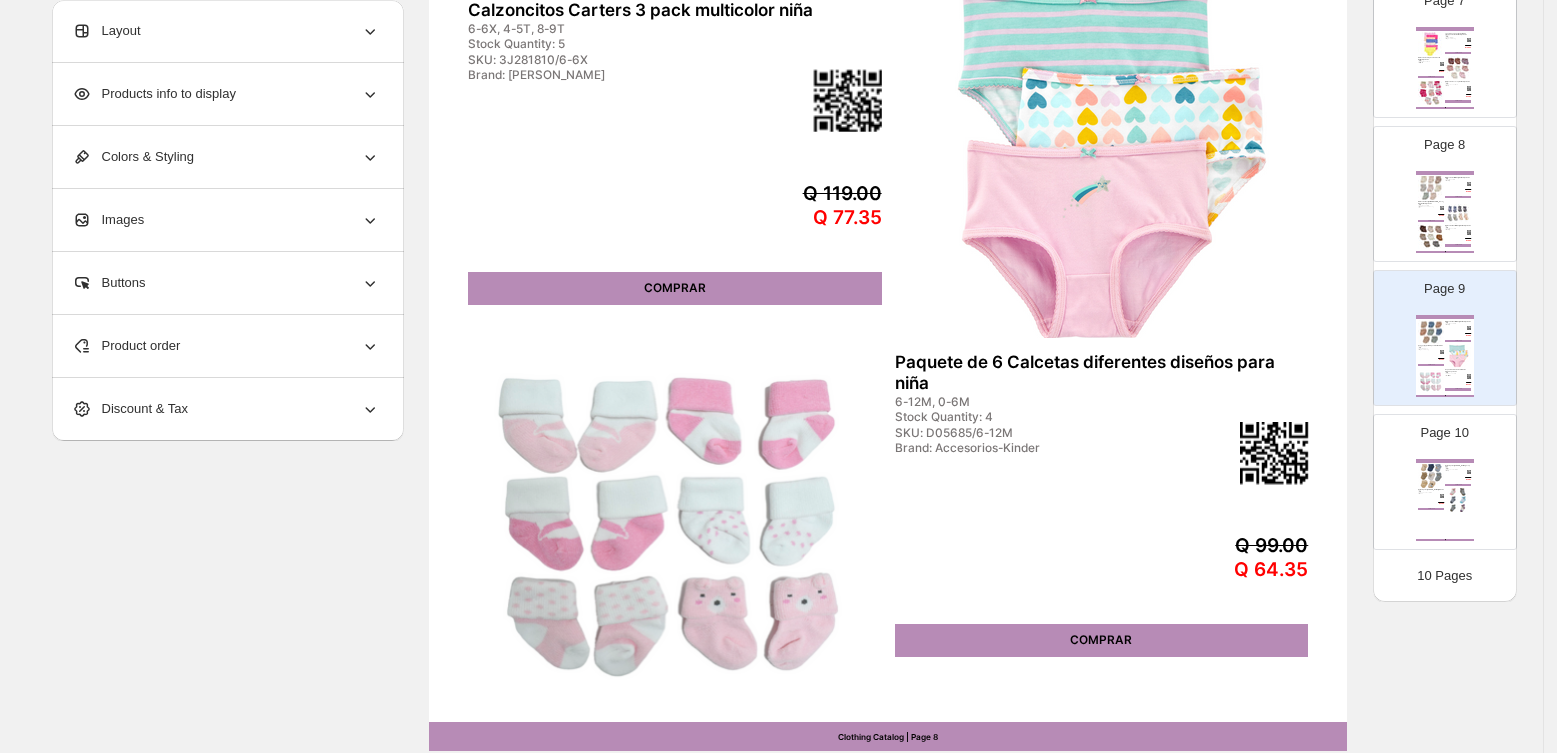 scroll, scrollTop: 672, scrollLeft: 0, axis: vertical 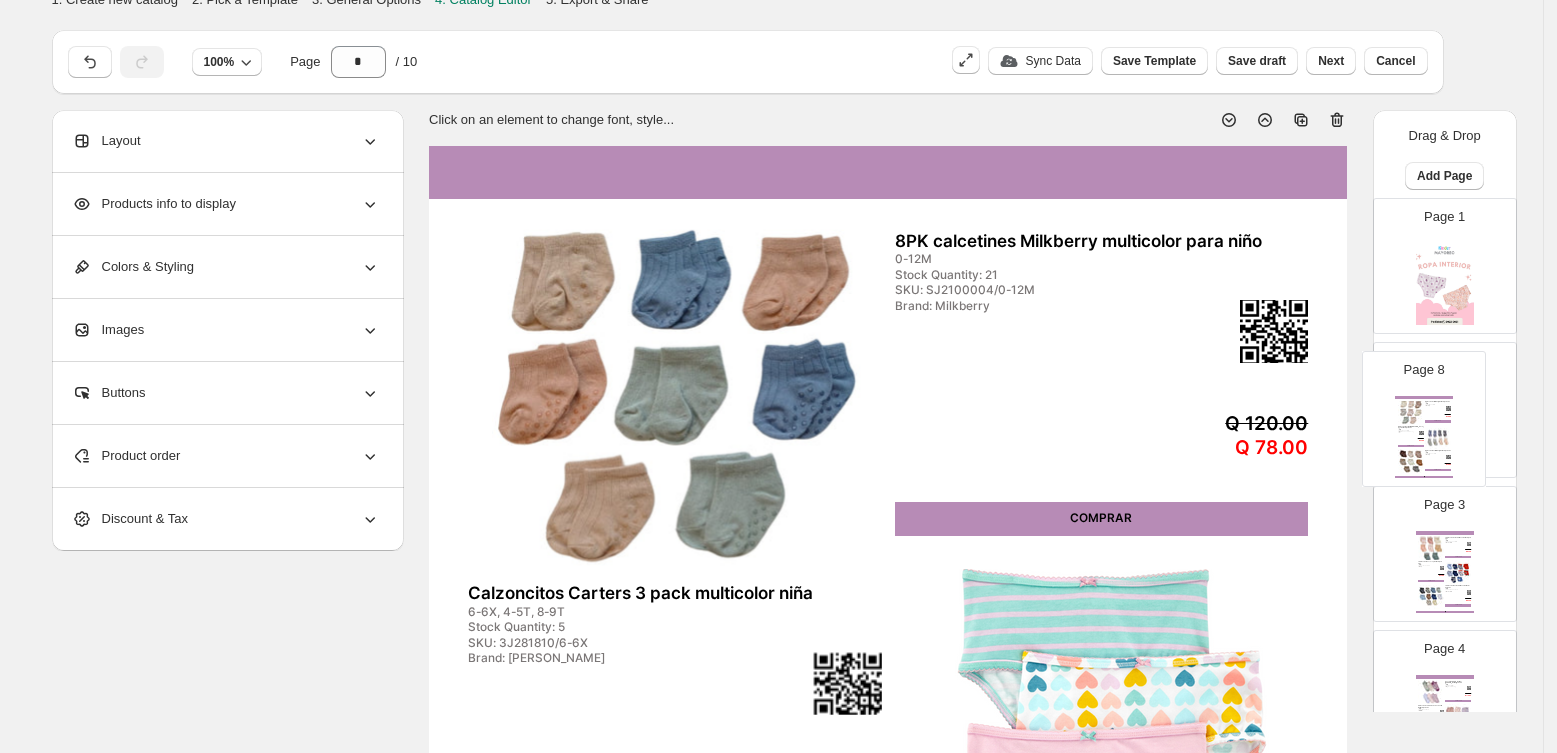 drag, startPoint x: 1446, startPoint y: 365, endPoint x: 1432, endPoint y: 404, distance: 41.4367 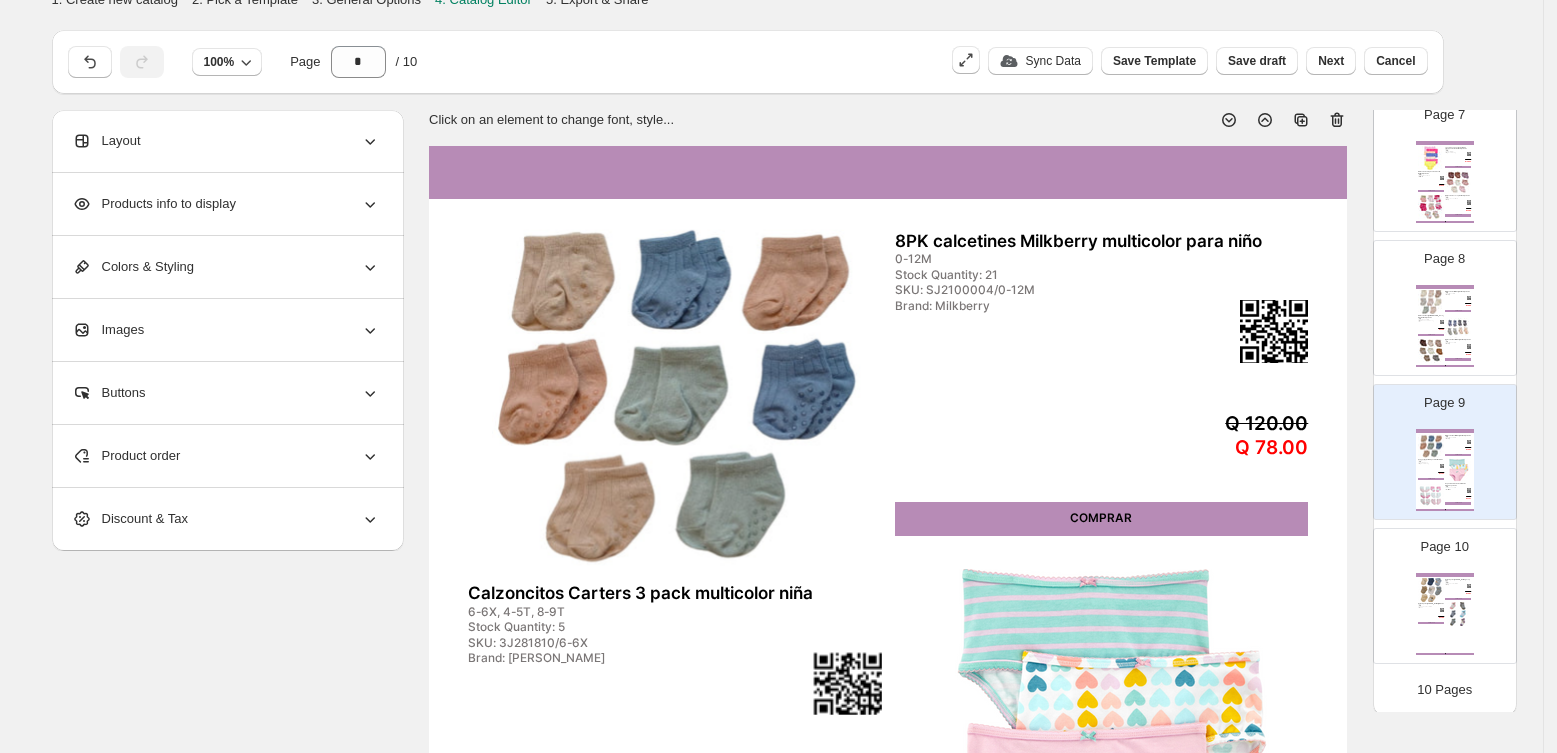 scroll, scrollTop: 976, scrollLeft: 0, axis: vertical 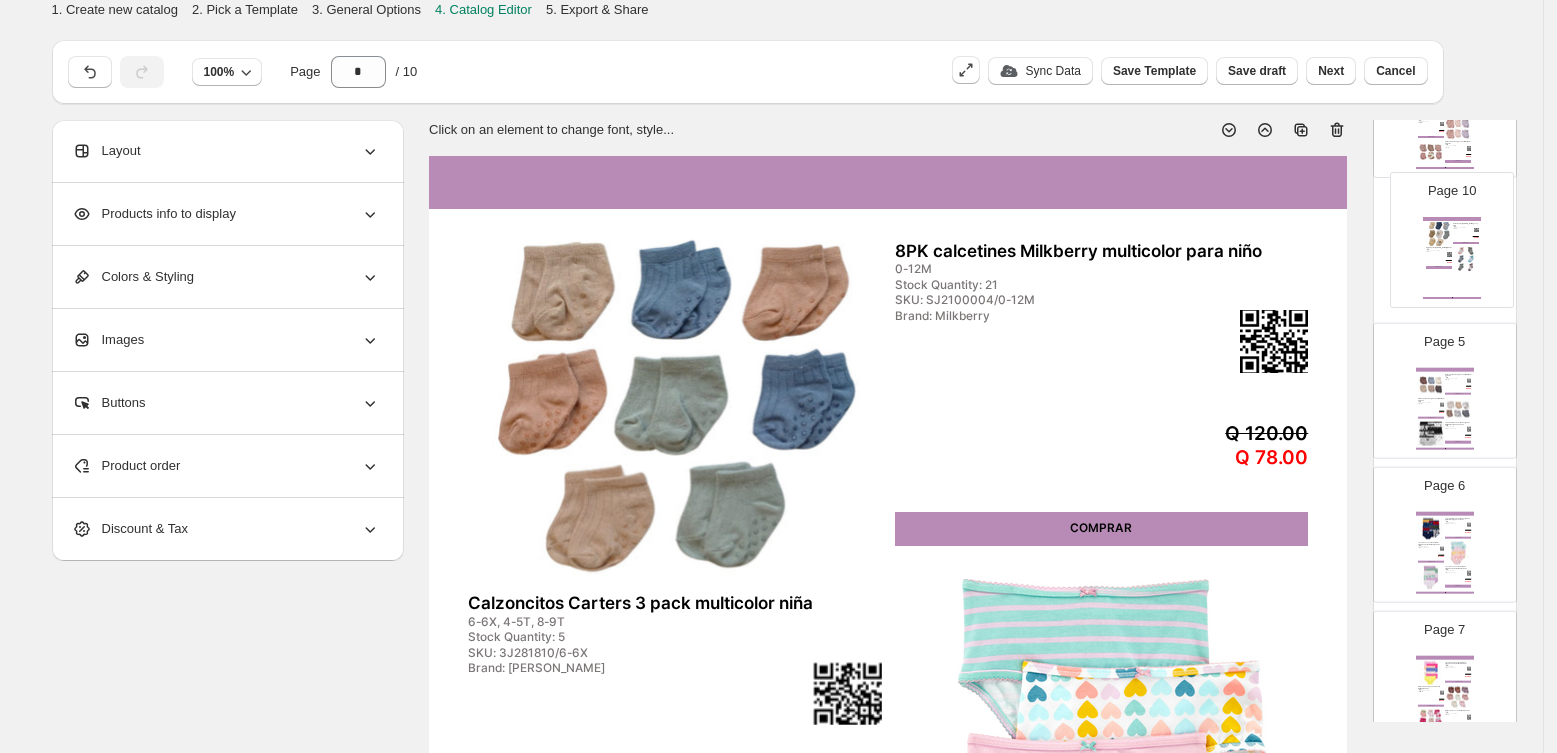 drag, startPoint x: 1457, startPoint y: 606, endPoint x: 1469, endPoint y: 237, distance: 369.19507 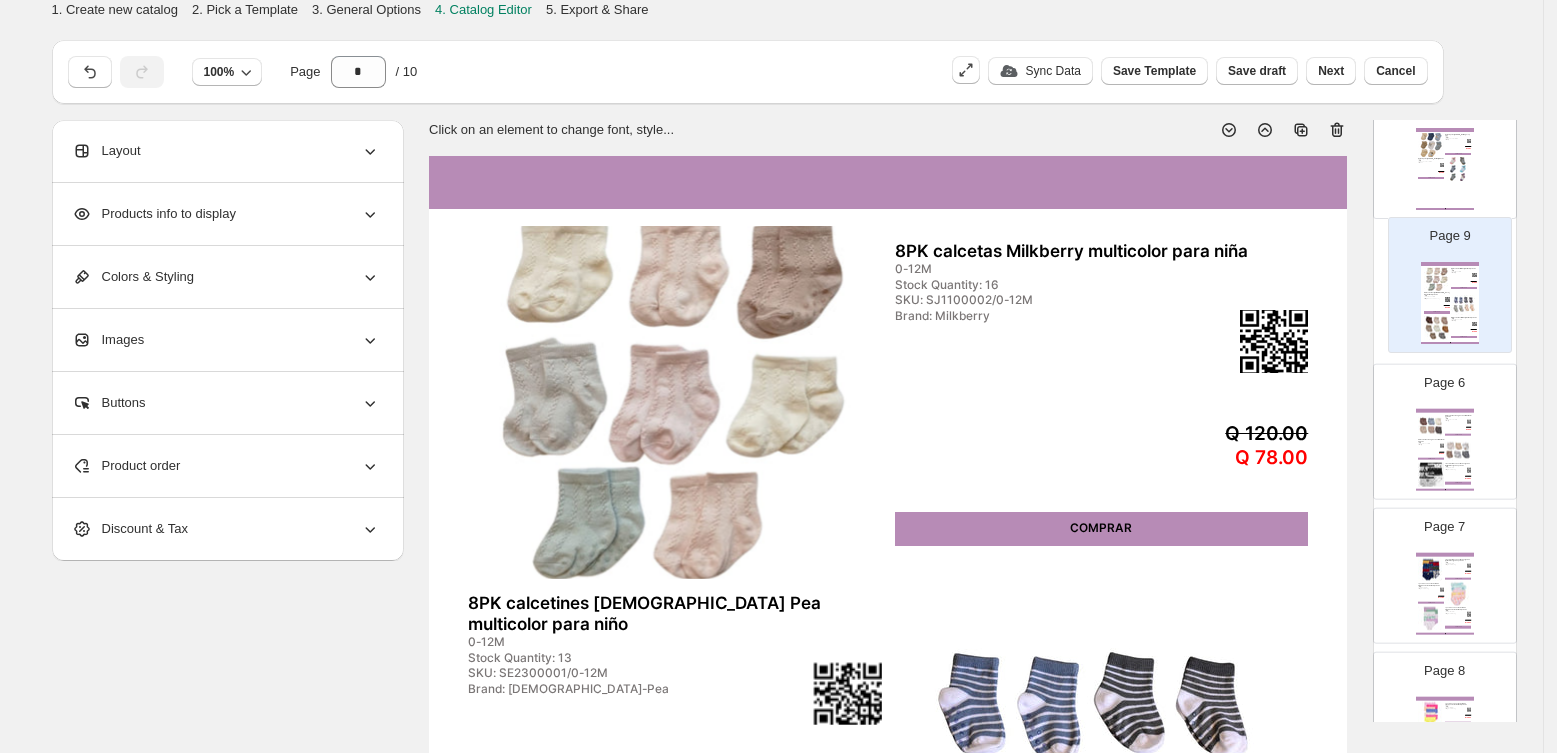 drag, startPoint x: 1462, startPoint y: 469, endPoint x: 1474, endPoint y: 289, distance: 180.39955 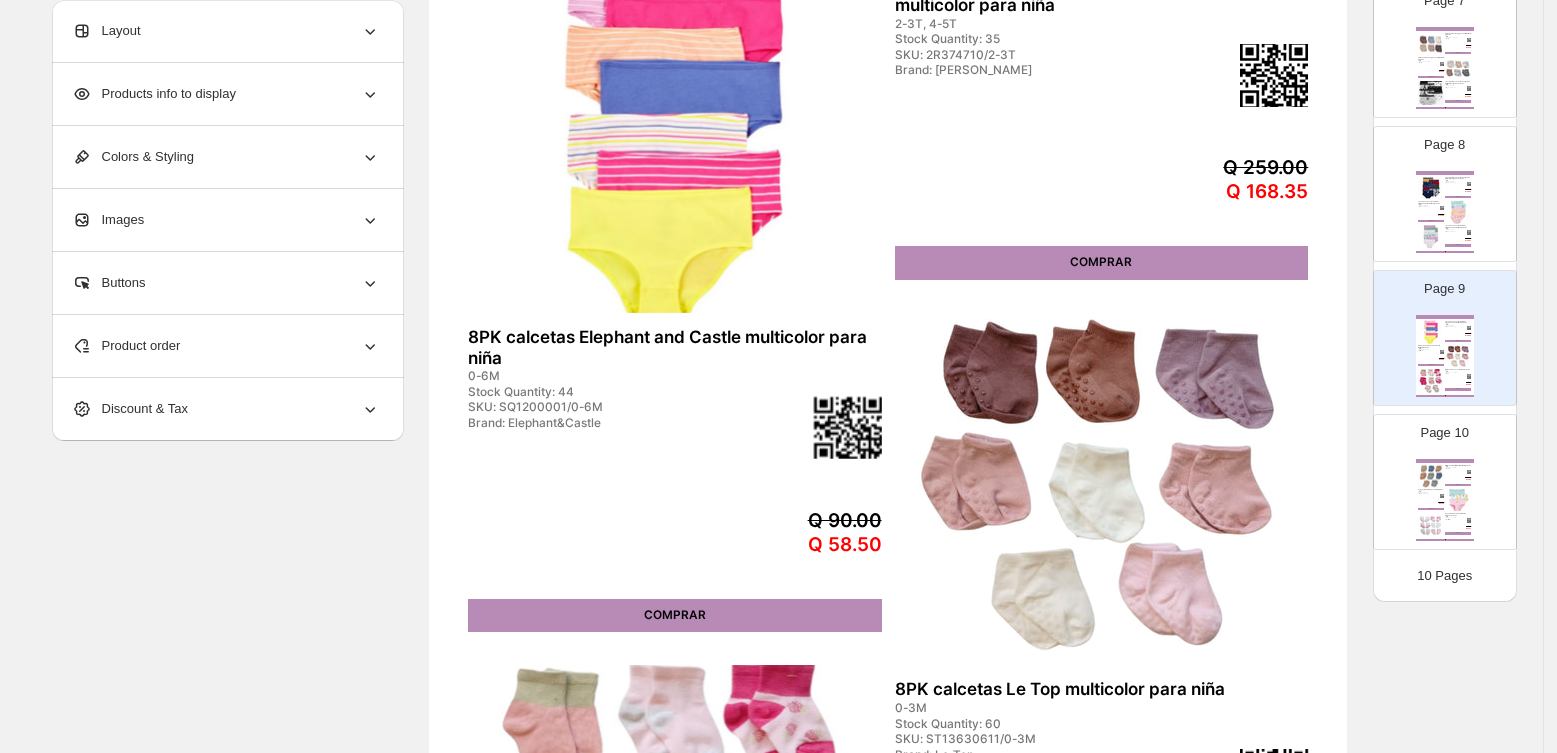 click at bounding box center (1458, 500) 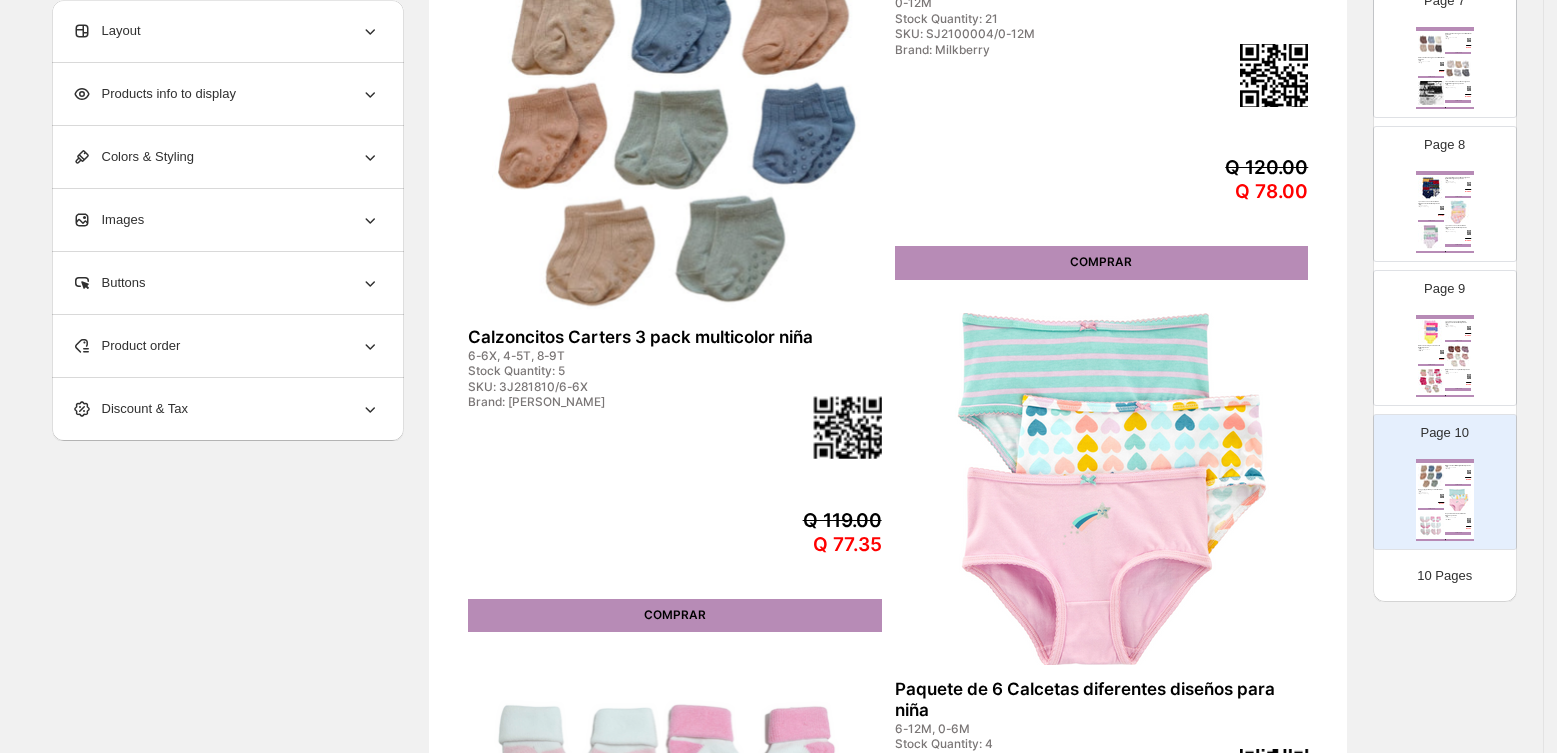 click on "Product order" at bounding box center [126, 346] 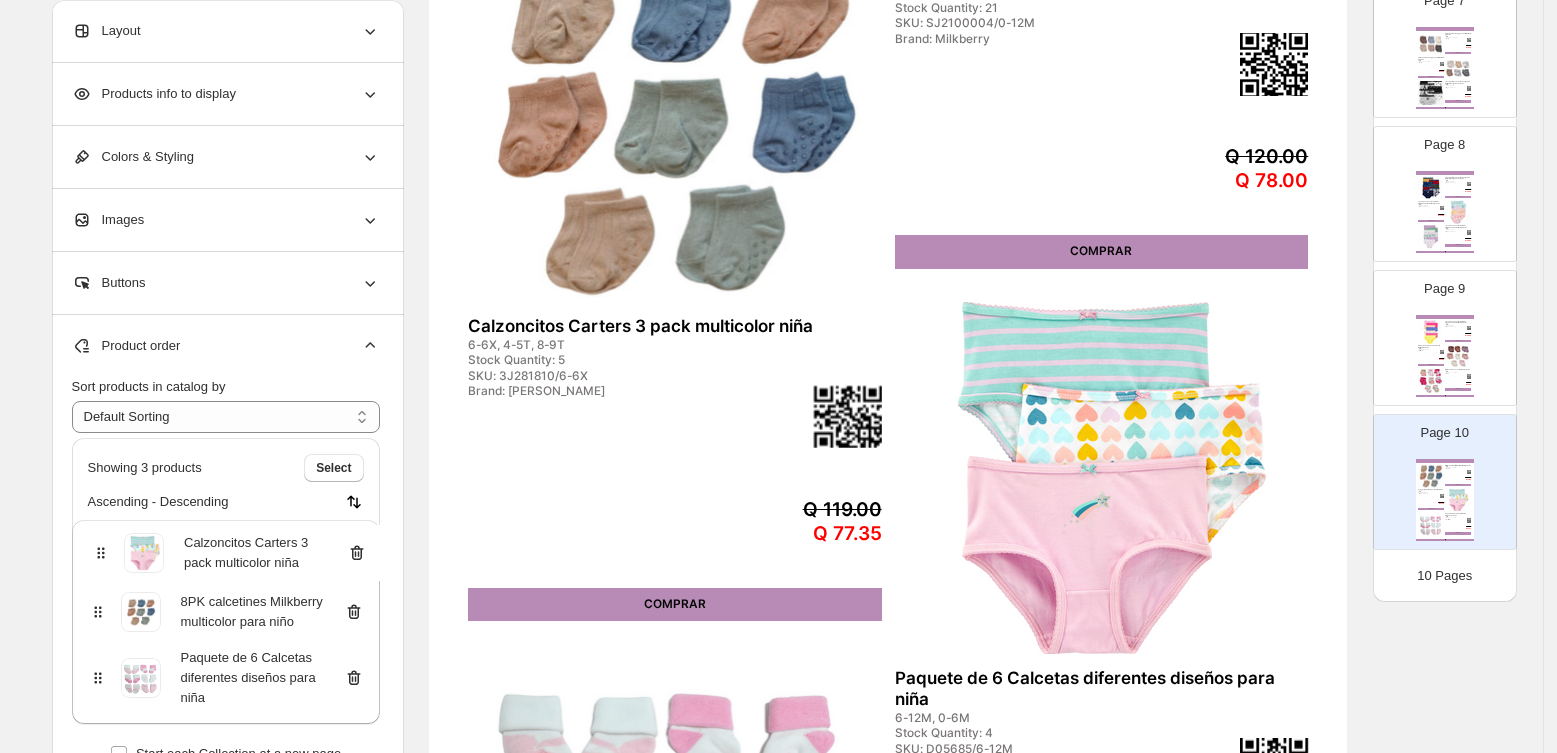 drag, startPoint x: 104, startPoint y: 613, endPoint x: 101, endPoint y: 545, distance: 68.06615 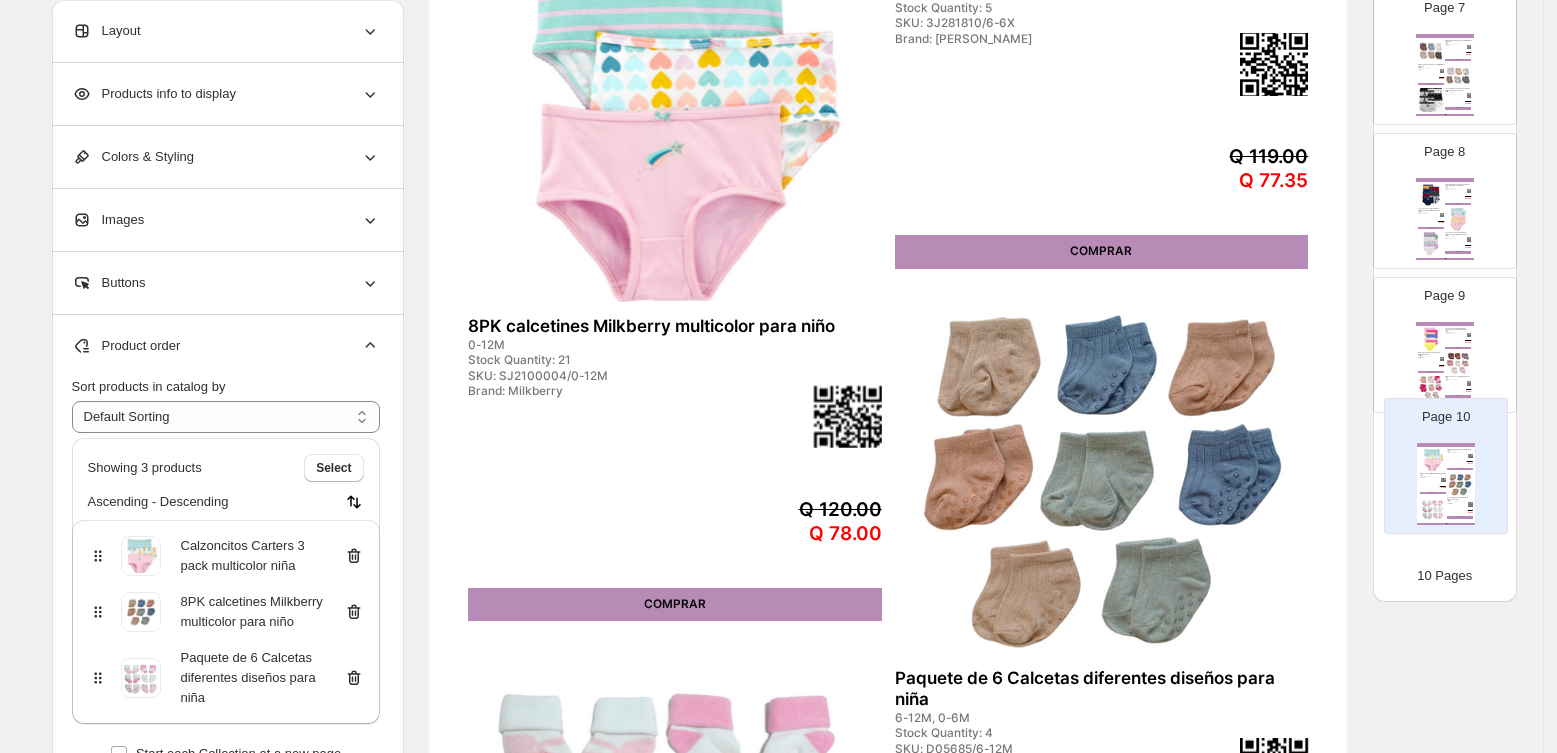 drag, startPoint x: 1433, startPoint y: 489, endPoint x: 1438, endPoint y: 465, distance: 24.5153 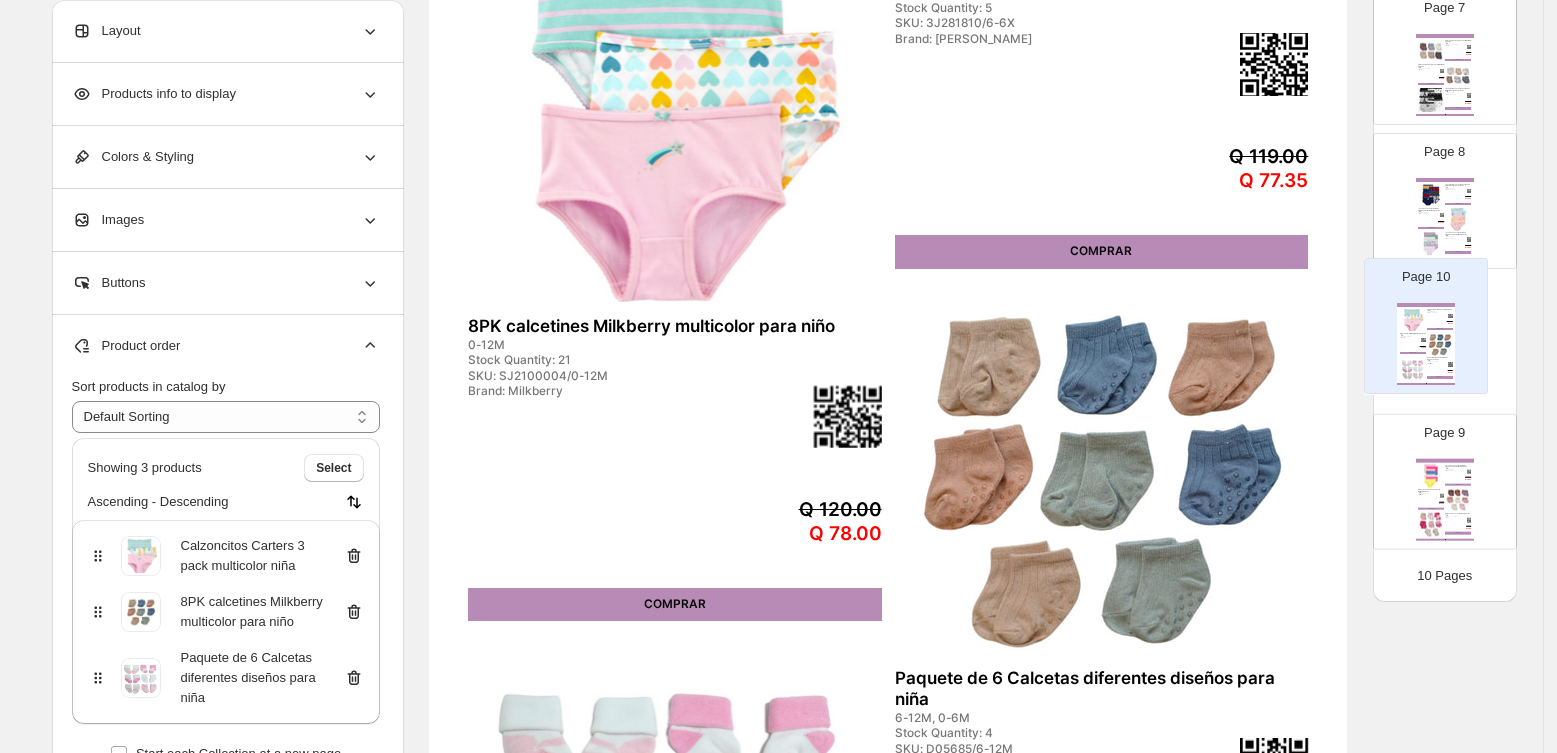 drag, startPoint x: 1424, startPoint y: 512, endPoint x: 1410, endPoint y: 340, distance: 172.56883 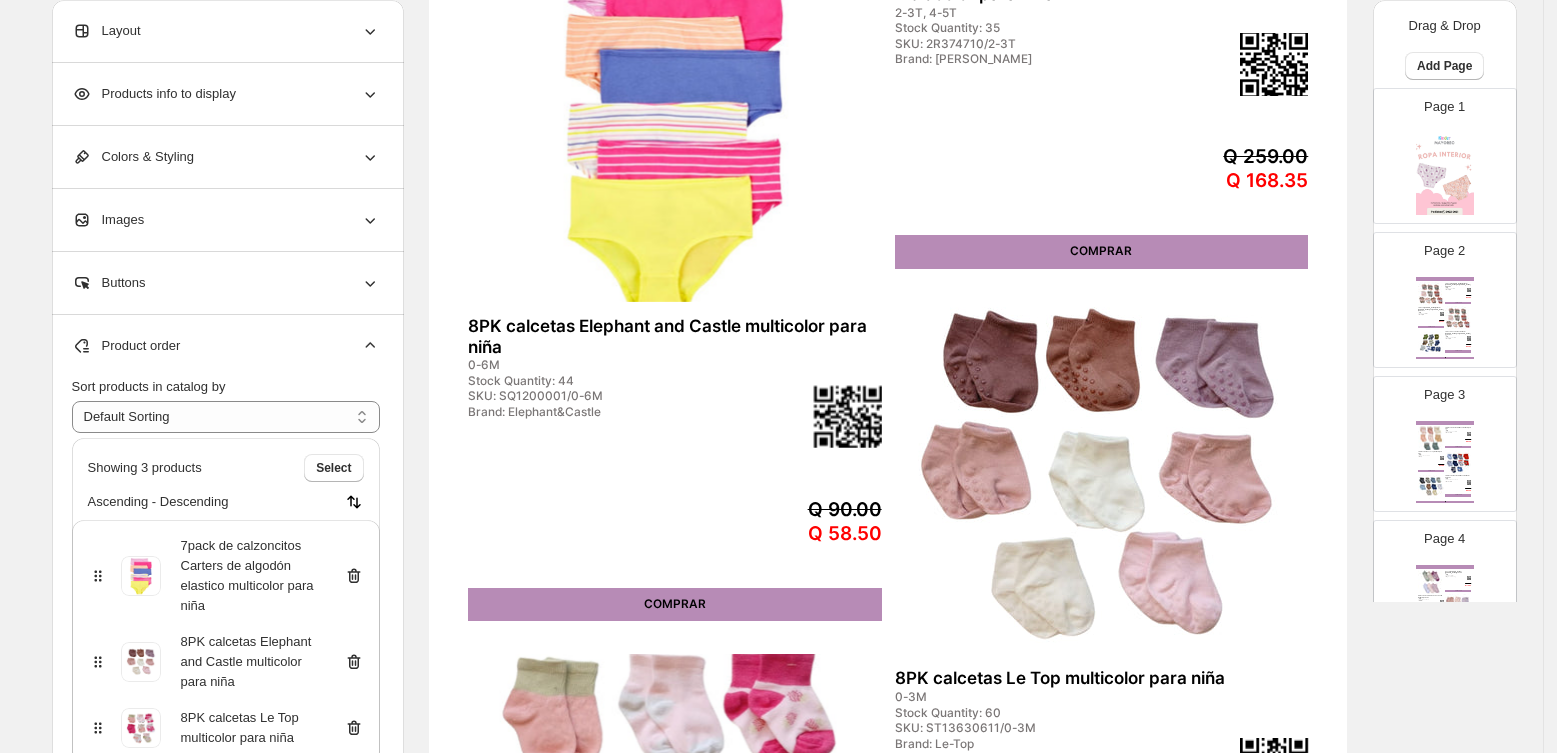 click on "10Pack [PERSON_NAME] multicolor [PERSON_NAME] and [PERSON_NAME] para niña 0-12M Stock Quantity:  5 SKU:  JCV079-0-12/0-12M Brand:  Baby-Elements Q 99.00 Q 64.35 COMPRAR 10Pack [PERSON_NAME] multicolor [PERSON_NAME] and [PERSON_NAME] para niña 12-24M Stock Quantity:  14 SKU:  JCV079-12-24/12-24M Brand:  Baby-Elements Q 99.00 Q 64.35 COMPRAR 10Pack de calcetines multicolor [PERSON_NAME] and [PERSON_NAME] para niño 0-12M Stock Quantity:  11 SKU:  JCV084-0-12/0-12M Brand:  Baby-Elements Q 99.00 Q 64.35 COMPRAR Clothing Catalog | Page undefined" at bounding box center [1445, 318] 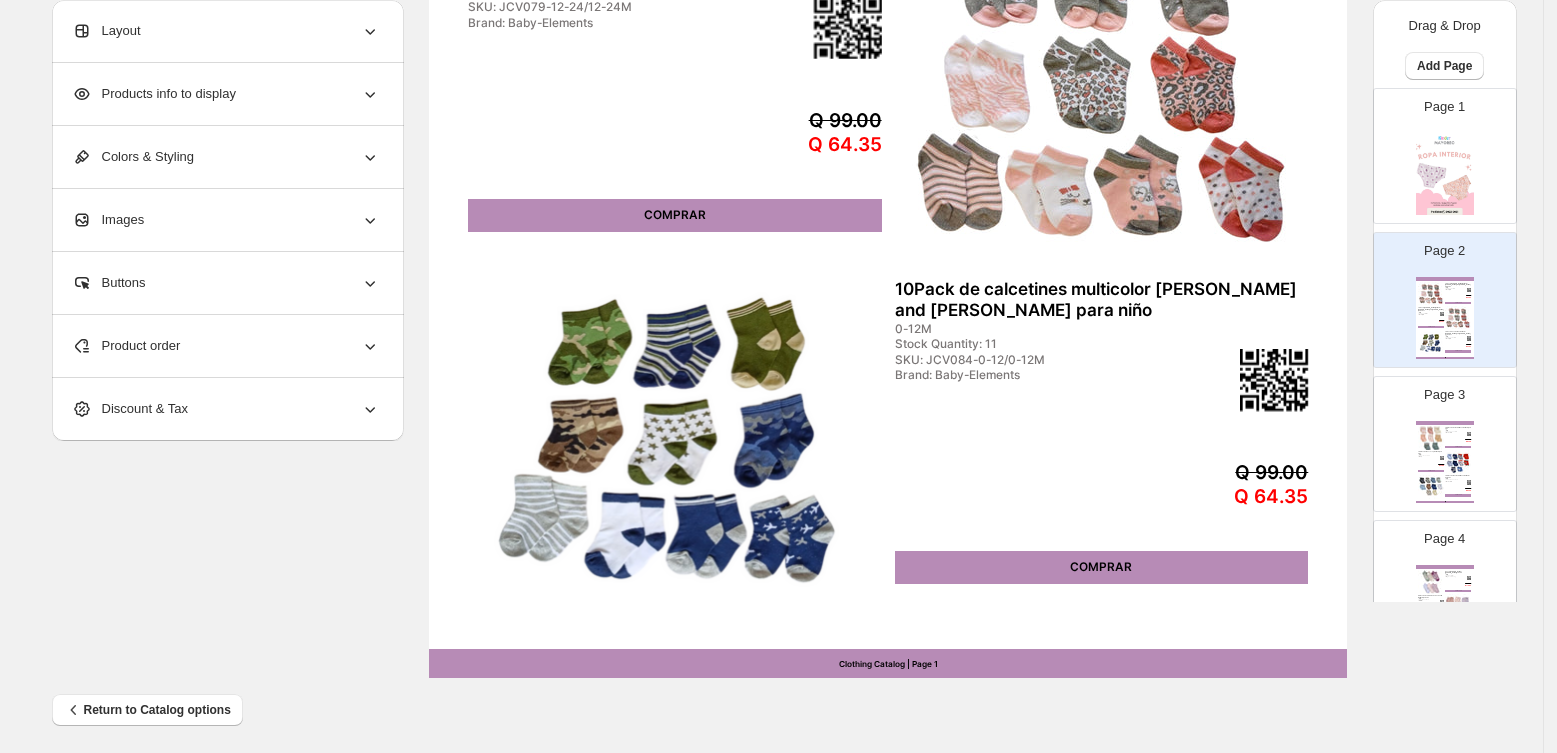 click at bounding box center [1431, 438] 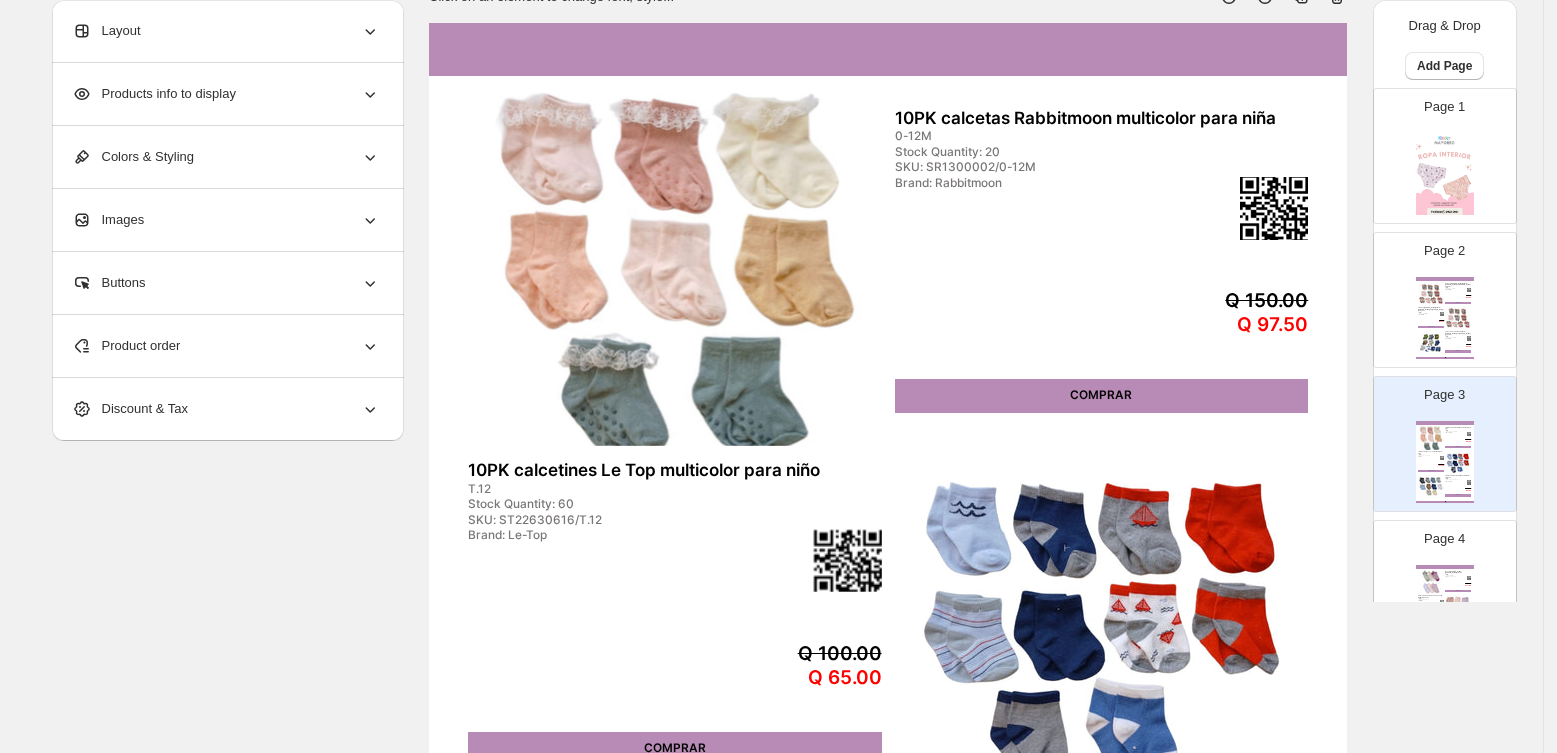 click at bounding box center (675, 269) 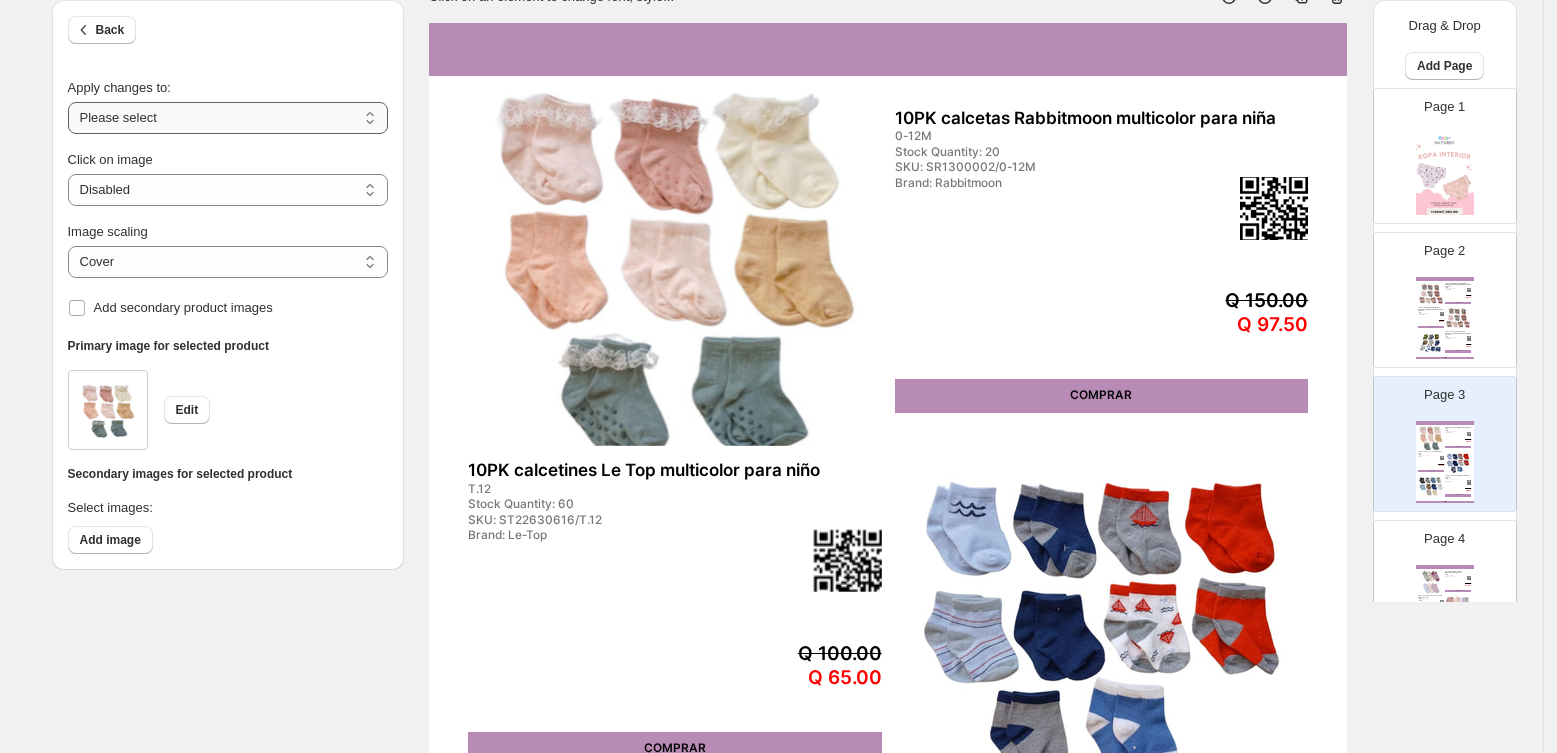 click on "**********" at bounding box center (228, 118) 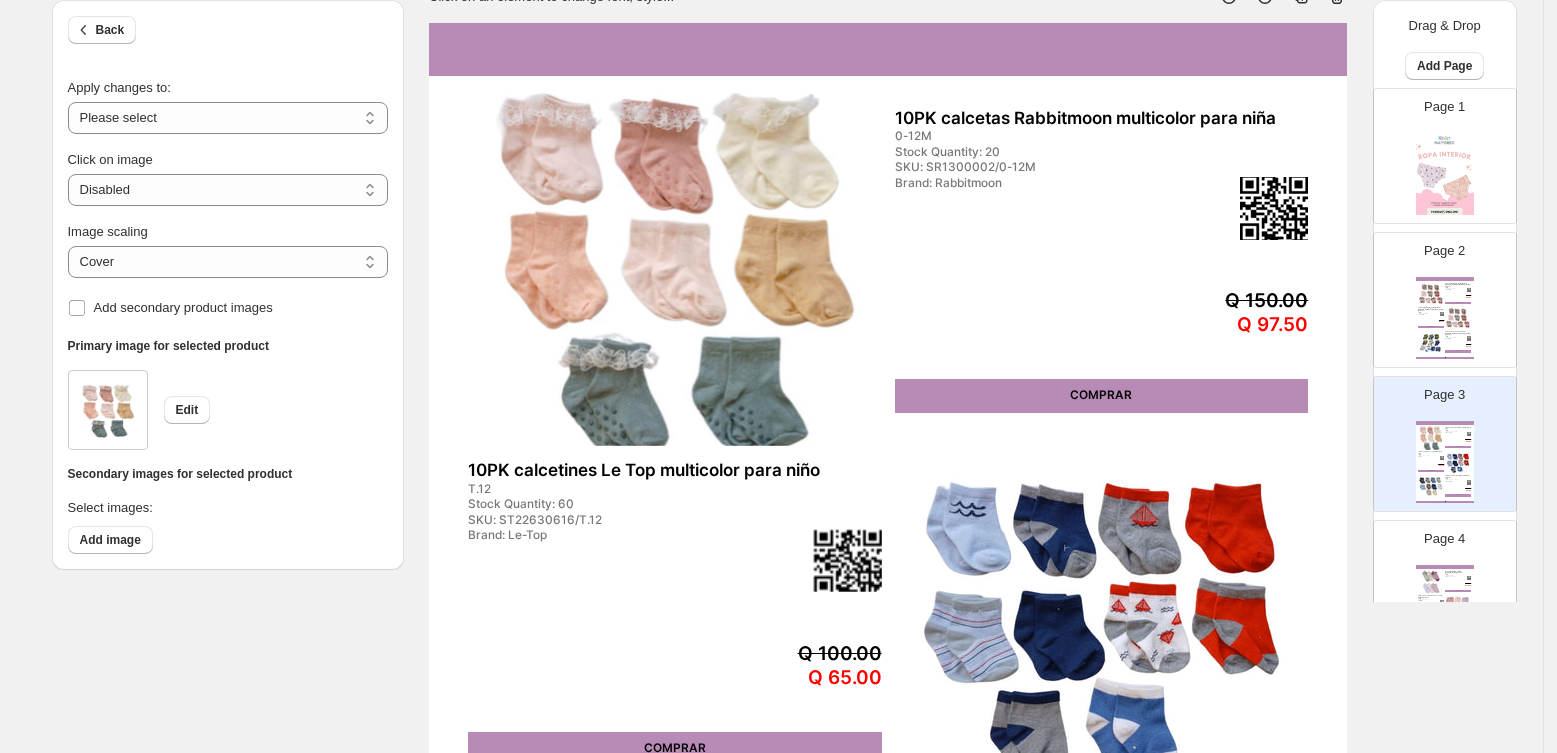 select on "**********" 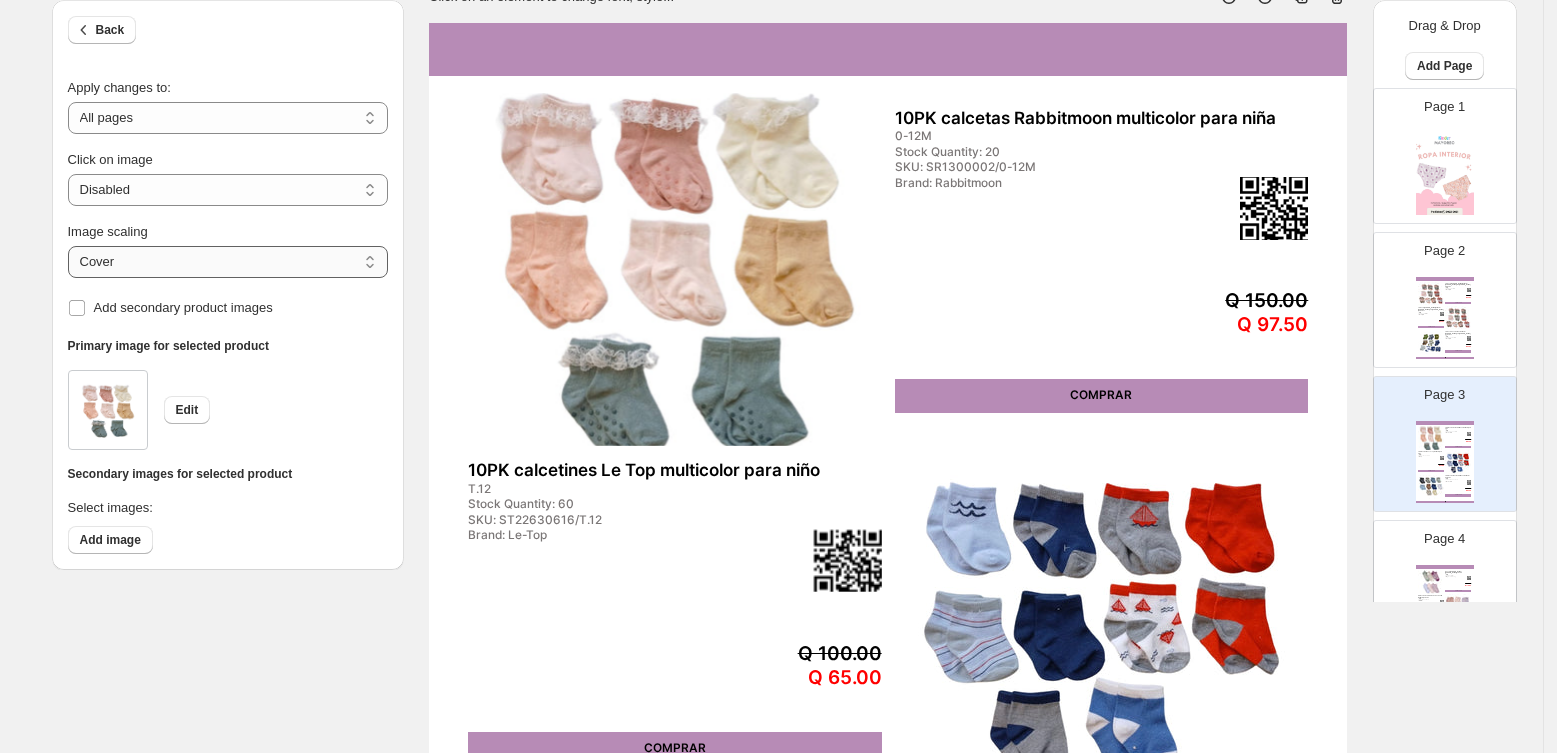 drag, startPoint x: 144, startPoint y: 254, endPoint x: 144, endPoint y: 274, distance: 20 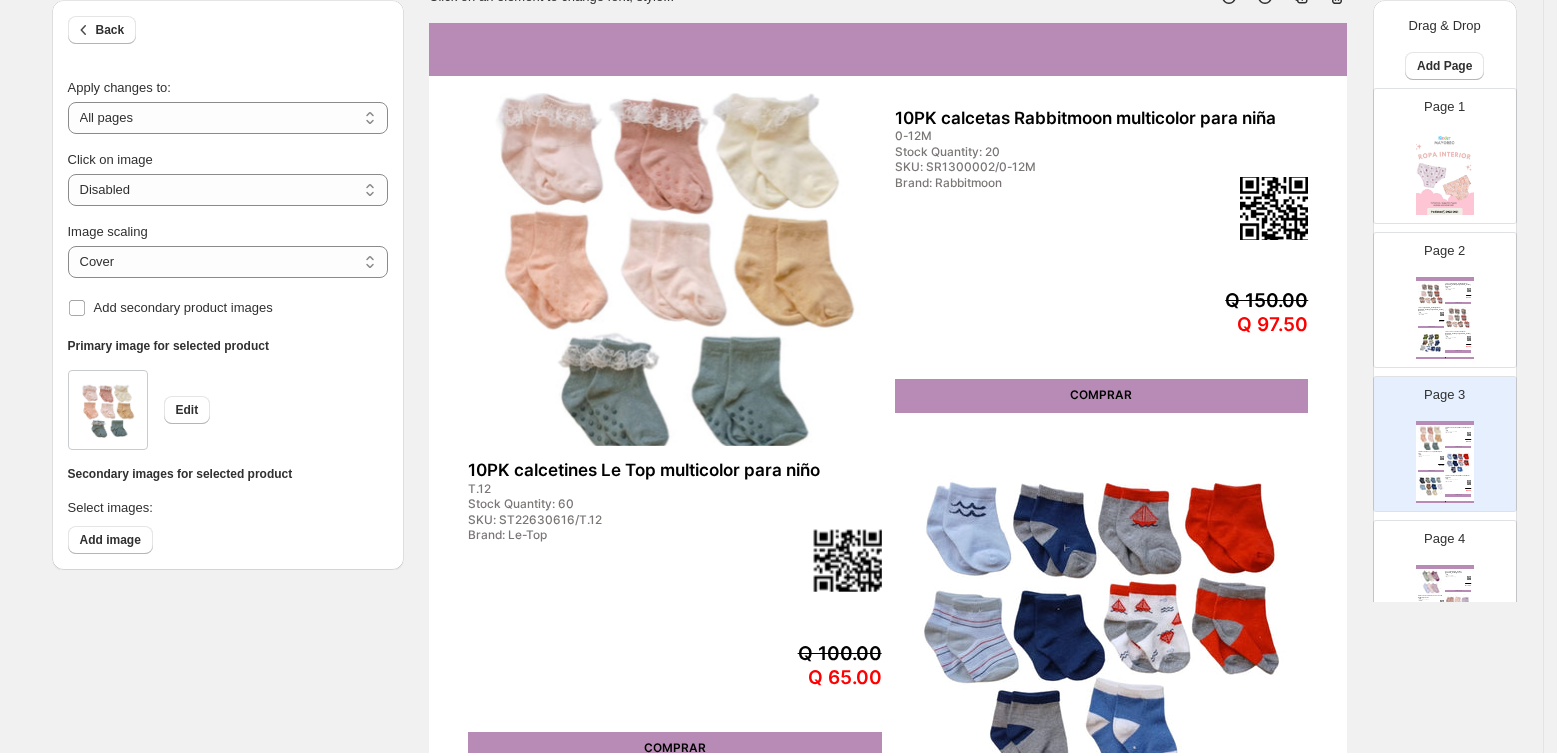 select on "*******" 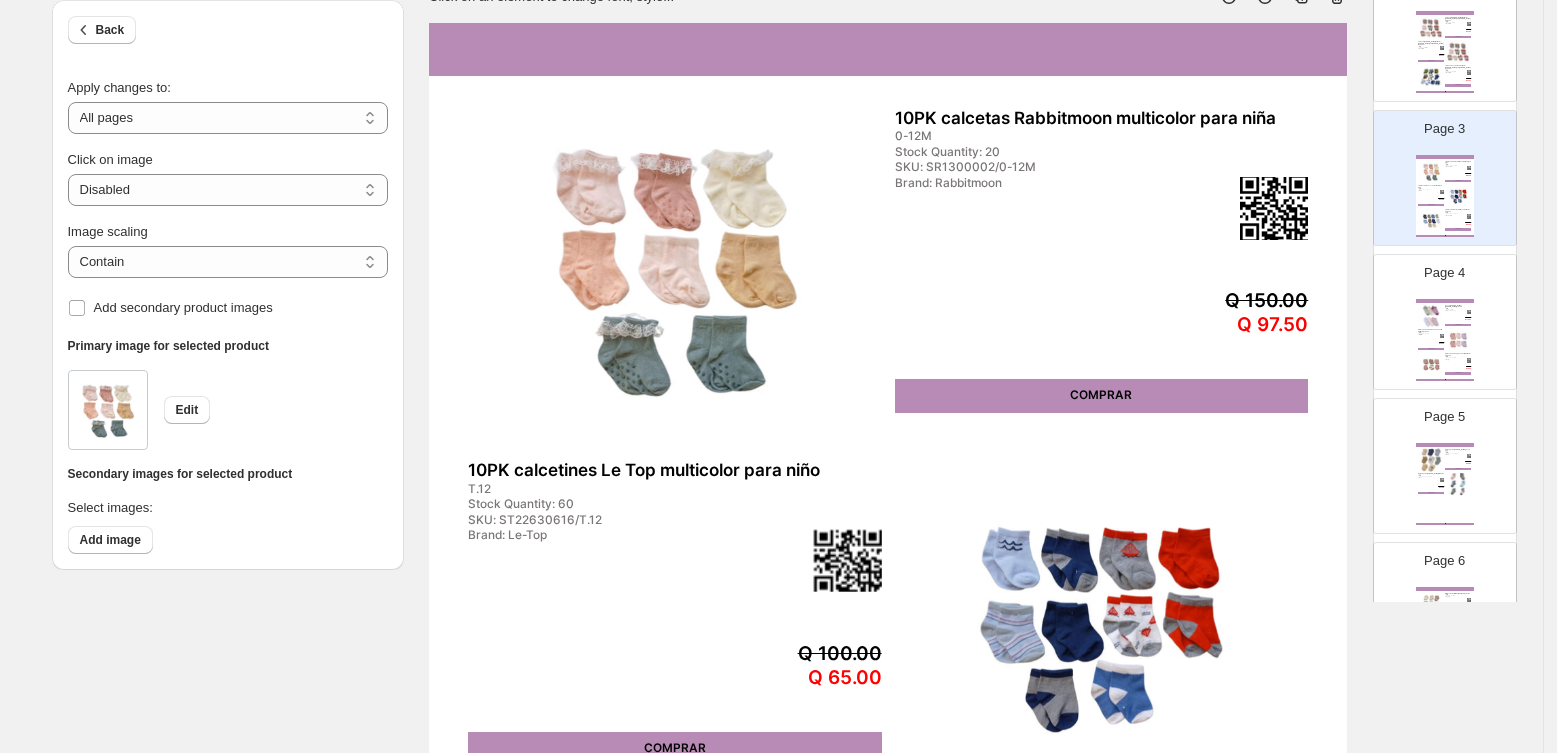 click on "Q 116.35" at bounding box center (1466, 320) 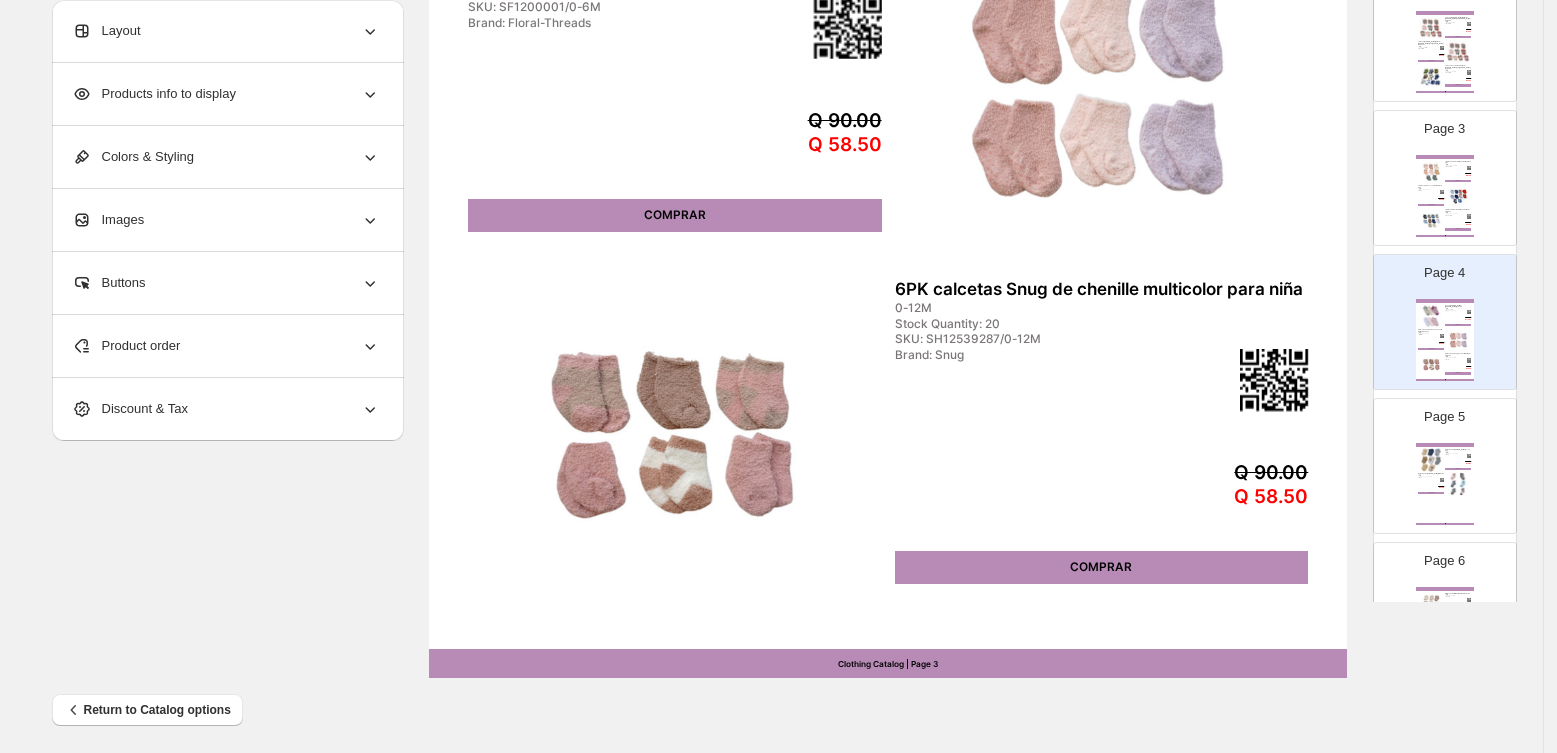 click on "Page 5" at bounding box center (1444, 417) 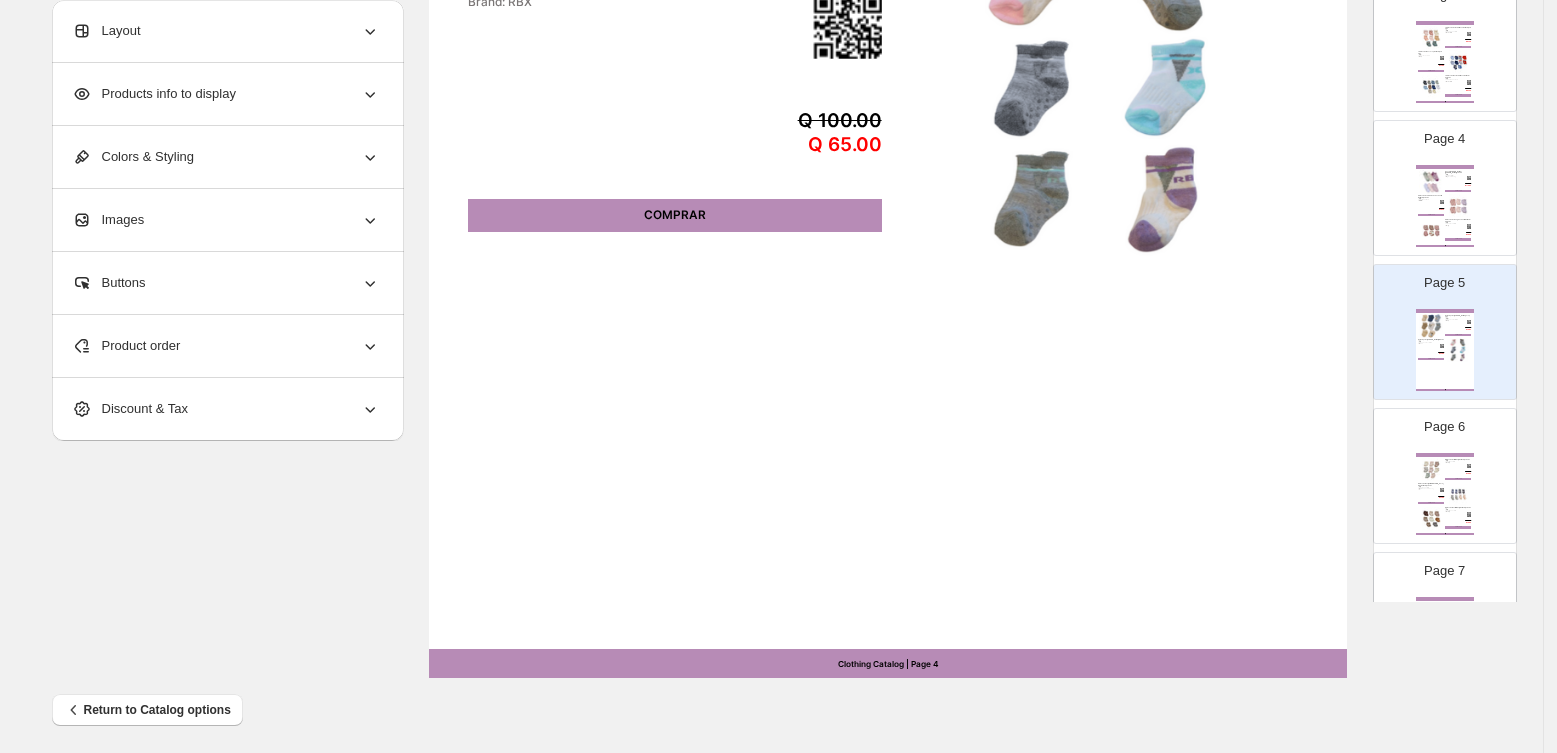click at bounding box center (1445, 455) 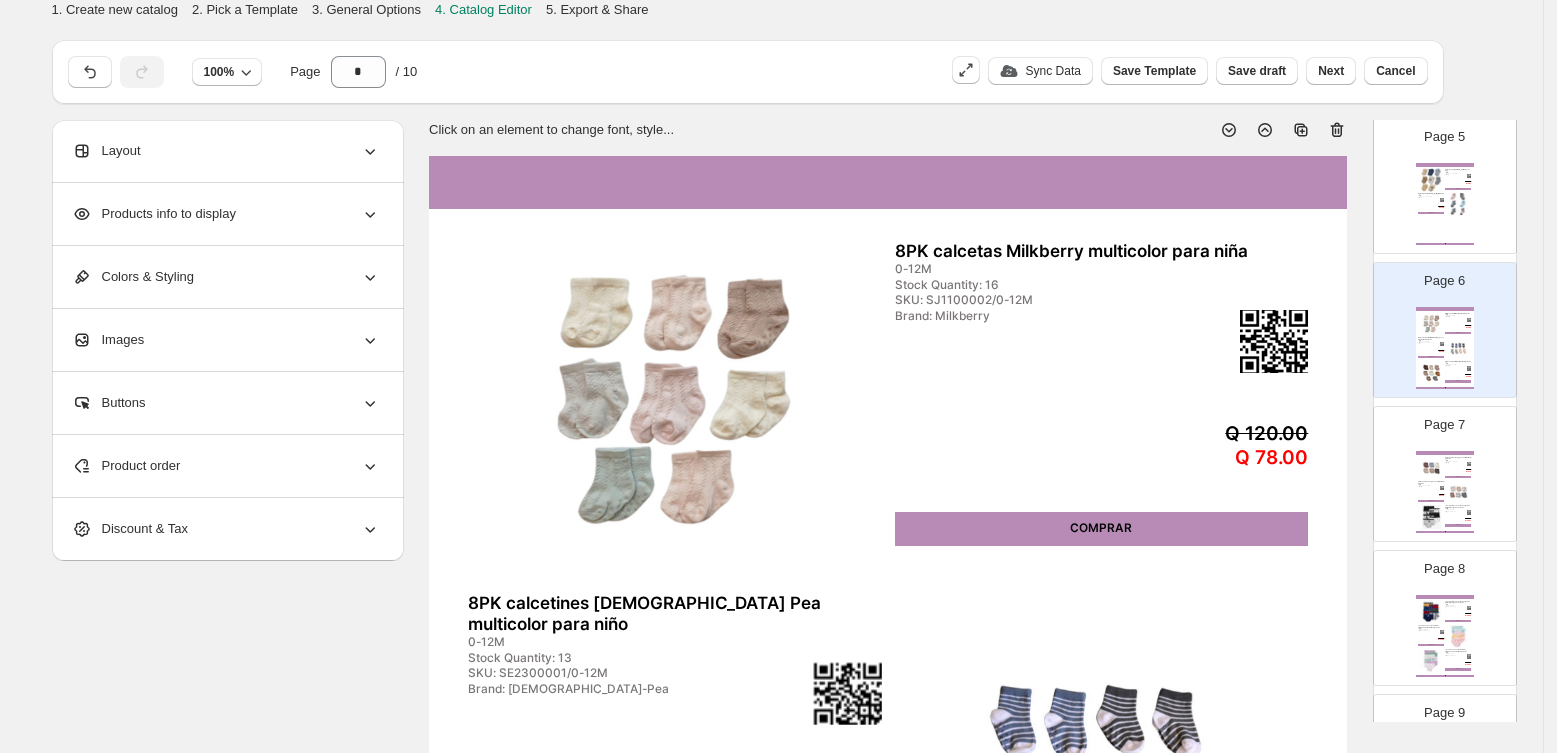 click on "Page 7   6PK calcetines Snug de chenille multicolor para niño 0-12M Stock Quantity:  21 SKU:  SH22539295/0-12M Brand:  Snug Q 90.00 Q 58.50 COMPRAR 6PK calcetines Snug de chenille multicolor para niño 0-12M Stock Quantity:  18 SKU:  SH22539301/0-12M Brand:  Snug Q 90.00 Q 58.50 COMPRAR 7 Pack Carters calzoncillos de algodón multicolor de algodón para niño 2-3A, 4-5A Stock Quantity:  29 SKU:  2R164510/2-3 Brand:  [PERSON_NAME] Q 259.00 Q 168.35 COMPRAR Clothing Catalog | Page undefined" at bounding box center (1437, 466) 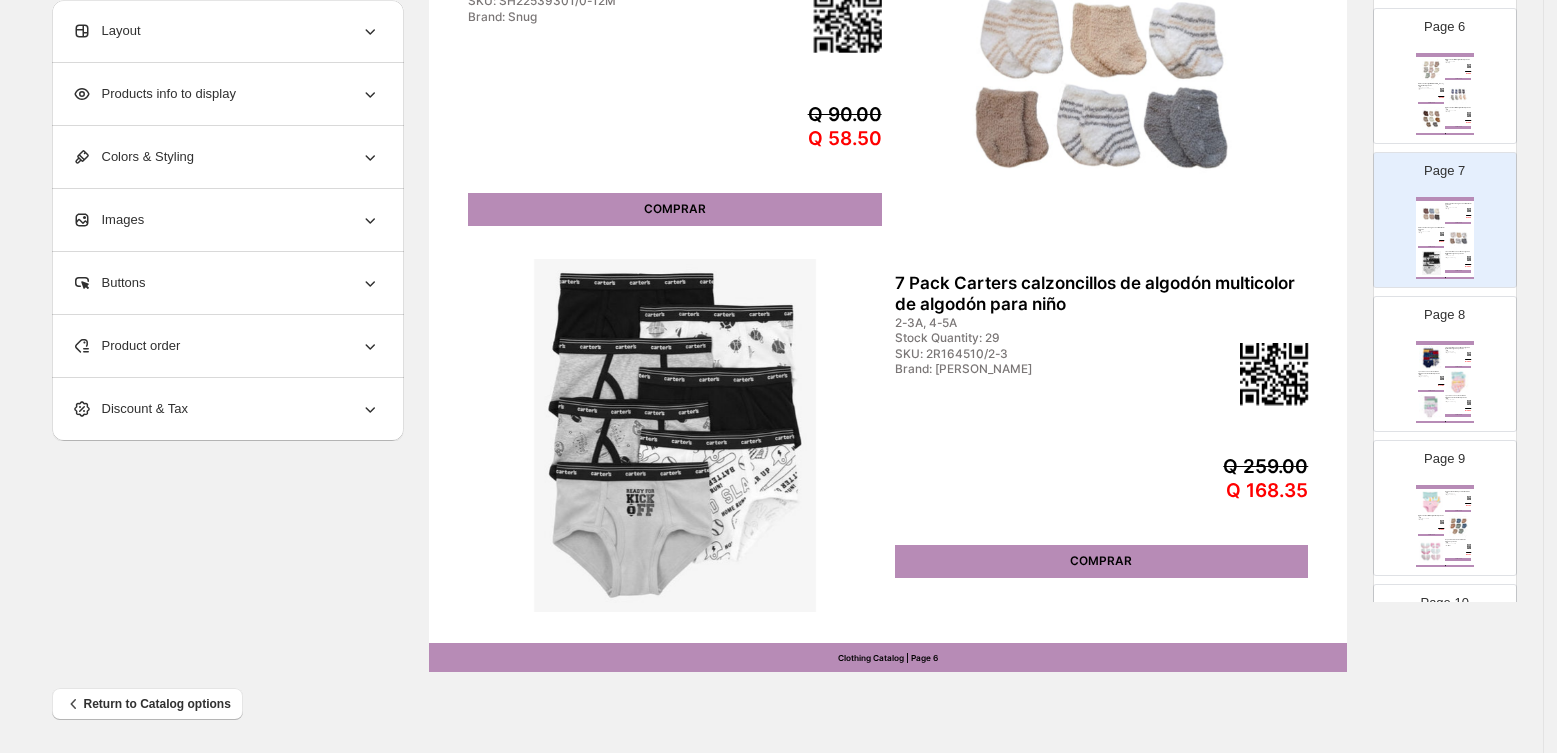 click on "7pack de calzoncitos Carters de algodón elastico multicolor para niña 2-3T, 4-5T Stock Quantity:  33 SKU:  2R168410/2-3T Brand:  [PERSON_NAME]" at bounding box center (1431, 374) 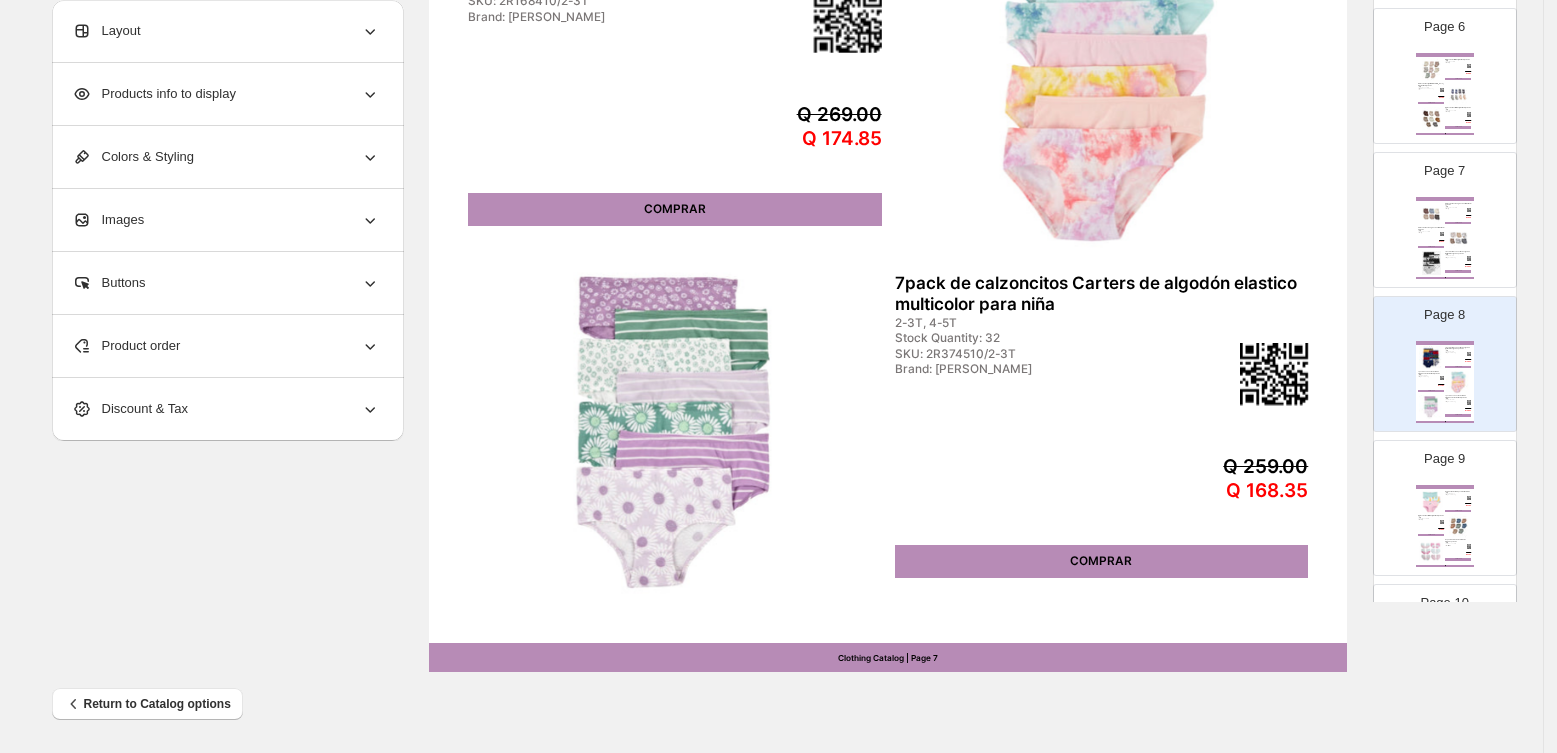 drag, startPoint x: 1452, startPoint y: 554, endPoint x: 1452, endPoint y: 537, distance: 17 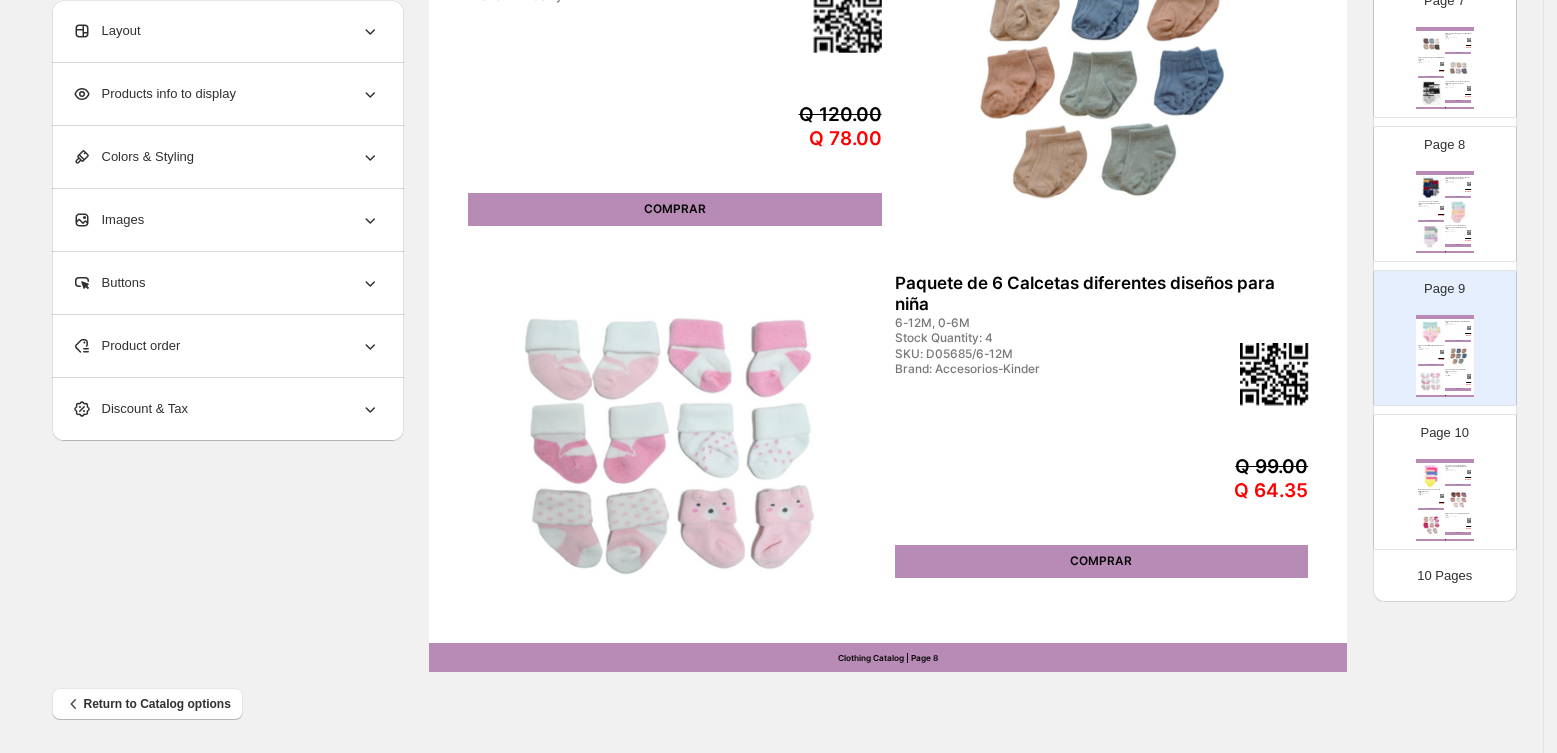 click on "Brand:  [PERSON_NAME]" at bounding box center [1453, 471] 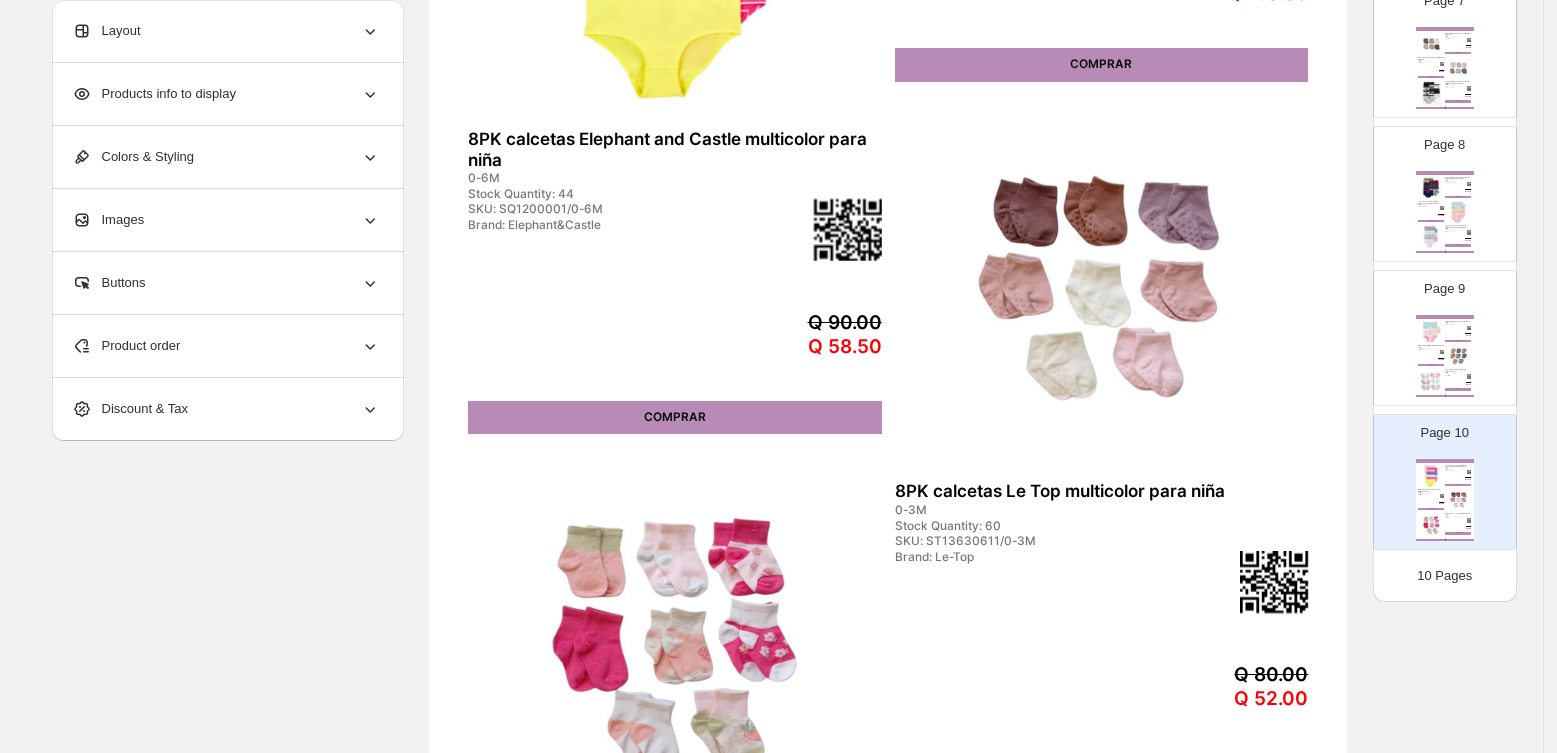 scroll, scrollTop: 138, scrollLeft: 0, axis: vertical 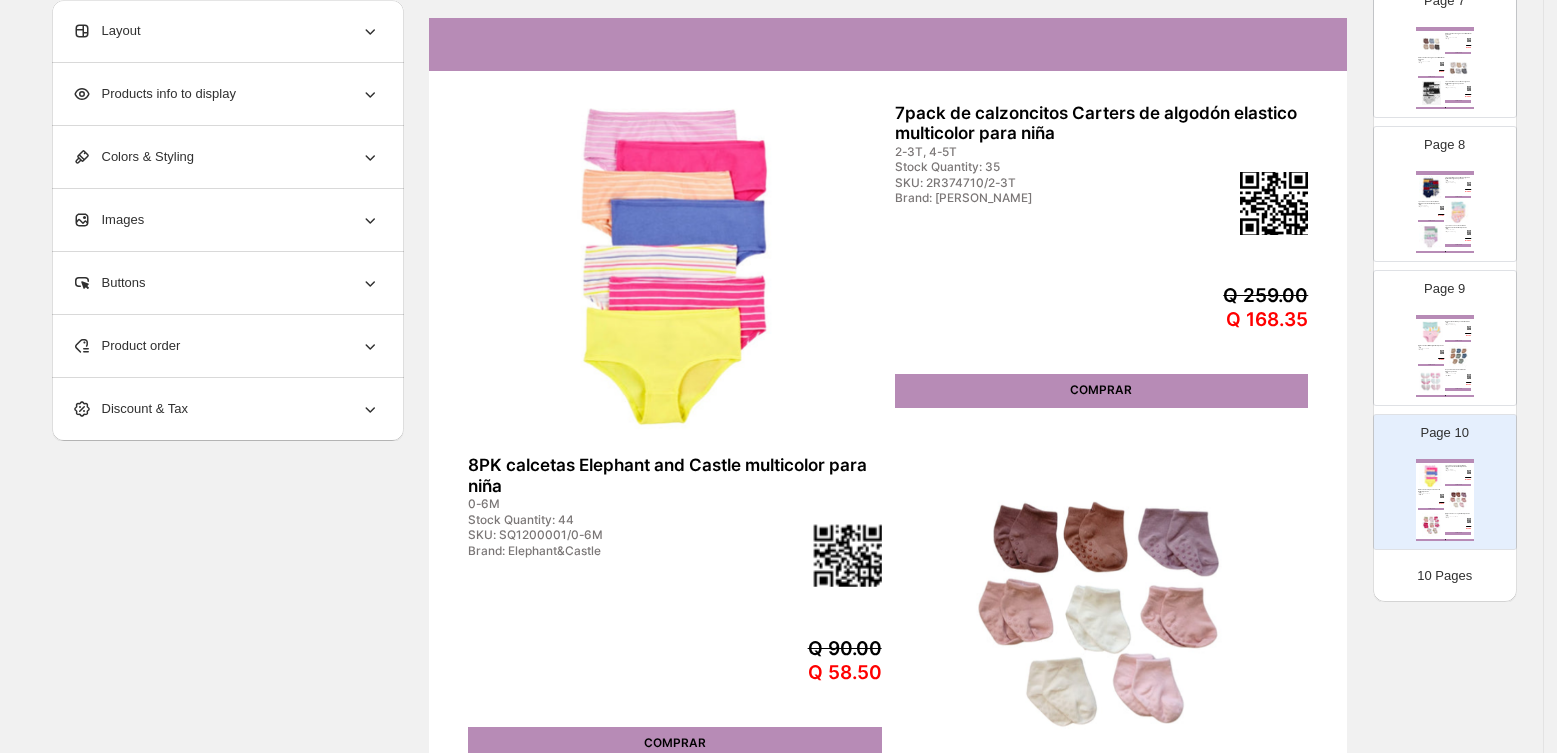 click on "Page 8   7 Pack [PERSON_NAME] calzoncillos de algodón multicolor de algodón para niño 2-3A Stock Quantity:  27 SKU:  2R164610/2-3 Brand:  [PERSON_NAME] Q 259.00 Q 168.35 COMPRAR 7pack de calzoncitos Carters de algodón elastico multicolor para niña 2-3T, 4-5T Stock Quantity:  33 SKU:  2R168410/2-3T Brand:  [PERSON_NAME] Q 269.00 Q 174.85 COMPRAR 7pack de calzoncitos Carters de algodón elastico multicolor para niña 2-3T, 4-5T Stock Quantity:  32 SKU:  2R374510/2-3T Brand:  [PERSON_NAME] Q 259.00 Q 168.35 COMPRAR Clothing Catalog | Page undefined" at bounding box center (1437, 186) 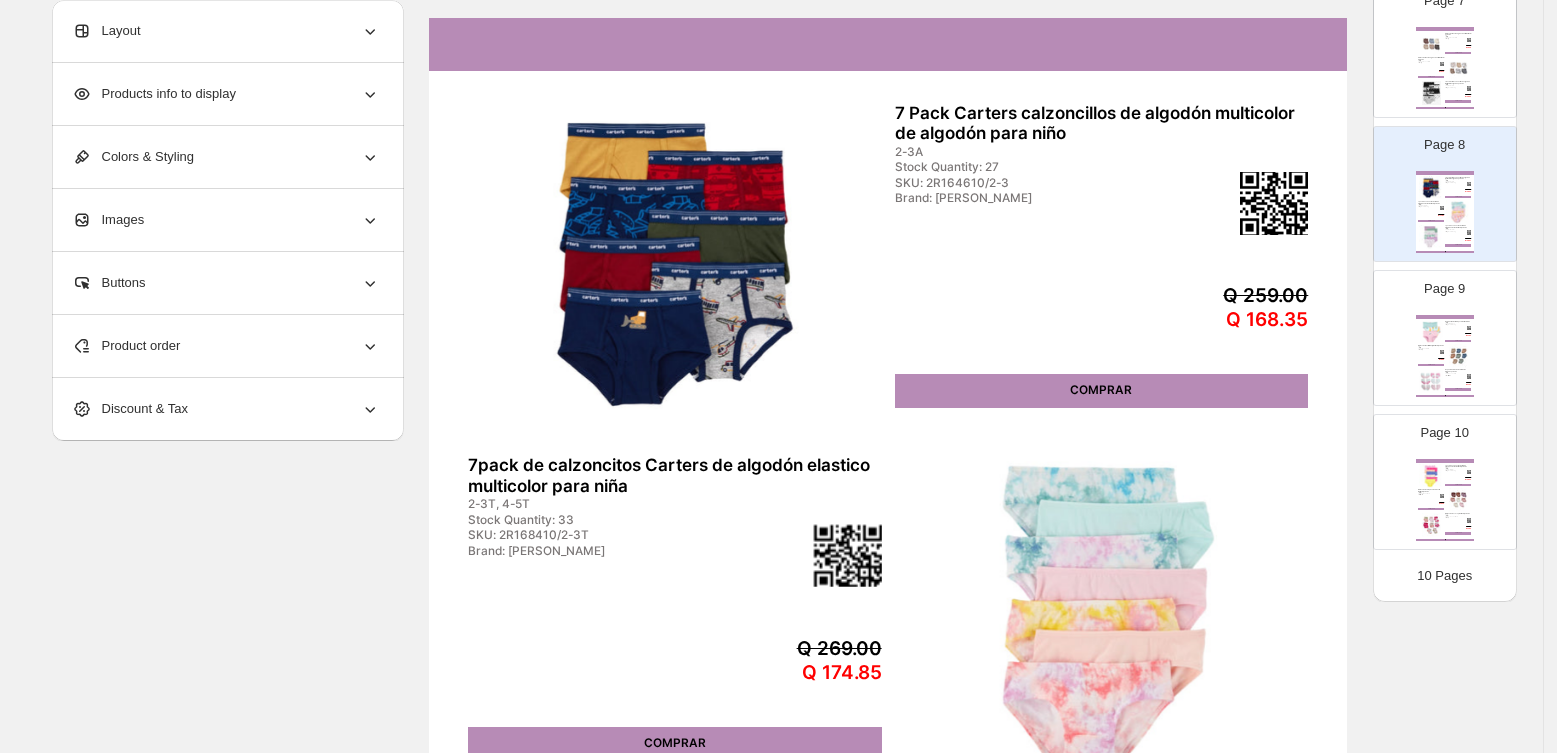 click on "Page 9   Calzoncitos Carters 3 pack multicolor niña 6-6X, 4-5T, 8-9T Stock Quantity:  5 SKU:  3J281810/6-6X Brand:  [PERSON_NAME] Q 119.00 Q 77.35 COMPRAR 8PK calcetines Milkberry multicolor para niño 0-12M Stock Quantity:  21 SKU:  SJ2100004/0-12M Brand:  Milkberry Q 120.00 Q 78.00 COMPRAR Paquete de 6 Calcetas diferentes diseños para niña 6-12M, 0-6M Stock Quantity:  4 SKU:  D05685/6-12M Brand:  Accesorios-Kinder Q 99.00 Q 64.35 COMPRAR Clothing Catalog | Page undefined" at bounding box center (1437, 330) 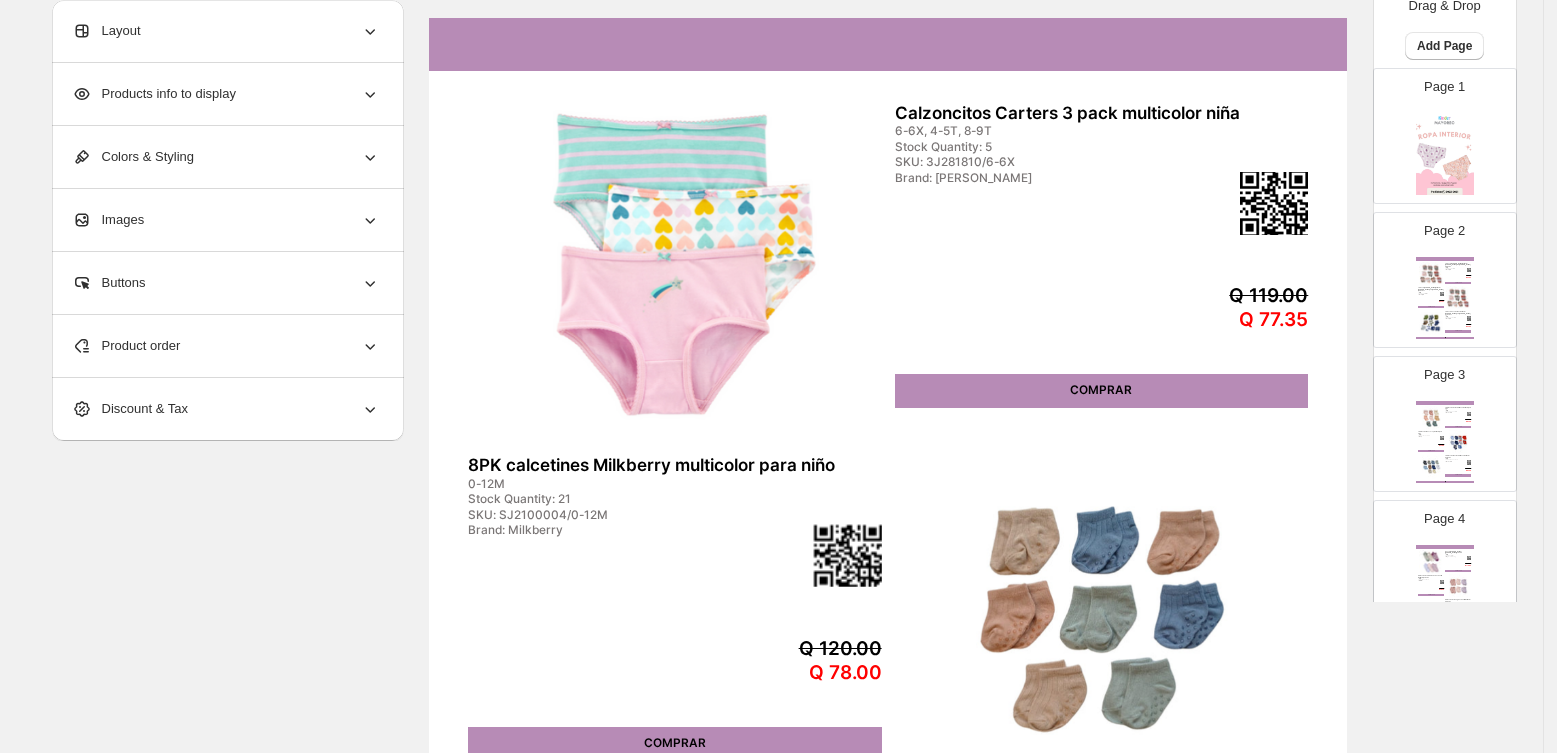 scroll, scrollTop: 0, scrollLeft: 0, axis: both 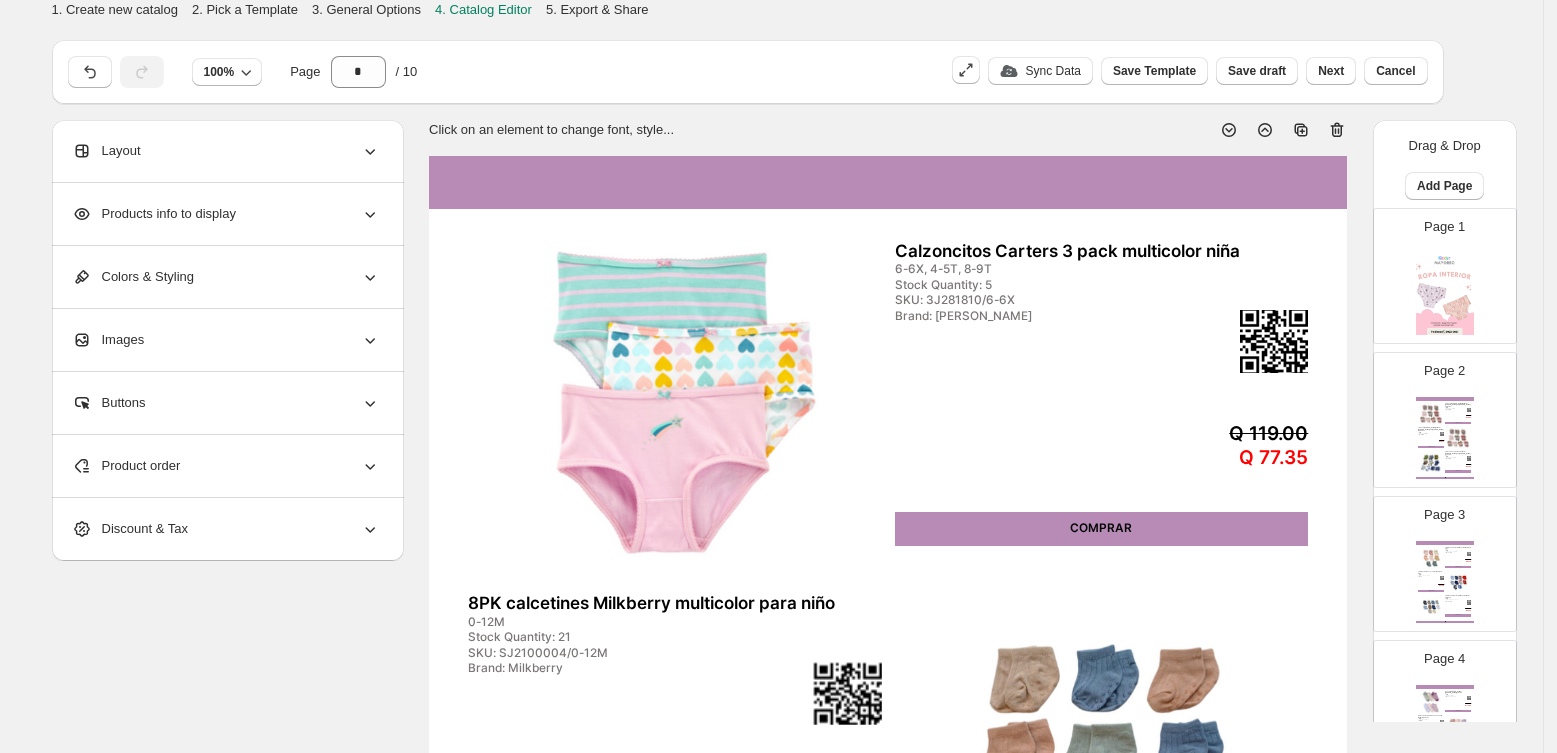 click on "Save draft" at bounding box center (1257, 71) 